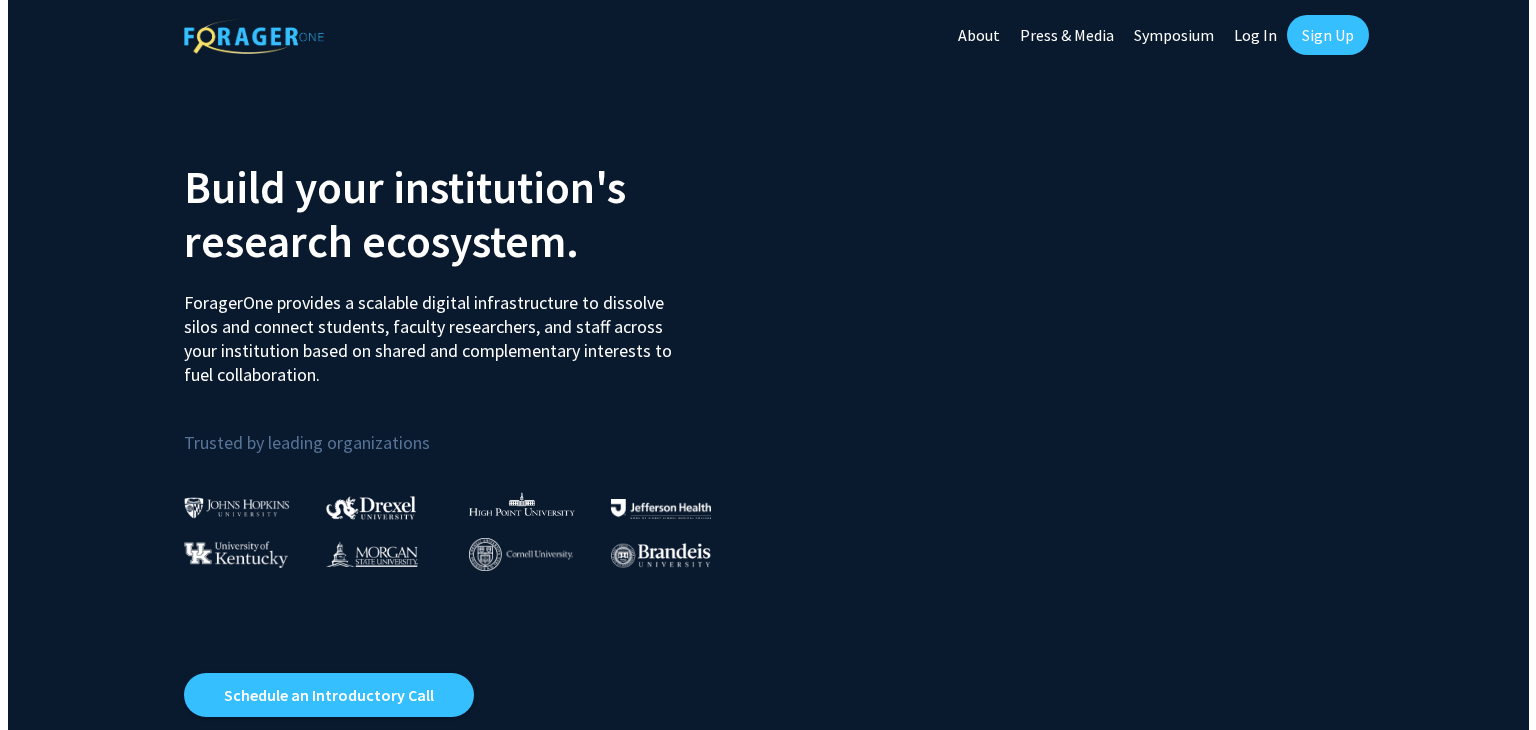 scroll, scrollTop: 0, scrollLeft: 0, axis: both 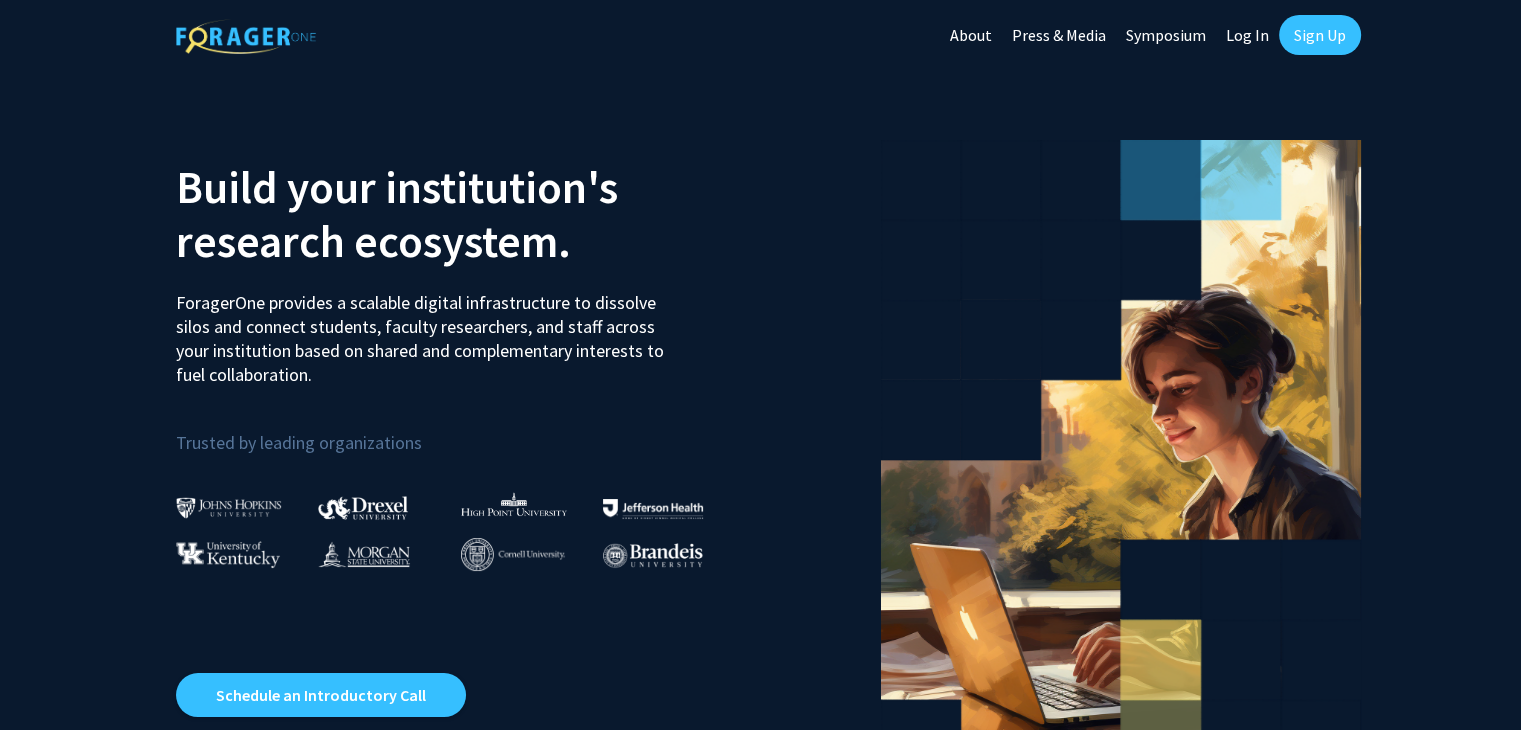click on "Log In" 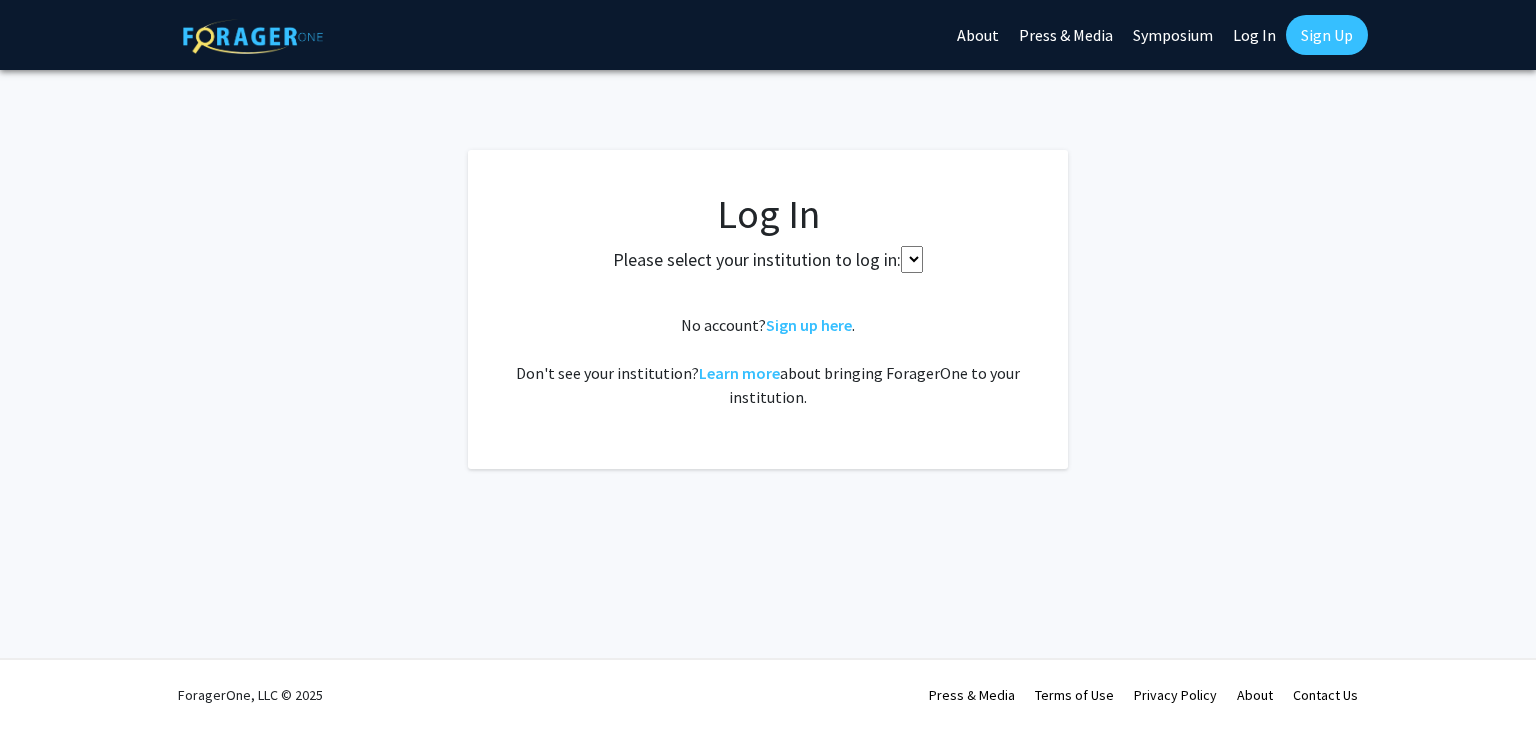 select 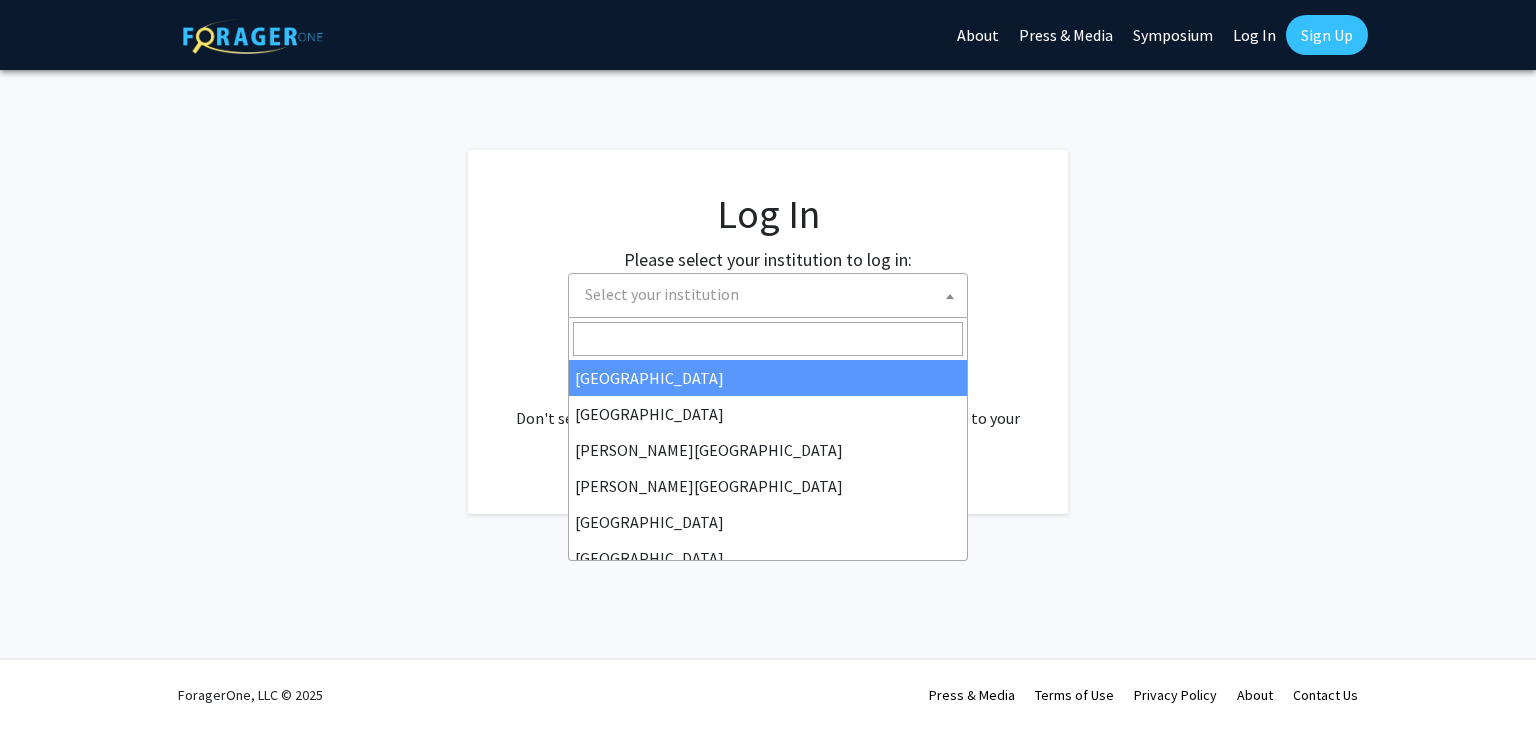 click on "Select your institution" at bounding box center (772, 294) 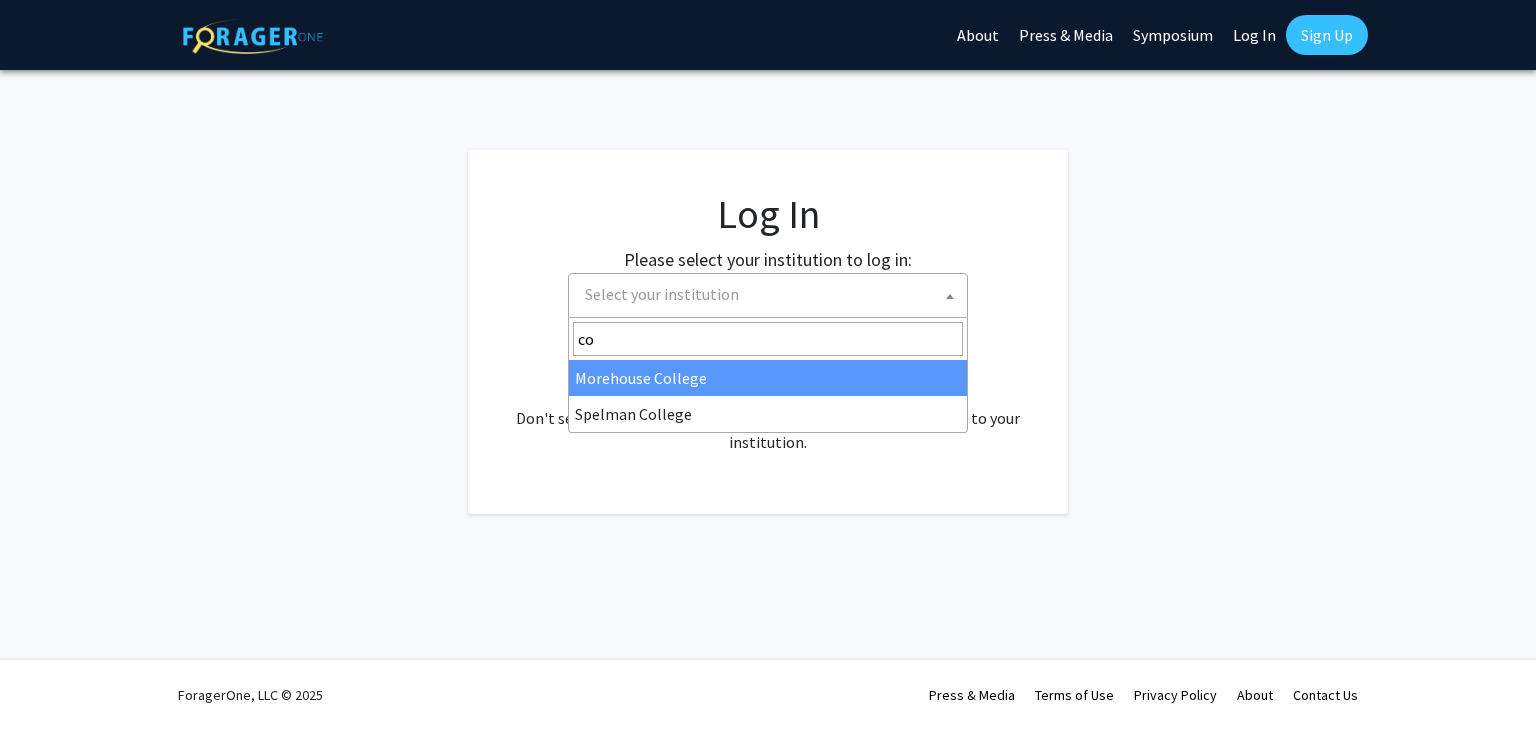 type on "c" 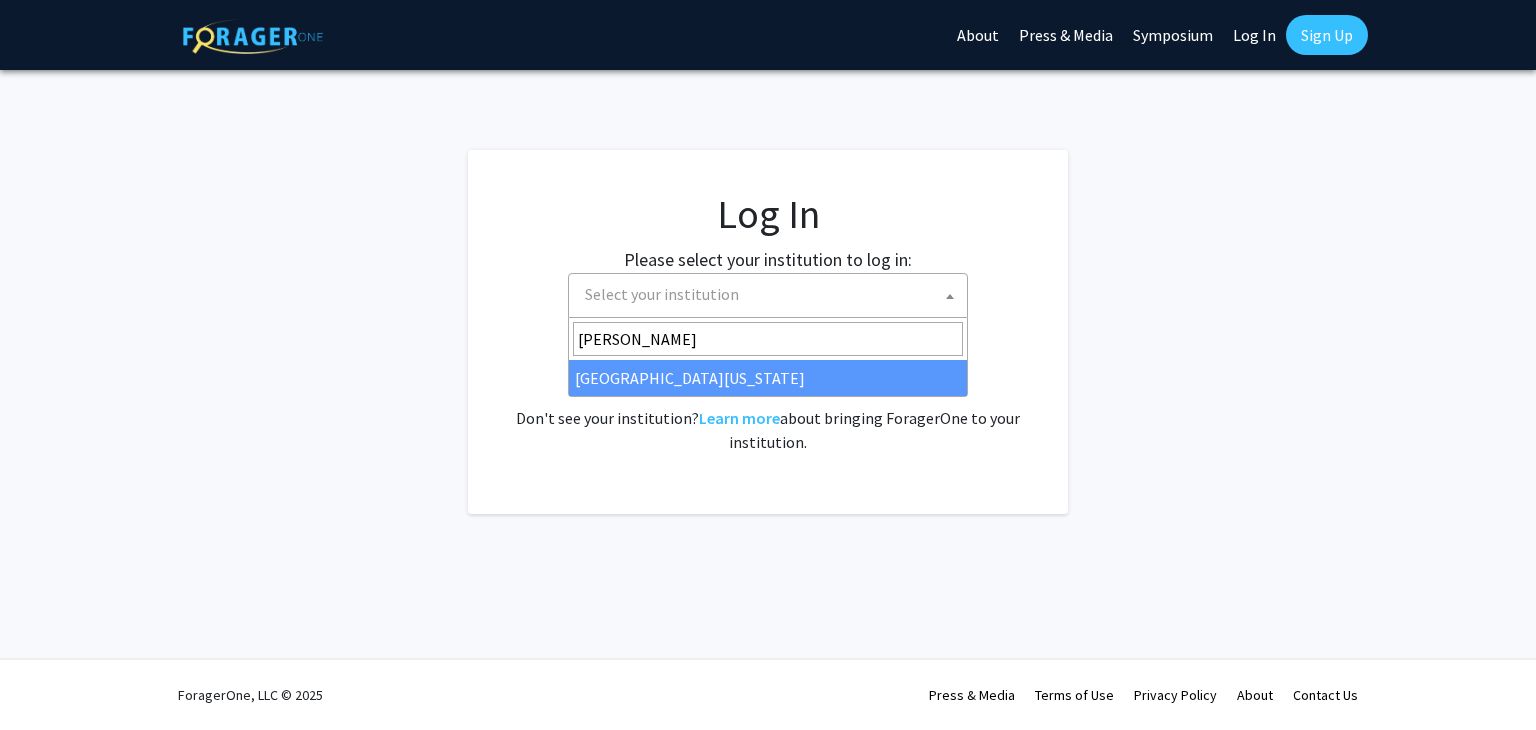 type on "[PERSON_NAME]" 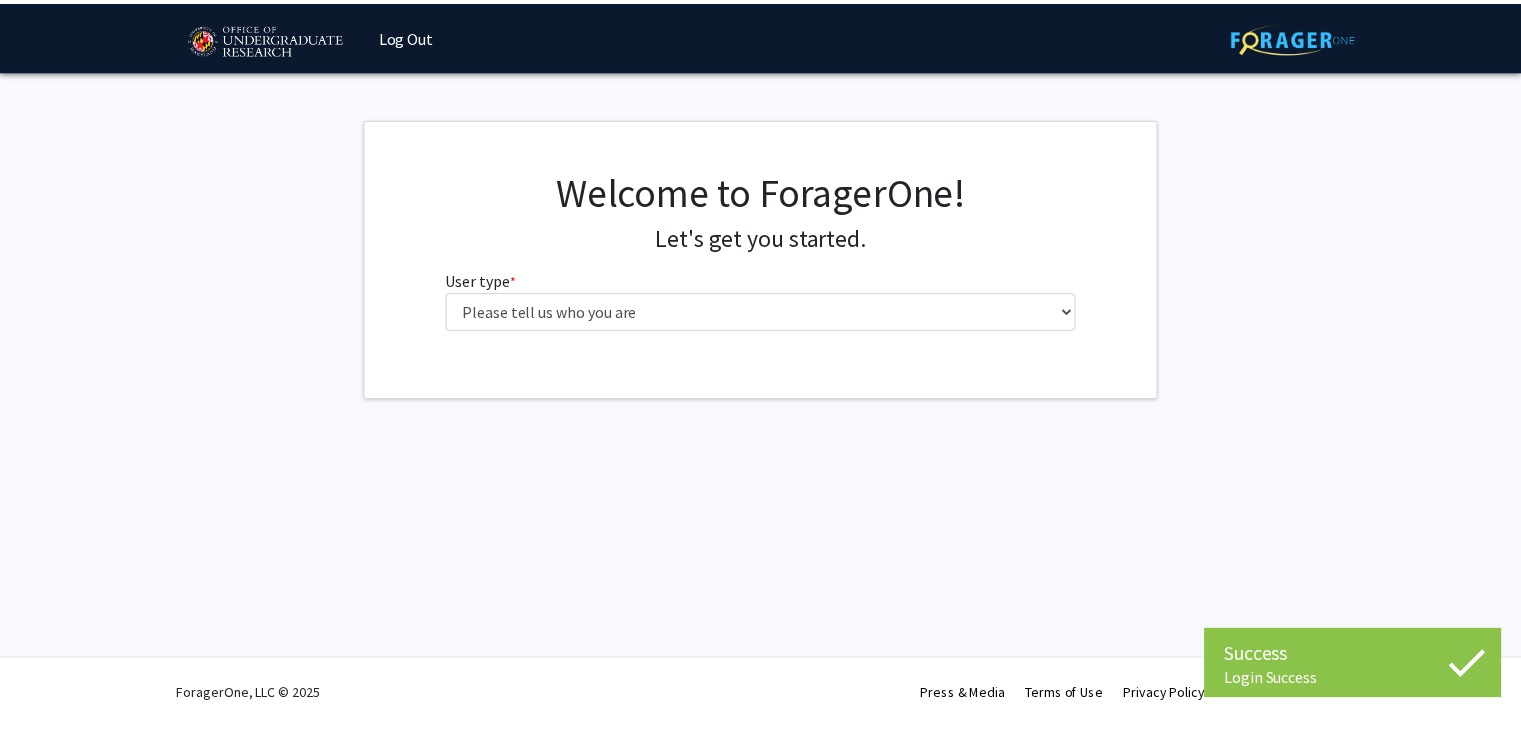 scroll, scrollTop: 0, scrollLeft: 0, axis: both 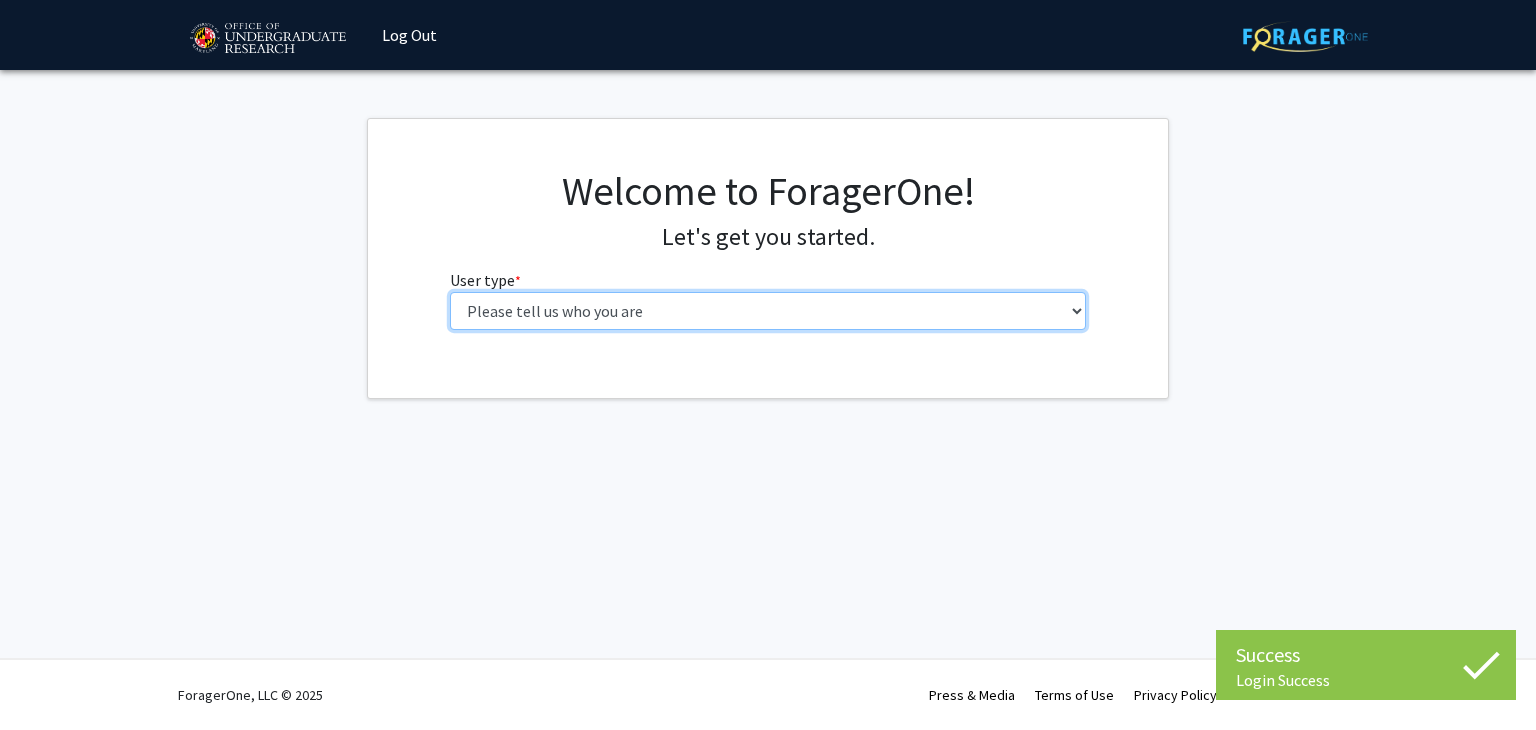 click on "Please tell us who you are  Undergraduate Student   Master's Student   Doctoral Candidate (PhD, MD, DMD, PharmD, etc.)   Postdoctoral Researcher / Research Staff / Medical Resident / Medical Fellow   Faculty   Administrative Staff" at bounding box center [768, 311] 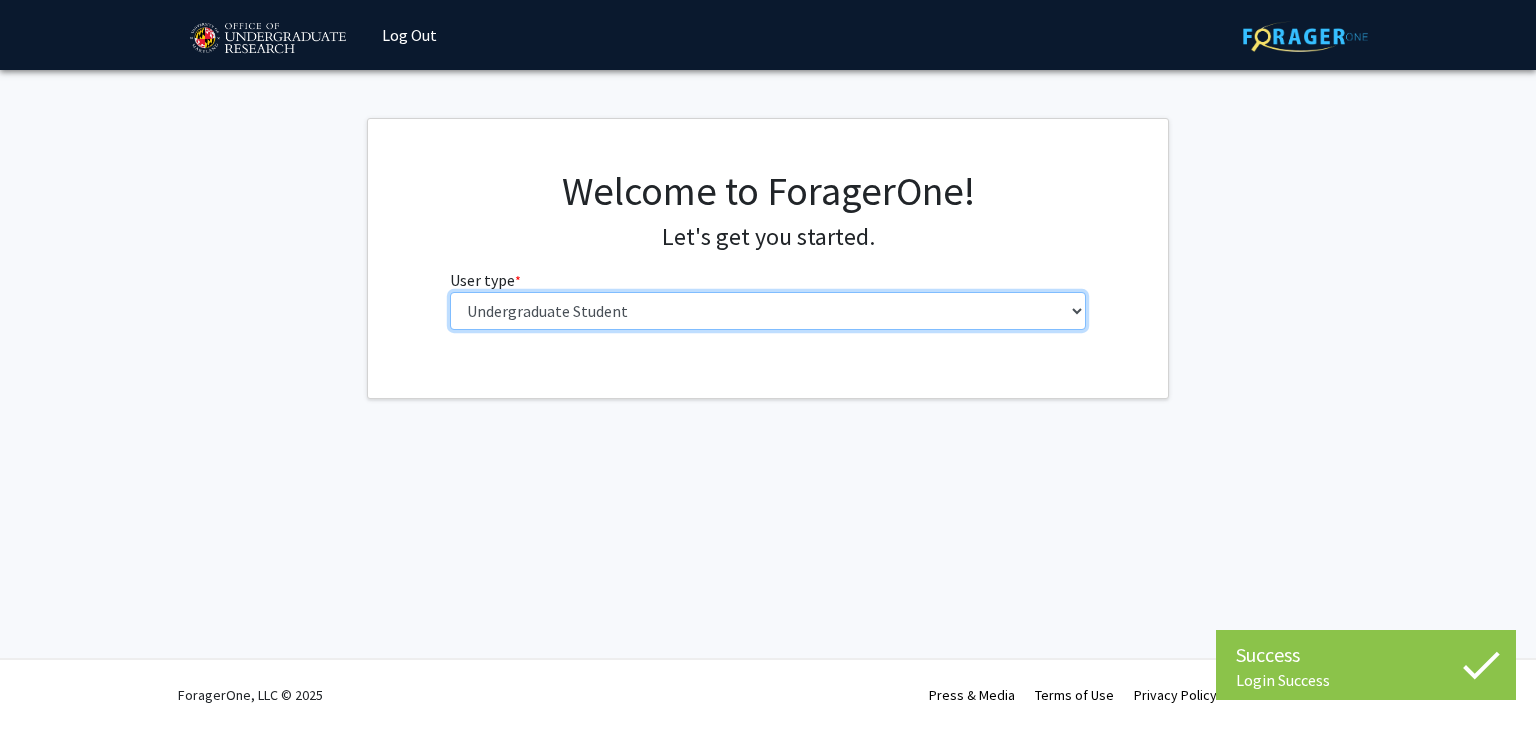 click on "Please tell us who you are  Undergraduate Student   Master's Student   Doctoral Candidate (PhD, MD, DMD, PharmD, etc.)   Postdoctoral Researcher / Research Staff / Medical Resident / Medical Fellow   Faculty   Administrative Staff" at bounding box center [768, 311] 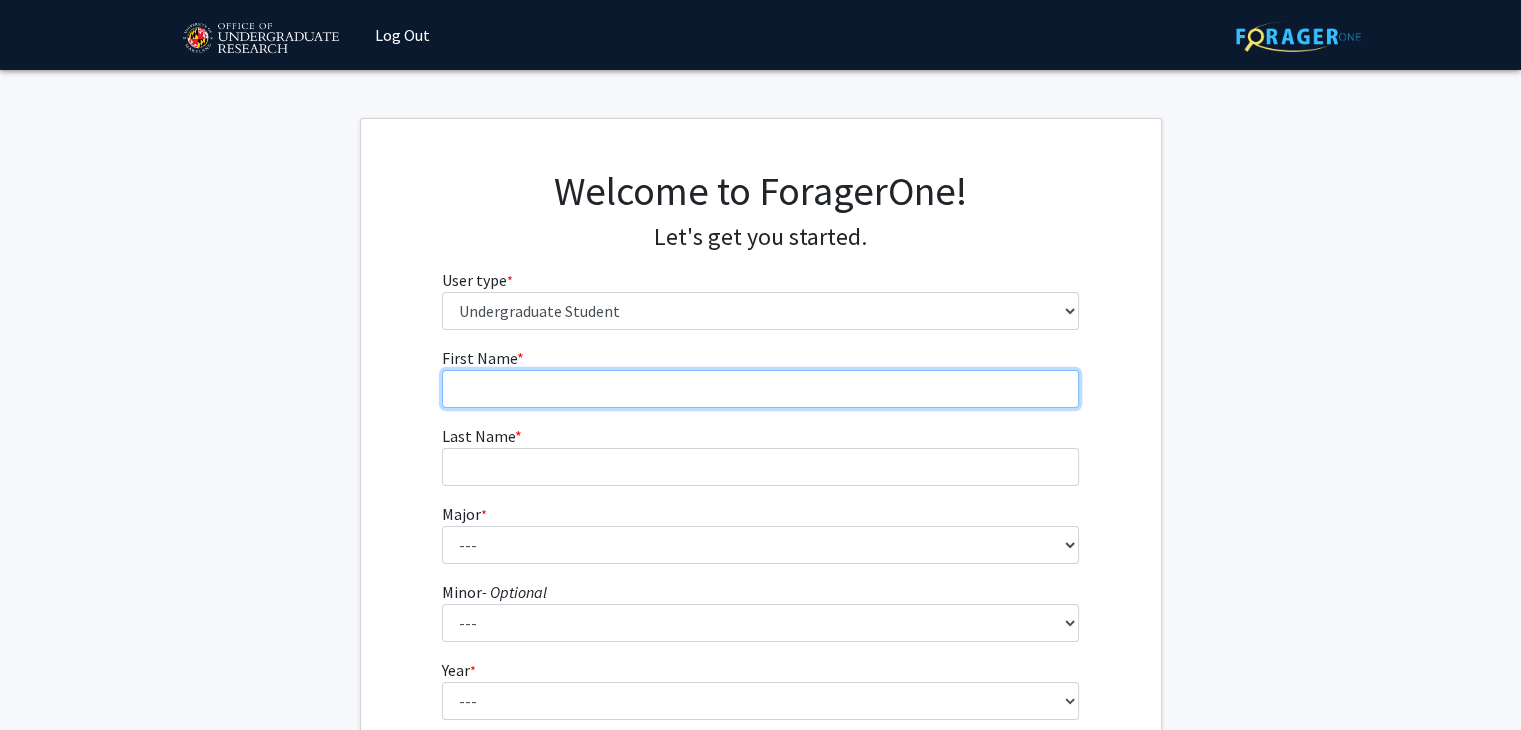 click on "First Name * required" at bounding box center (760, 389) 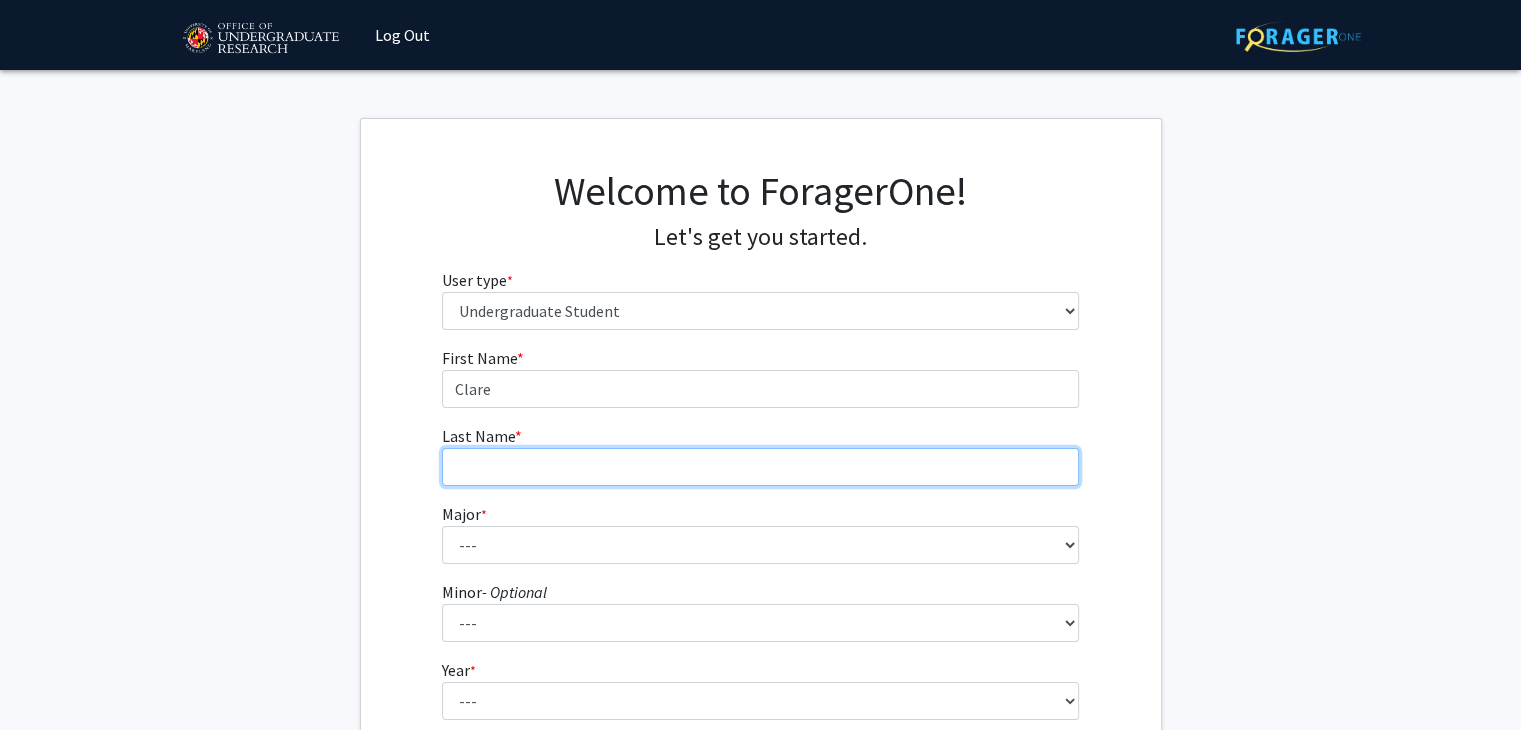 type on "Ijoma" 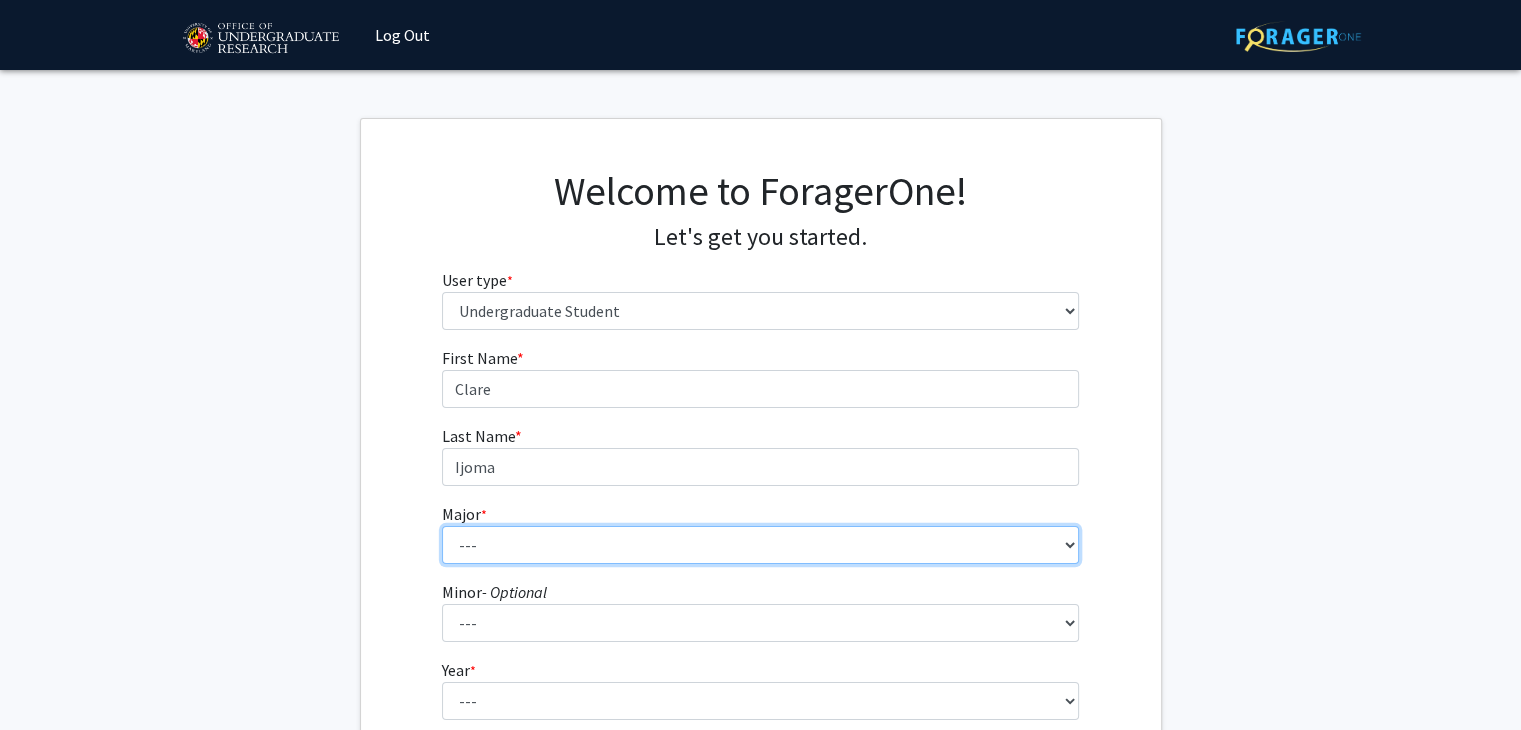 click on "---  Accounting   Aerospace Engineering   African American and Africana Studies   Agricultural and Resource Economics   Agricultural Science and Technology   American Studies   Animal Sciences   Anthropology   Arabic Studies   Architecture   Art History   Astronomy   Atmospheric and Oceanic Science   Biochemistry   Biocomputational Engineering   Bioengineering   Biological Sciences   Central European, Russian and Eurasian Studies   Chemical Engineering   Chemistry   Chinese   Cinema and Media Studies   Cinema and Media Studies   Civil Engineering   Classical Languages and Literatures   Communication   Computer Engineering   Computer Science   Criminology and Criminal Justice   Cyber-Physical Systems Engineering   Dance   Early Childhood/Early Childhood Special Education   Economics   Electrical Engineering   Elementary Education   Elementary/Middle Special Education   English Language and Literature   Environmental Science and Policy   Environmental Science and Technology   Family Science   Finance   Geology" at bounding box center (760, 545) 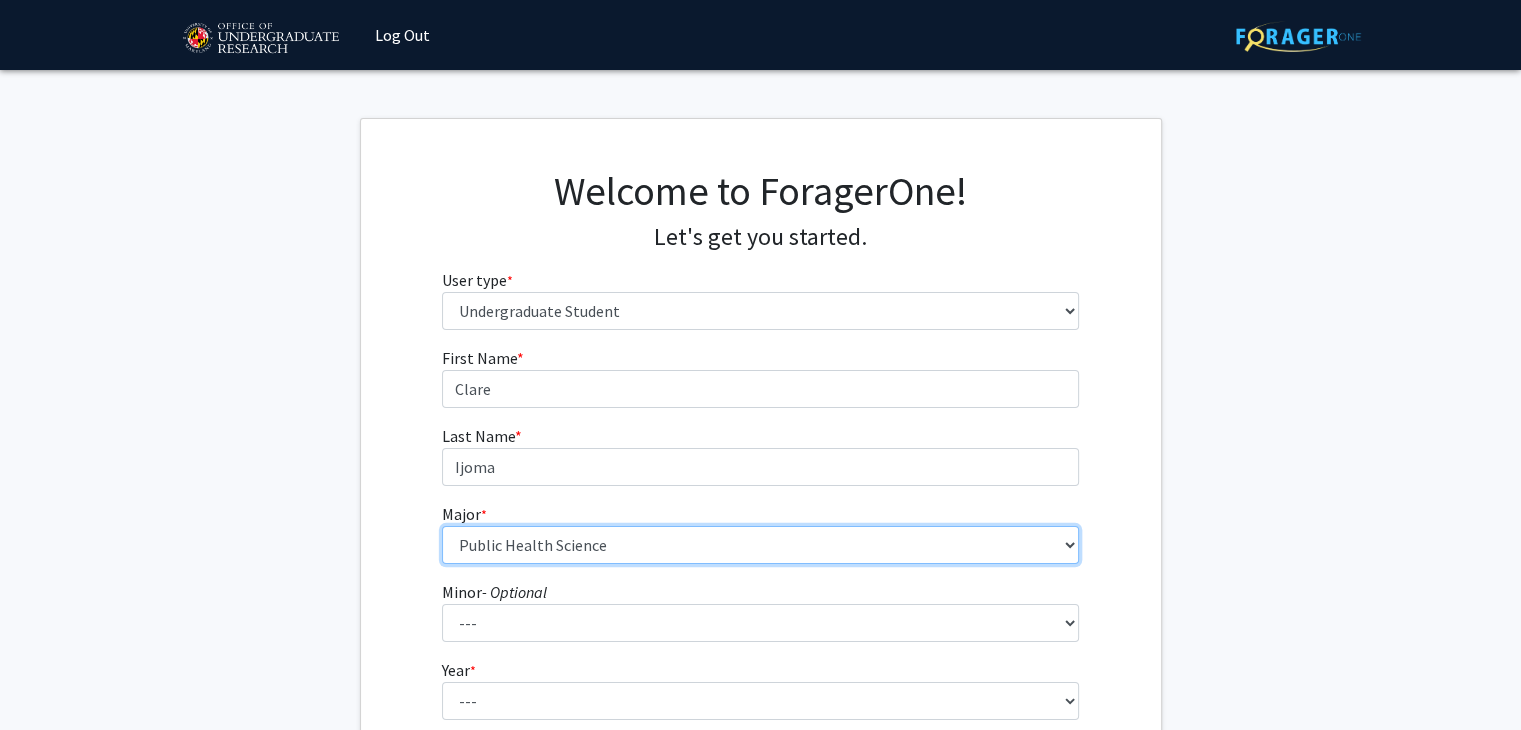 click on "---  Accounting   Aerospace Engineering   African American and Africana Studies   Agricultural and Resource Economics   Agricultural Science and Technology   American Studies   Animal Sciences   Anthropology   Arabic Studies   Architecture   Art History   Astronomy   Atmospheric and Oceanic Science   Biochemistry   Biocomputational Engineering   Bioengineering   Biological Sciences   Central European, Russian and Eurasian Studies   Chemical Engineering   Chemistry   Chinese   Cinema and Media Studies   Cinema and Media Studies   Civil Engineering   Classical Languages and Literatures   Communication   Computer Engineering   Computer Science   Criminology and Criminal Justice   Cyber-Physical Systems Engineering   Dance   Early Childhood/Early Childhood Special Education   Economics   Electrical Engineering   Elementary Education   Elementary/Middle Special Education   English Language and Literature   Environmental Science and Policy   Environmental Science and Technology   Family Science   Finance   Geology" at bounding box center [760, 545] 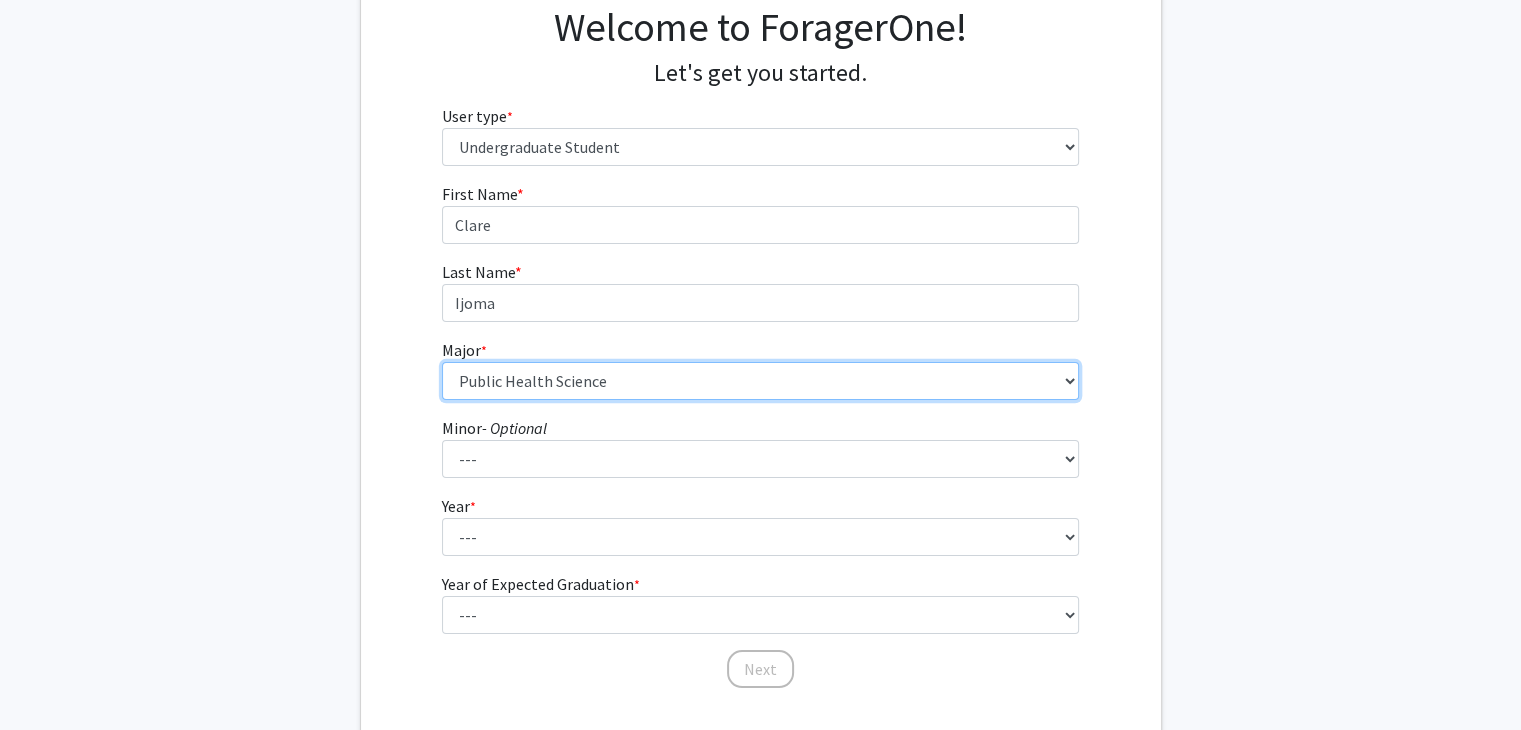scroll, scrollTop: 212, scrollLeft: 0, axis: vertical 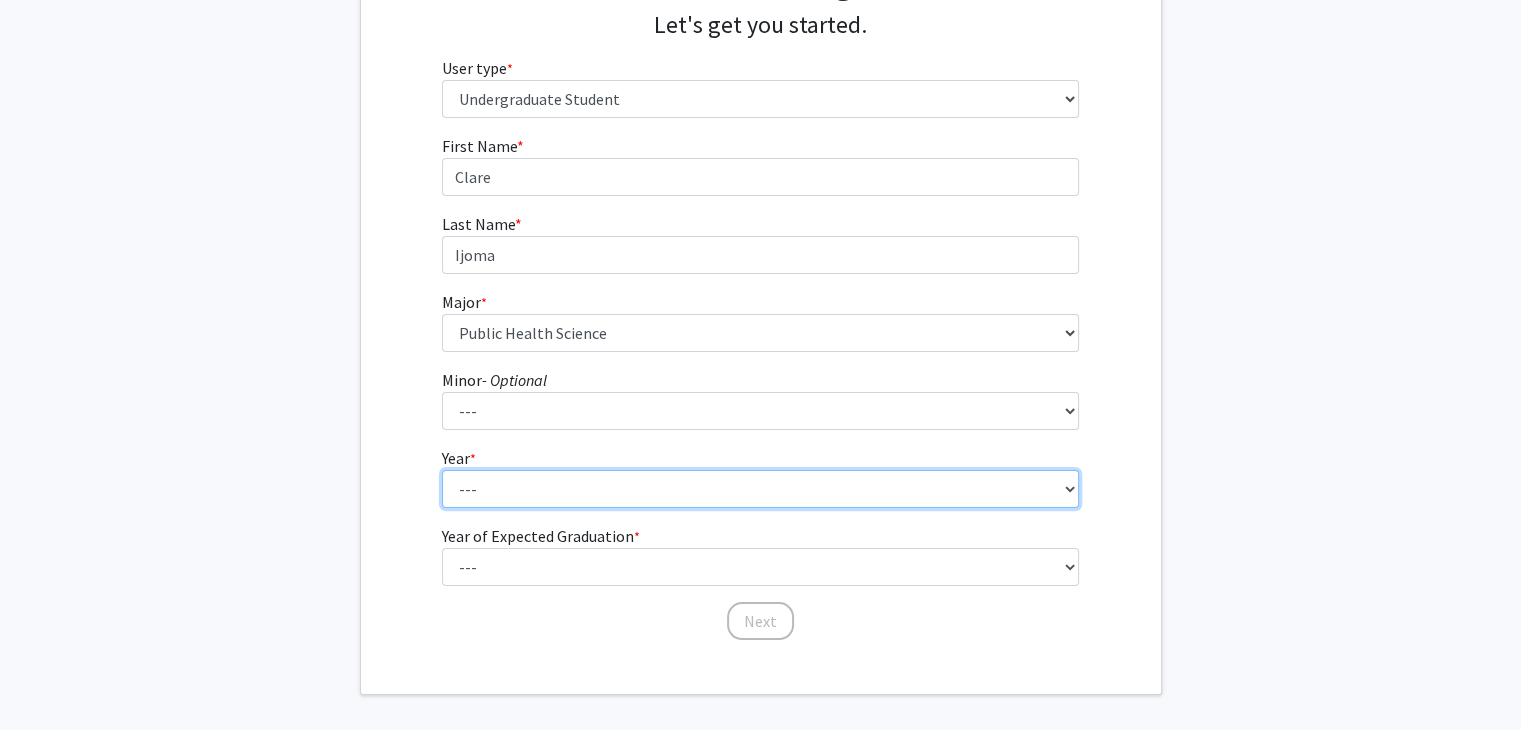 click on "---  First-year   Sophomore   Junior   Senior   Postbaccalaureate Certificate" at bounding box center (760, 489) 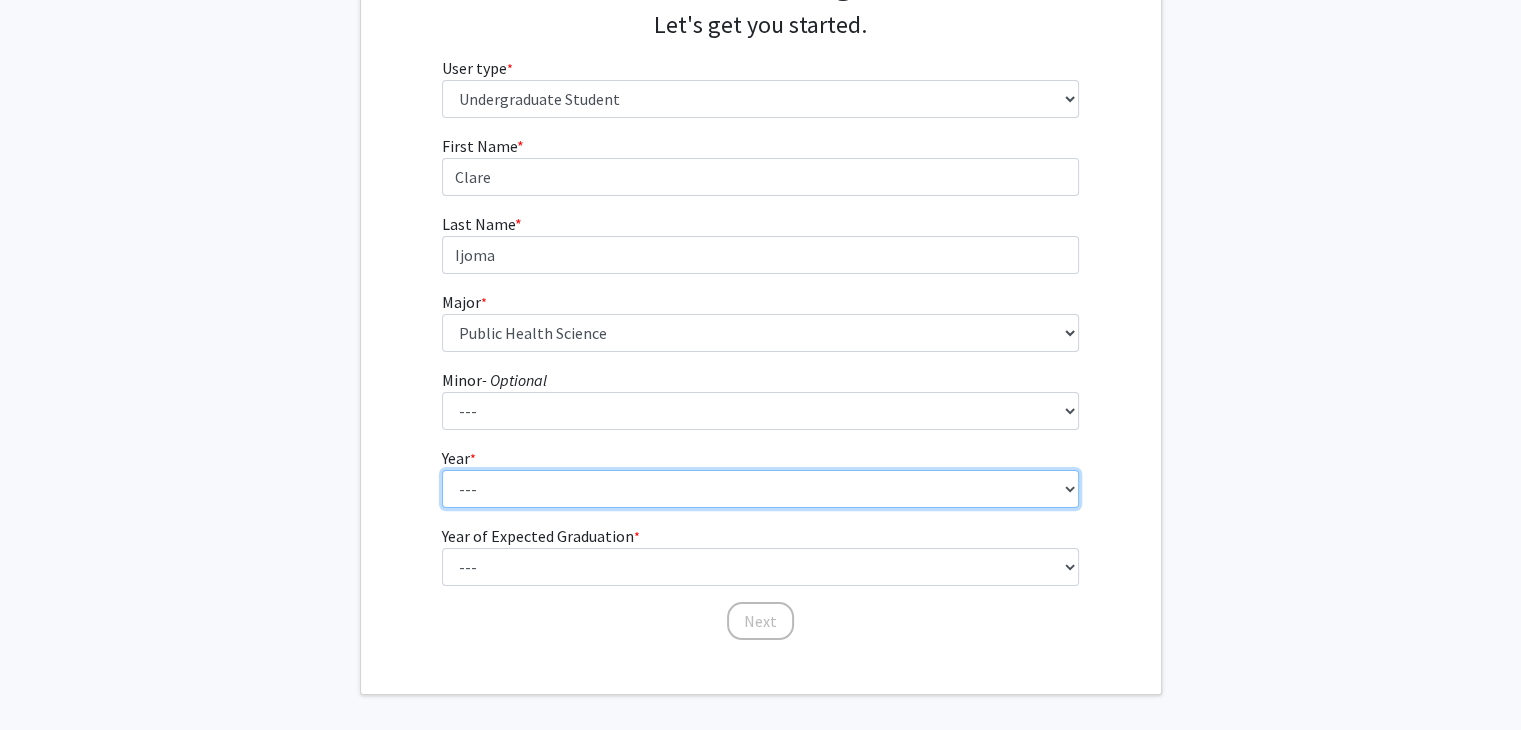 select on "4: senior" 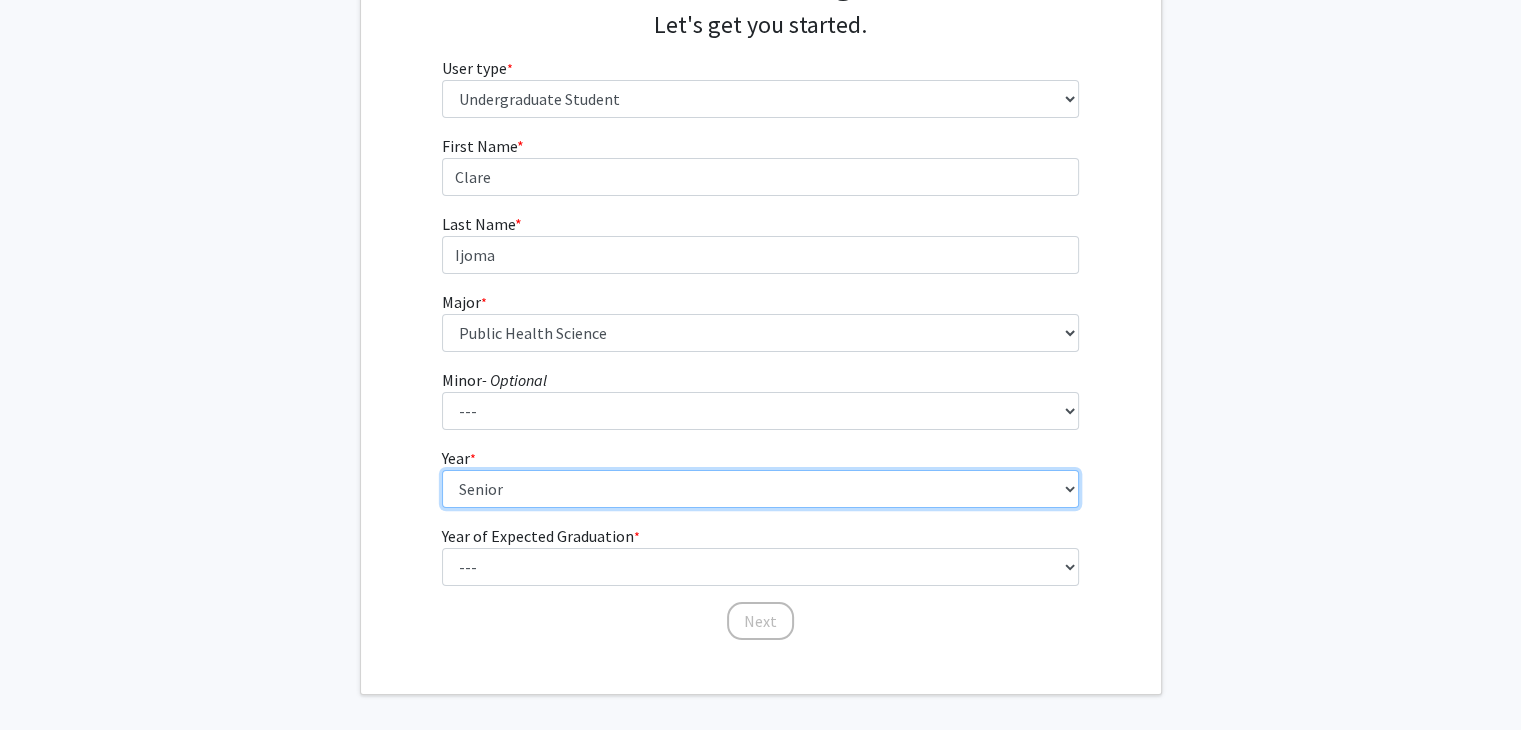 click on "---  First-year   Sophomore   Junior   Senior   Postbaccalaureate Certificate" at bounding box center (760, 489) 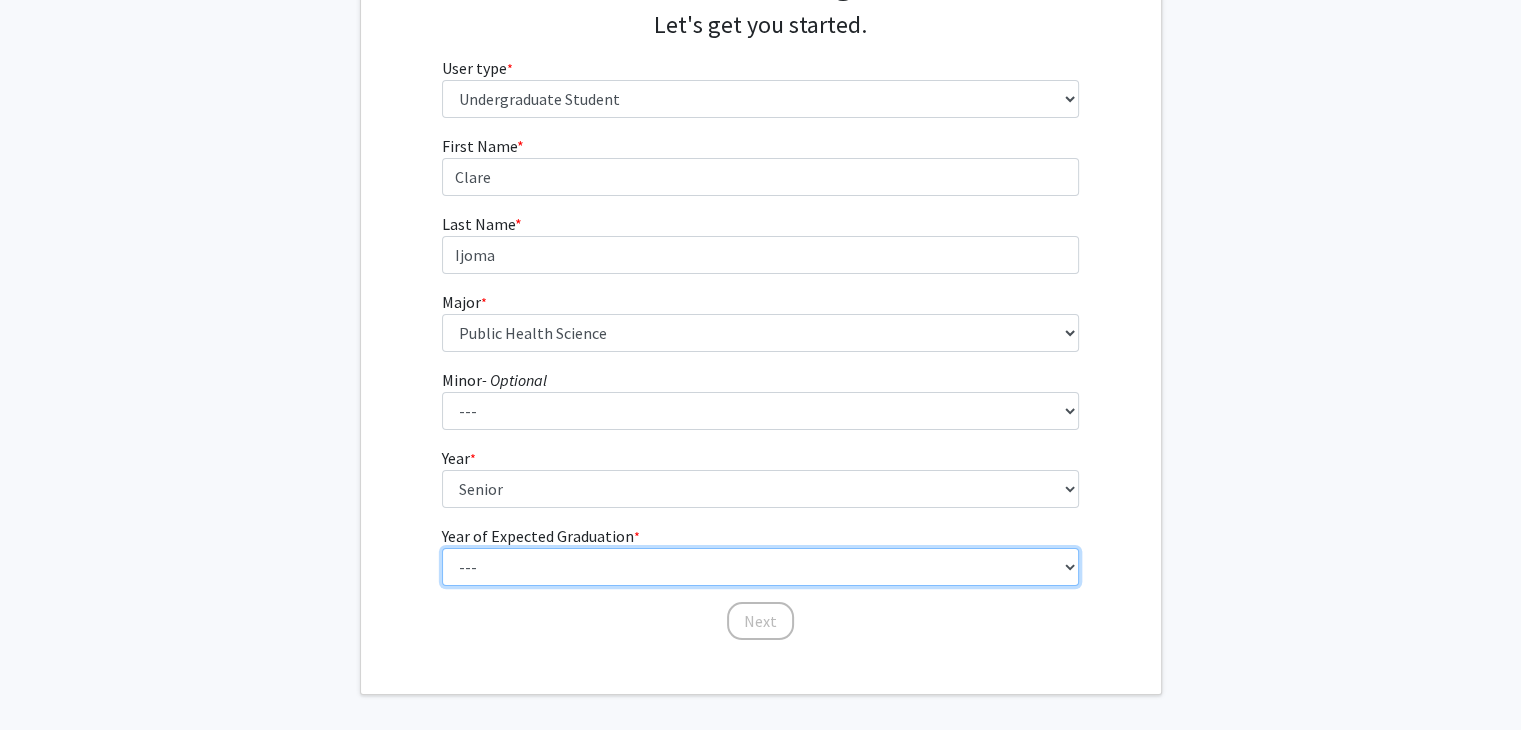 click on "---  2025   2026   2027   2028   2029   2030   2031   2032   2033   2034" at bounding box center [760, 567] 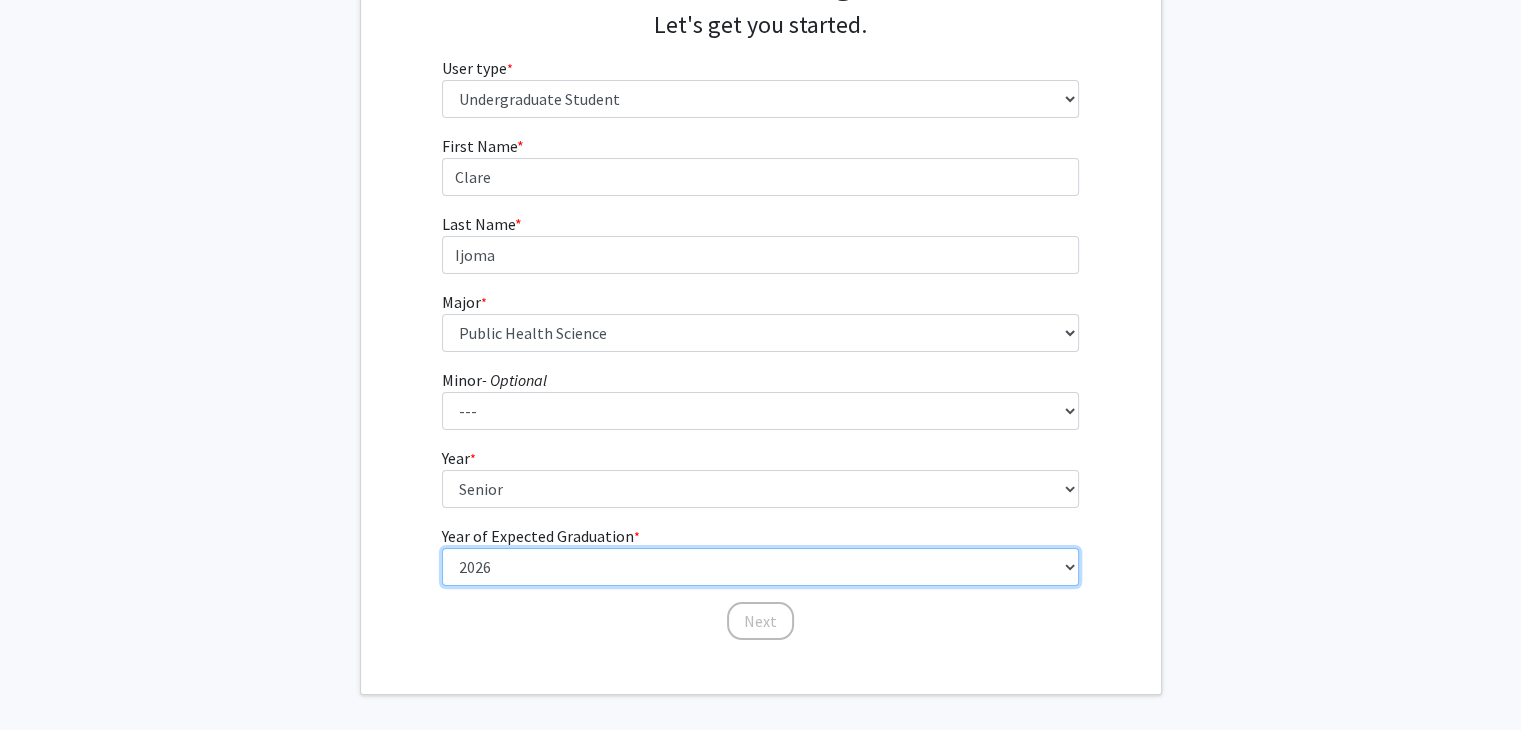 click on "---  2025   2026   2027   2028   2029   2030   2031   2032   2033   2034" at bounding box center (760, 567) 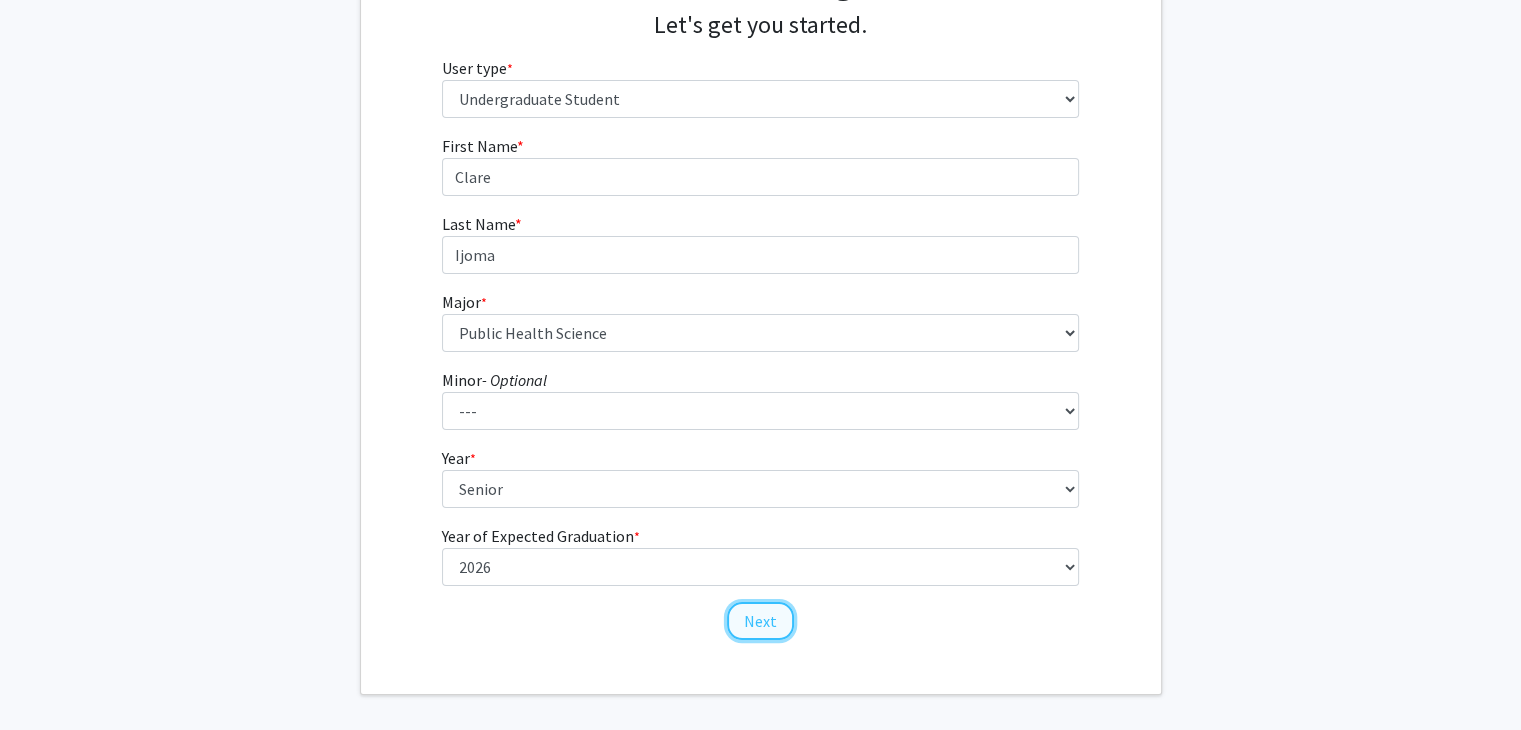 click on "Next" 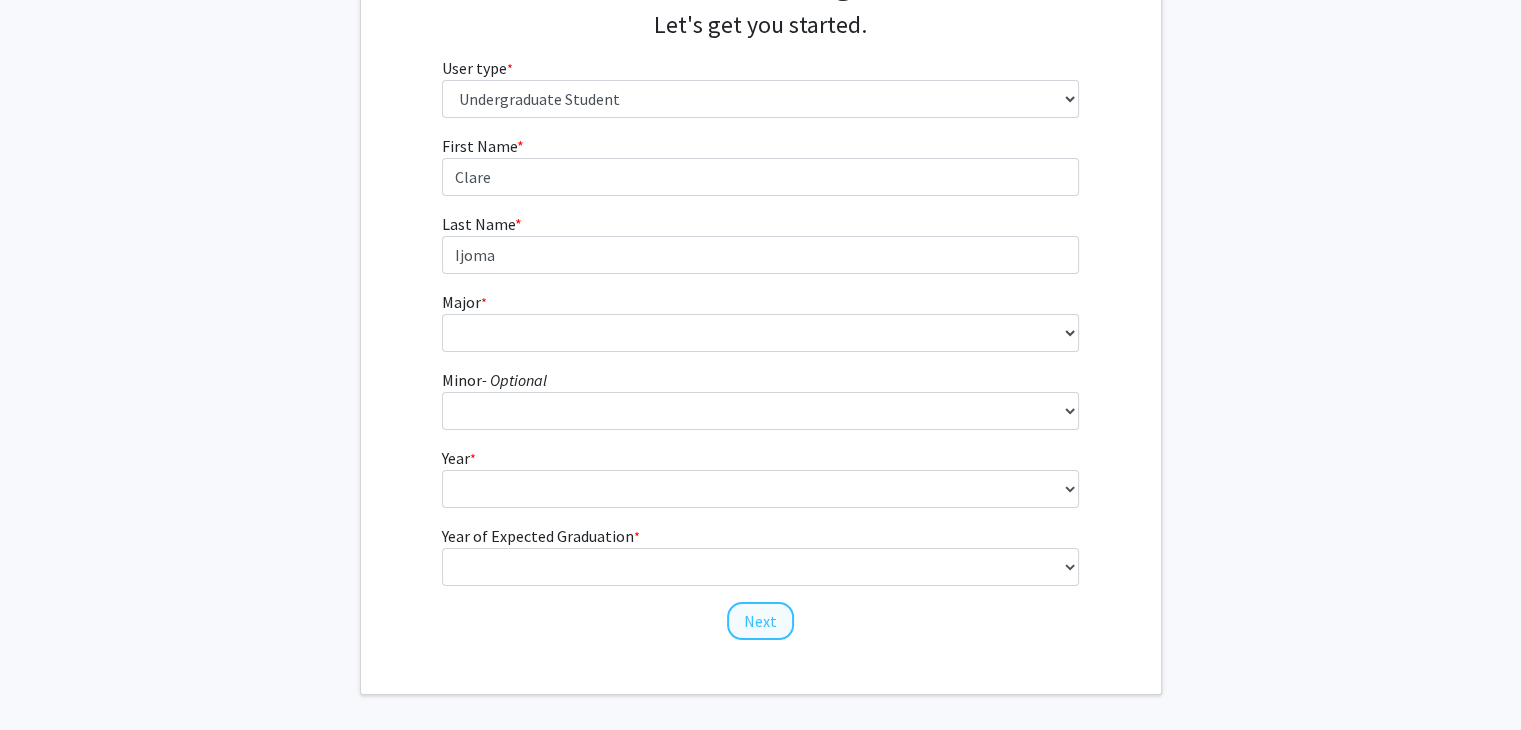 scroll, scrollTop: 0, scrollLeft: 0, axis: both 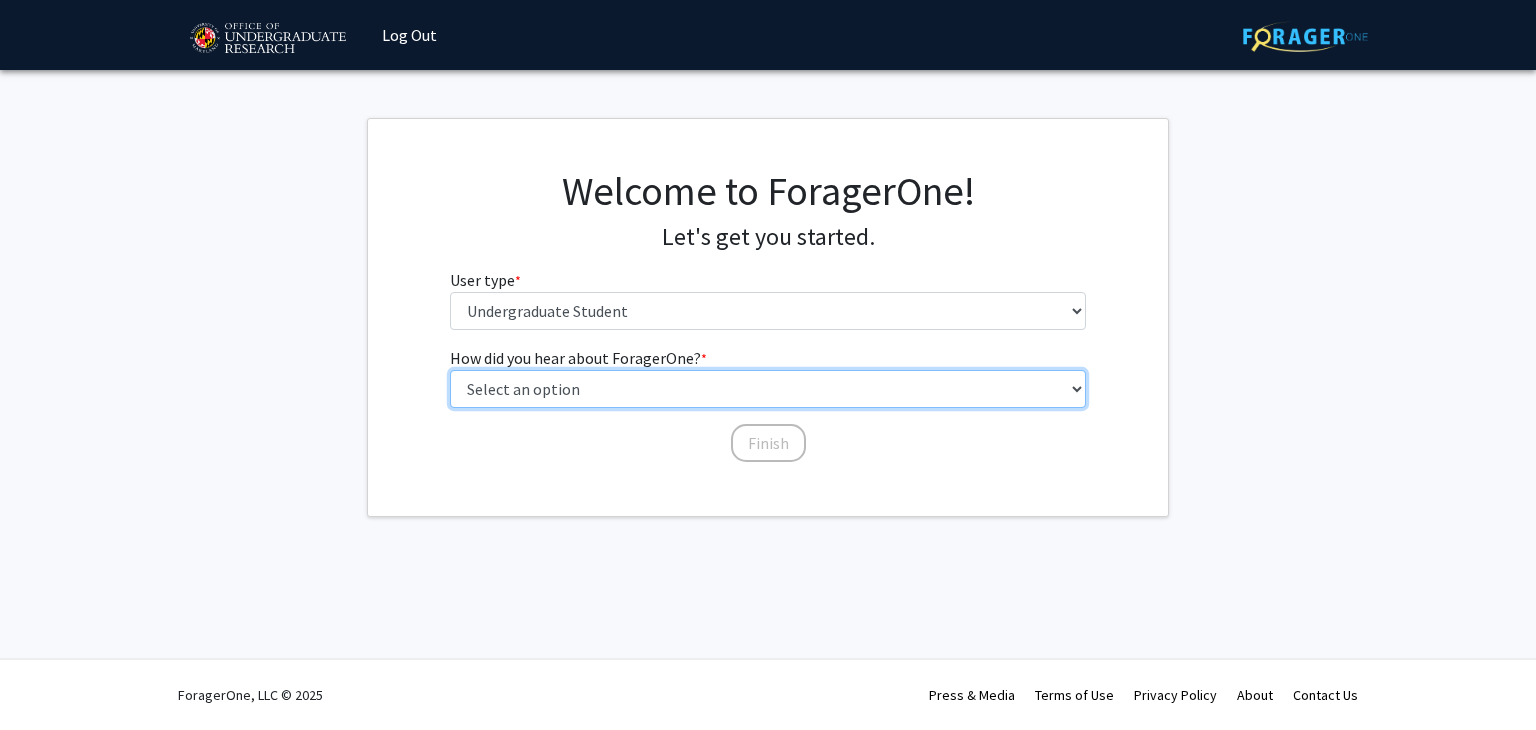 click on "Select an option  Peer/student recommendation   Faculty/staff recommendation   University website   University email or newsletter   Other" at bounding box center [768, 389] 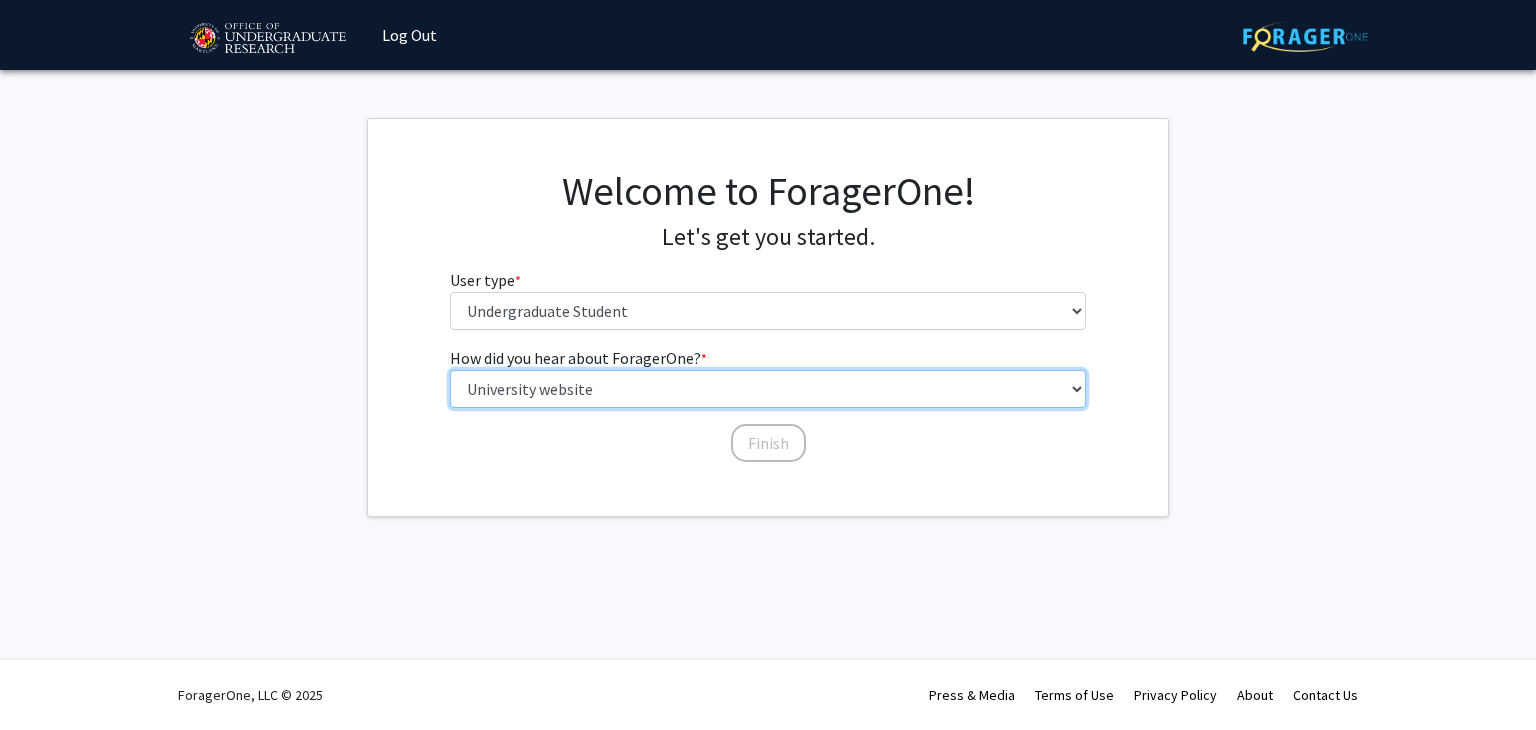 click on "Select an option  Peer/student recommendation   Faculty/staff recommendation   University website   University email or newsletter   Other" at bounding box center [768, 389] 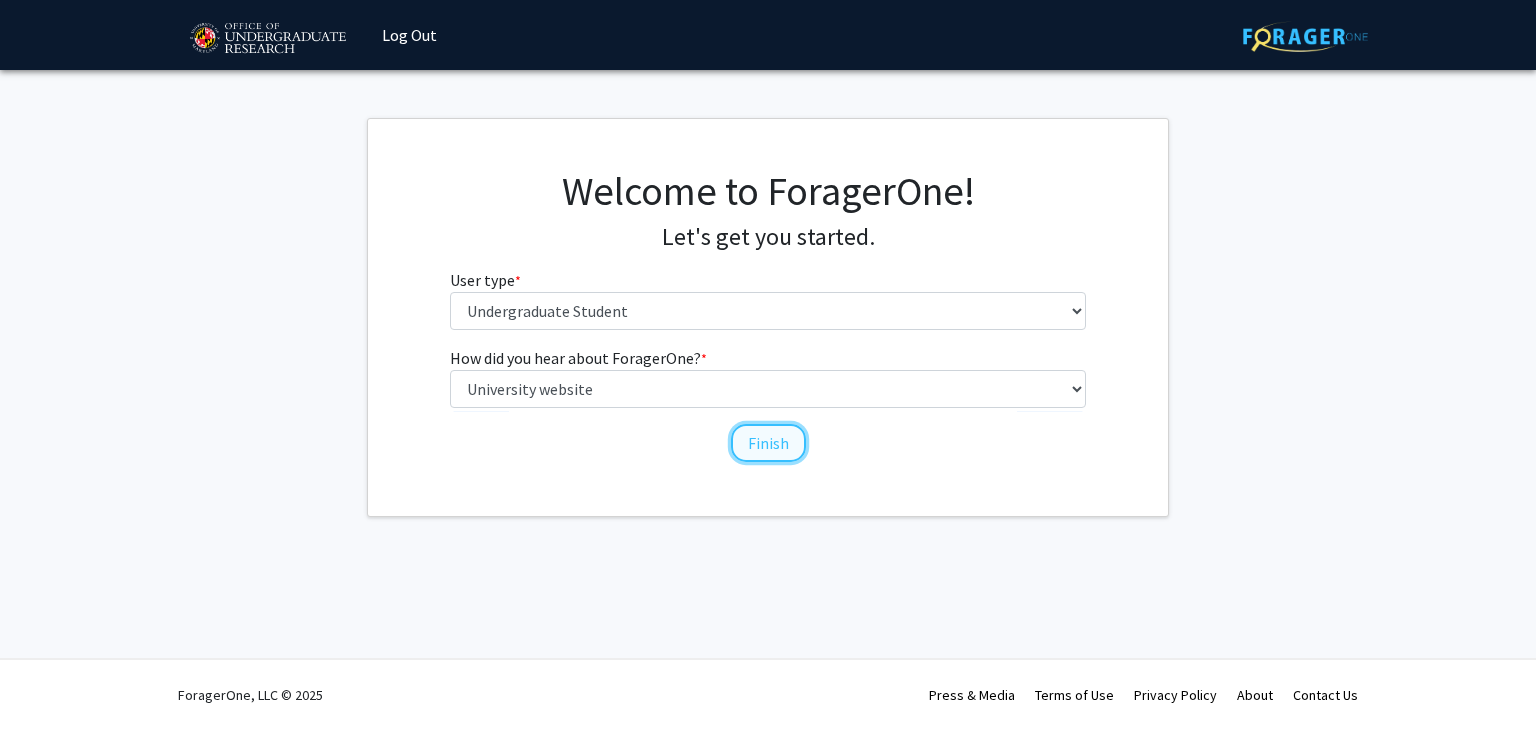 click on "Finish" 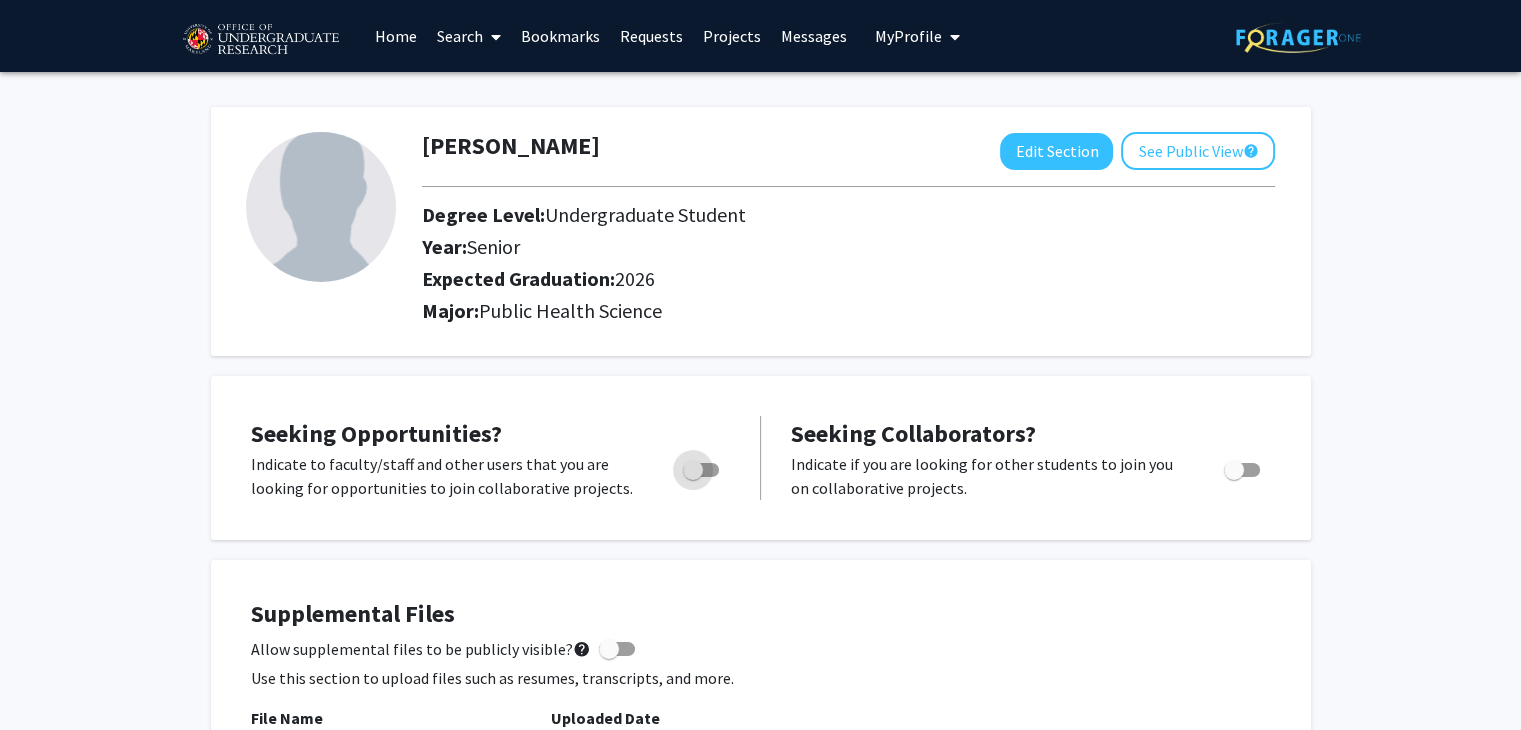 click at bounding box center (697, 470) 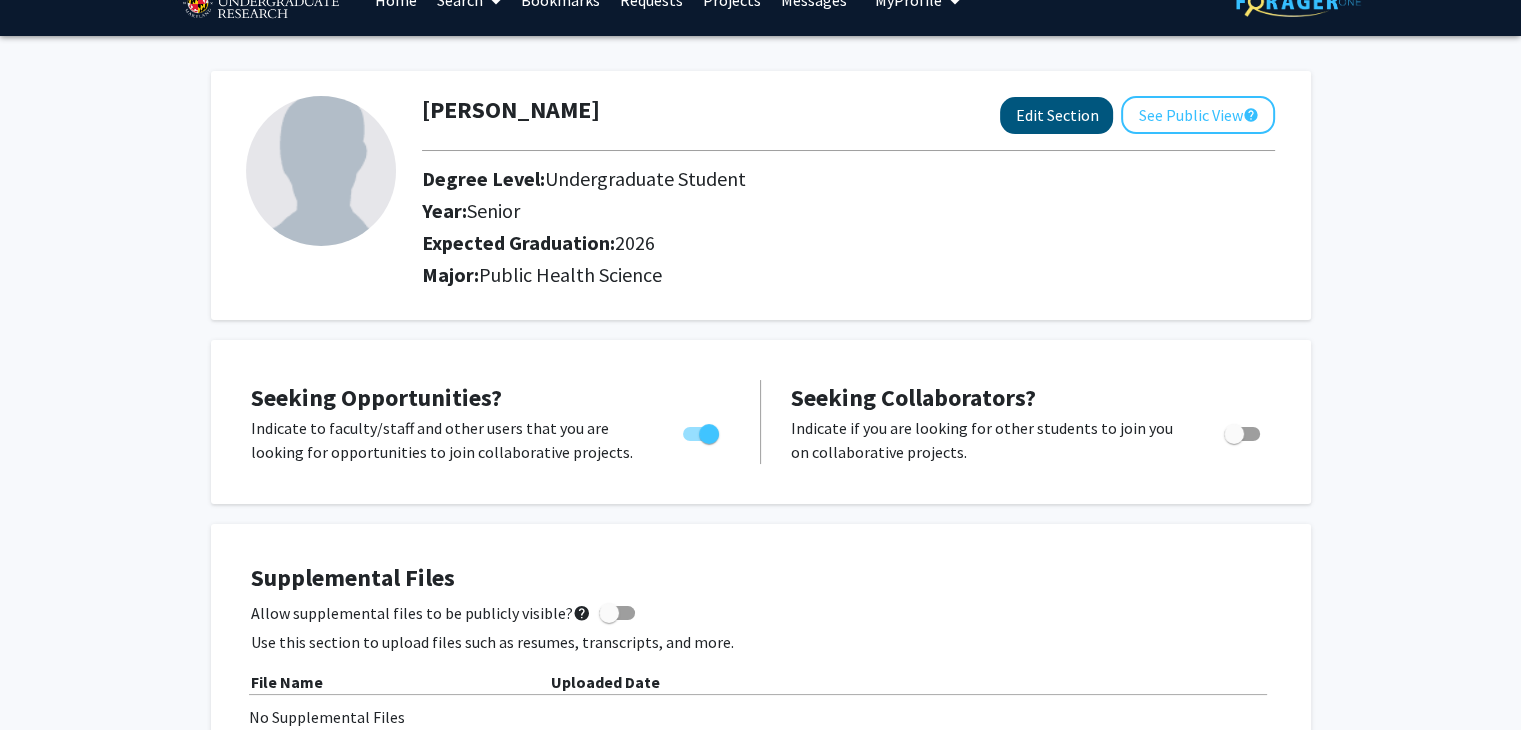 scroll, scrollTop: 0, scrollLeft: 0, axis: both 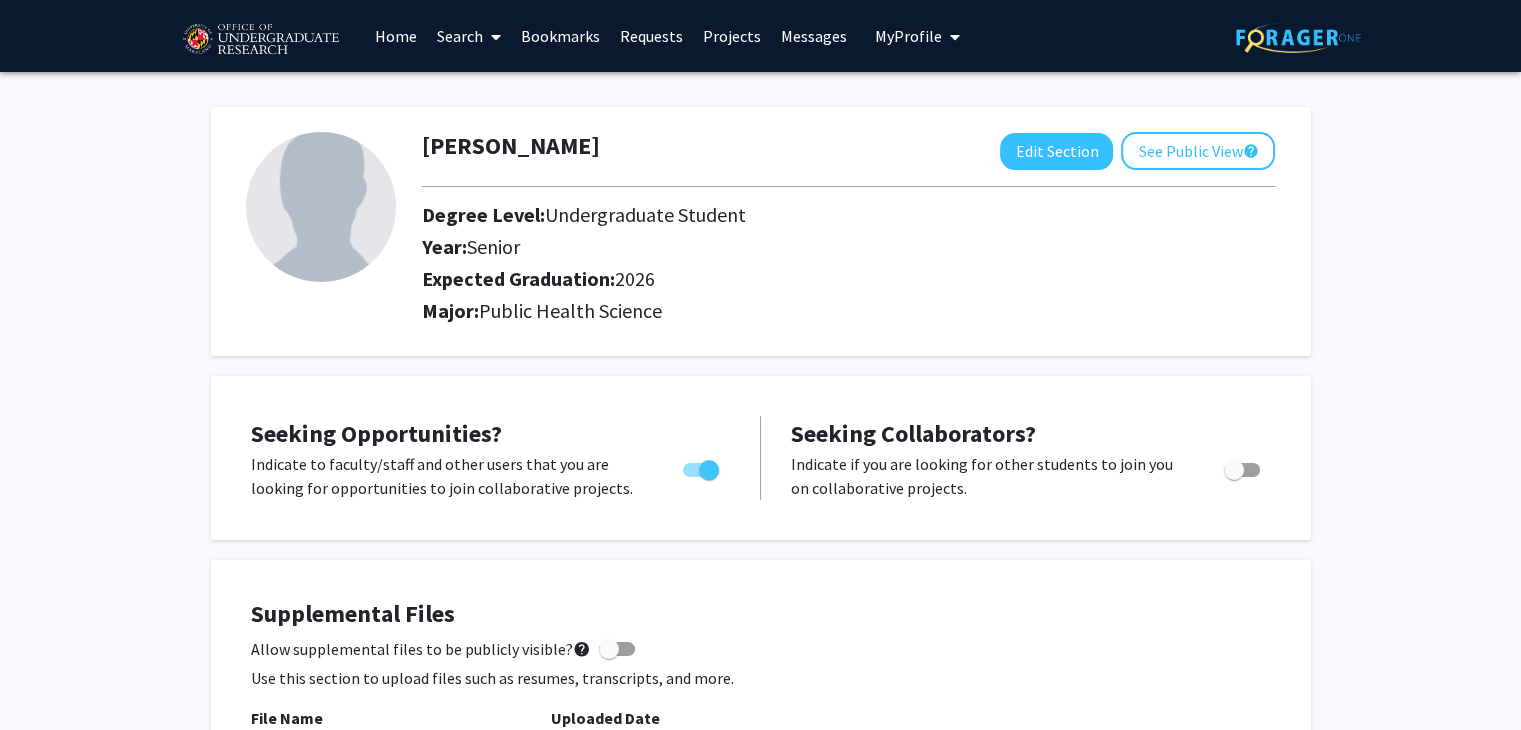 click on "Search" at bounding box center [469, 36] 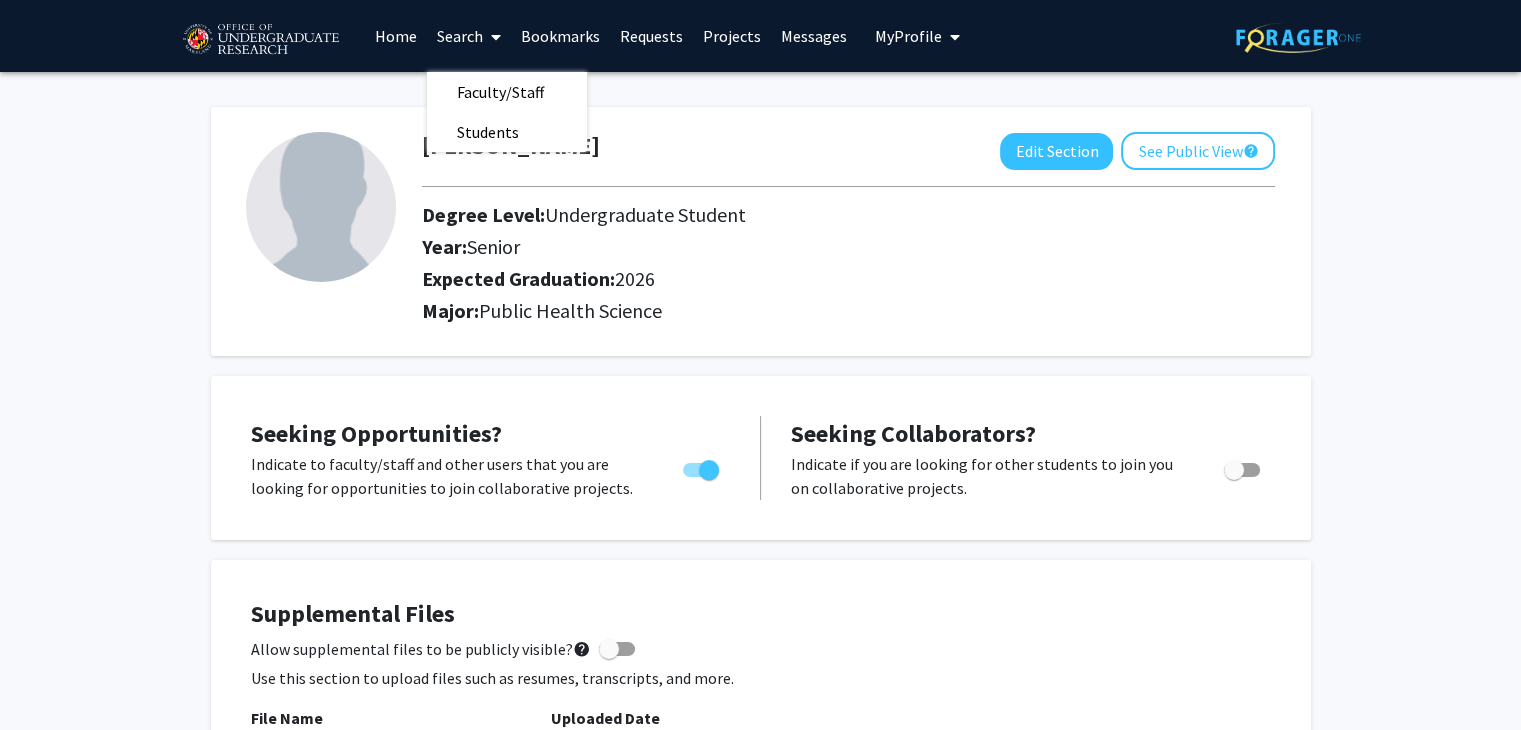 click on "Home" at bounding box center [396, 36] 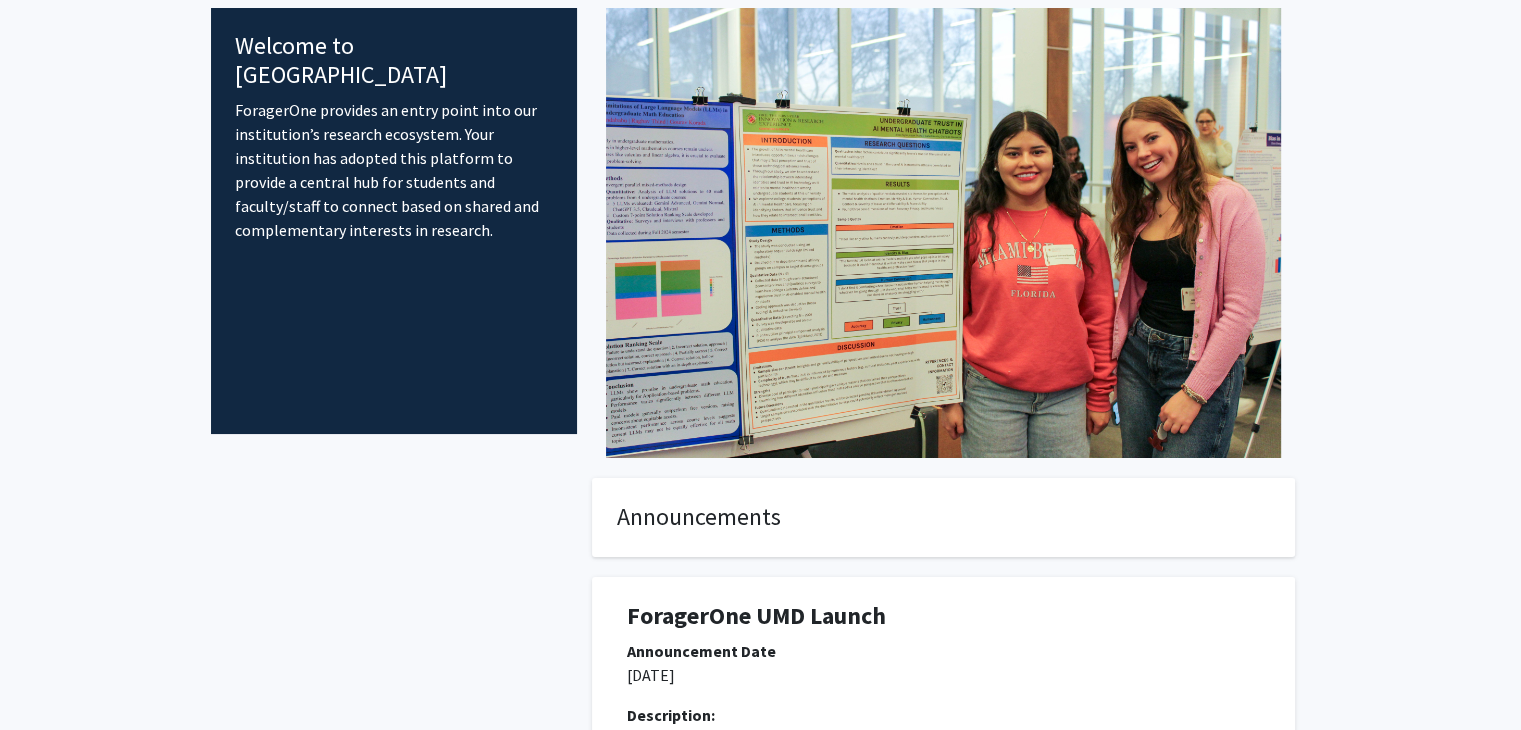 scroll, scrollTop: 0, scrollLeft: 0, axis: both 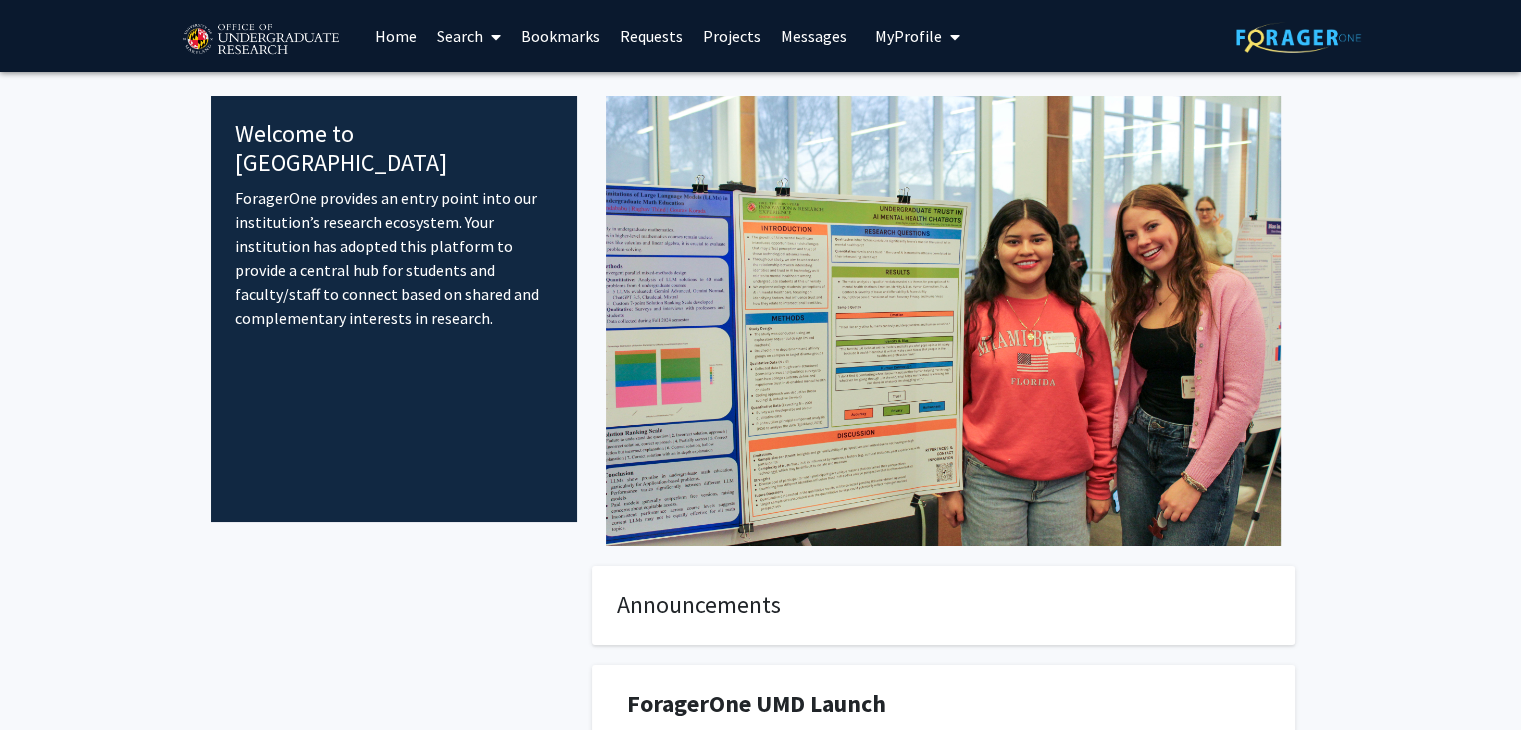 click on "Search" at bounding box center (469, 36) 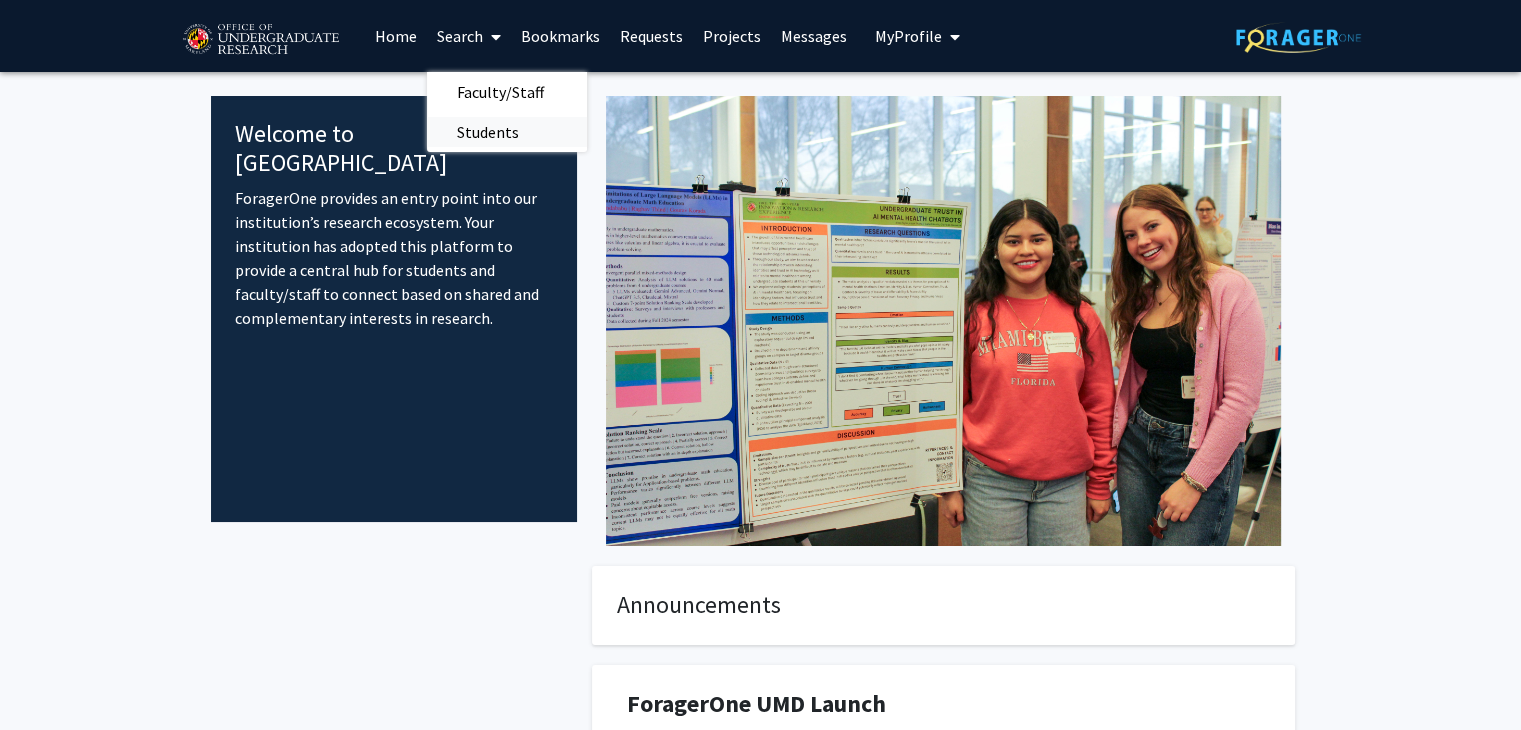 click on "Students" at bounding box center (488, 132) 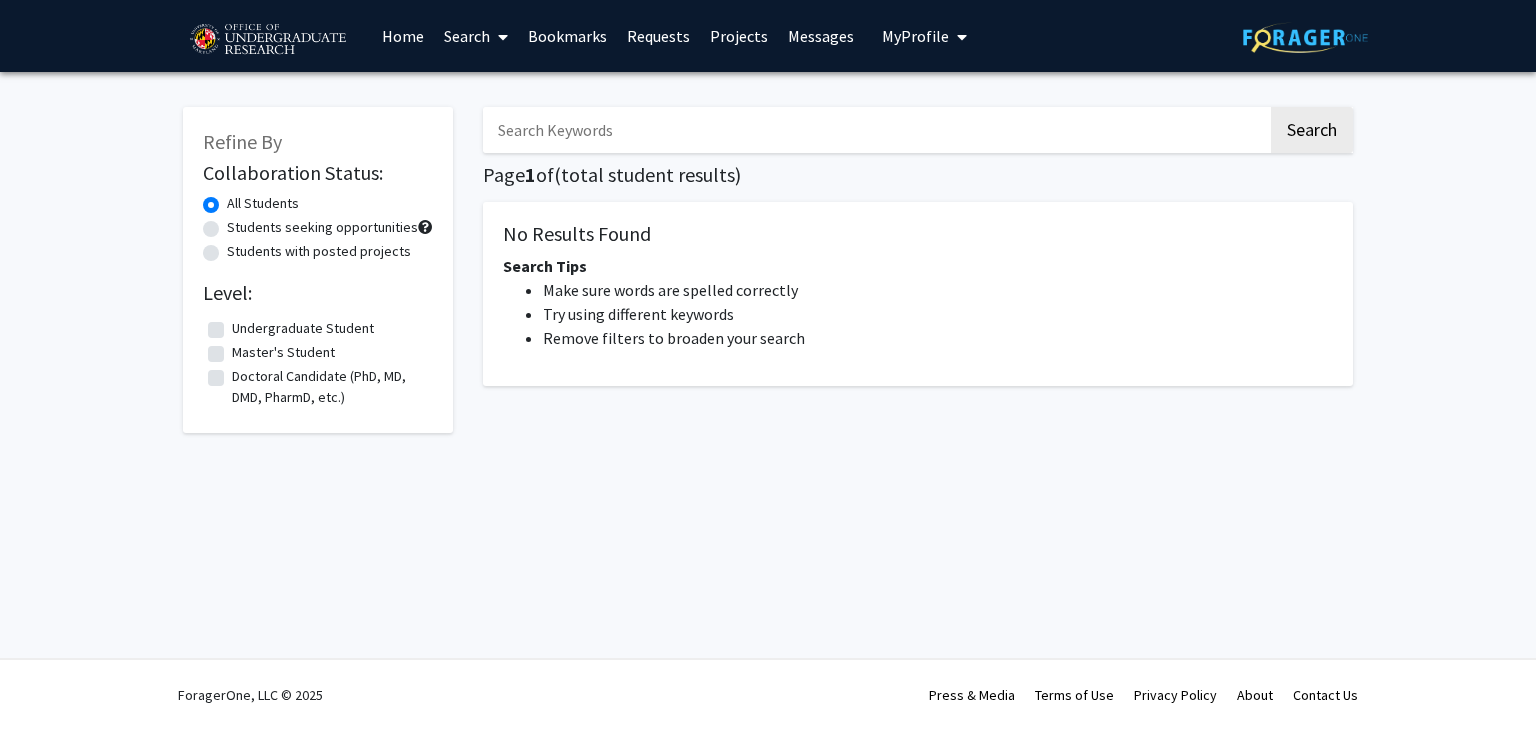 click on "Search" at bounding box center (476, 36) 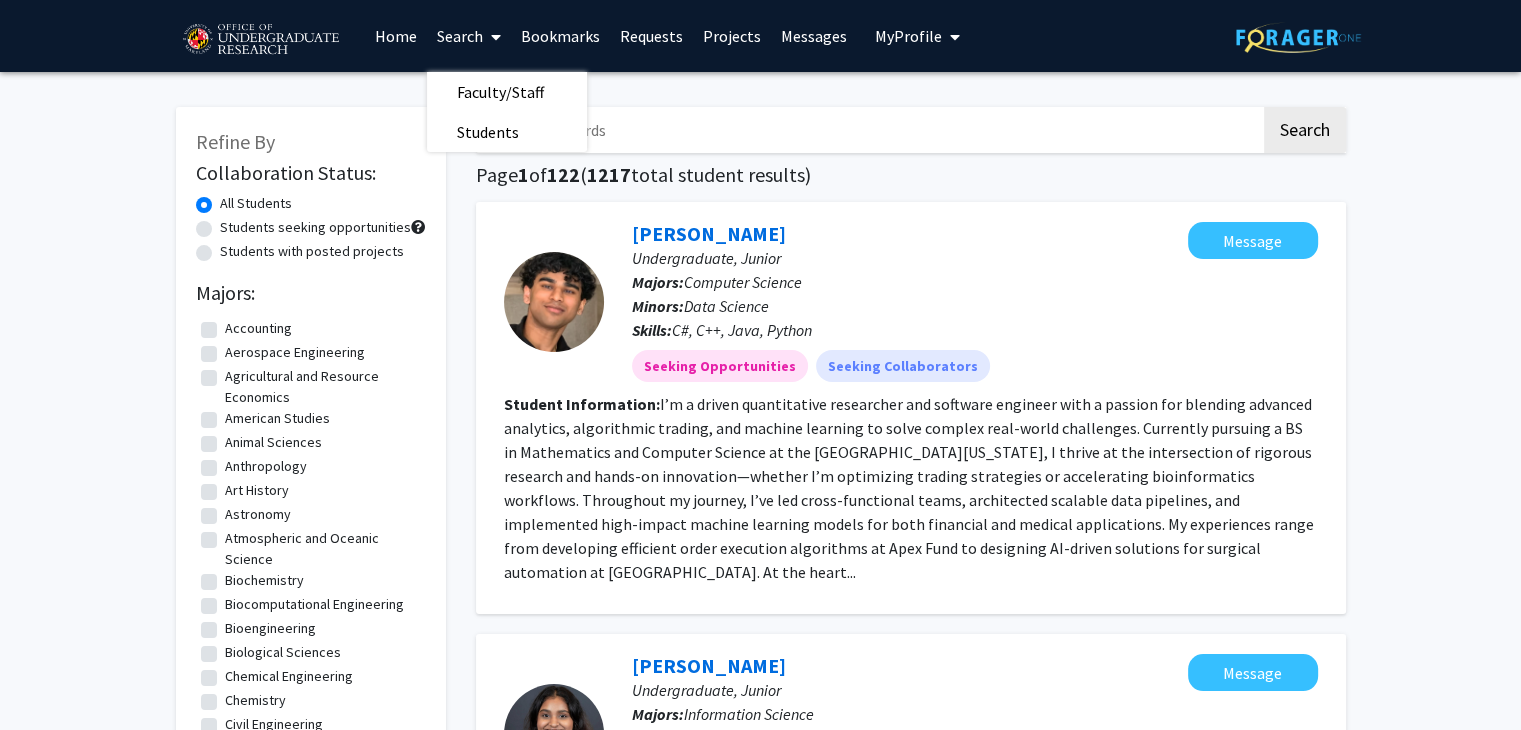click on "Projects" at bounding box center [732, 36] 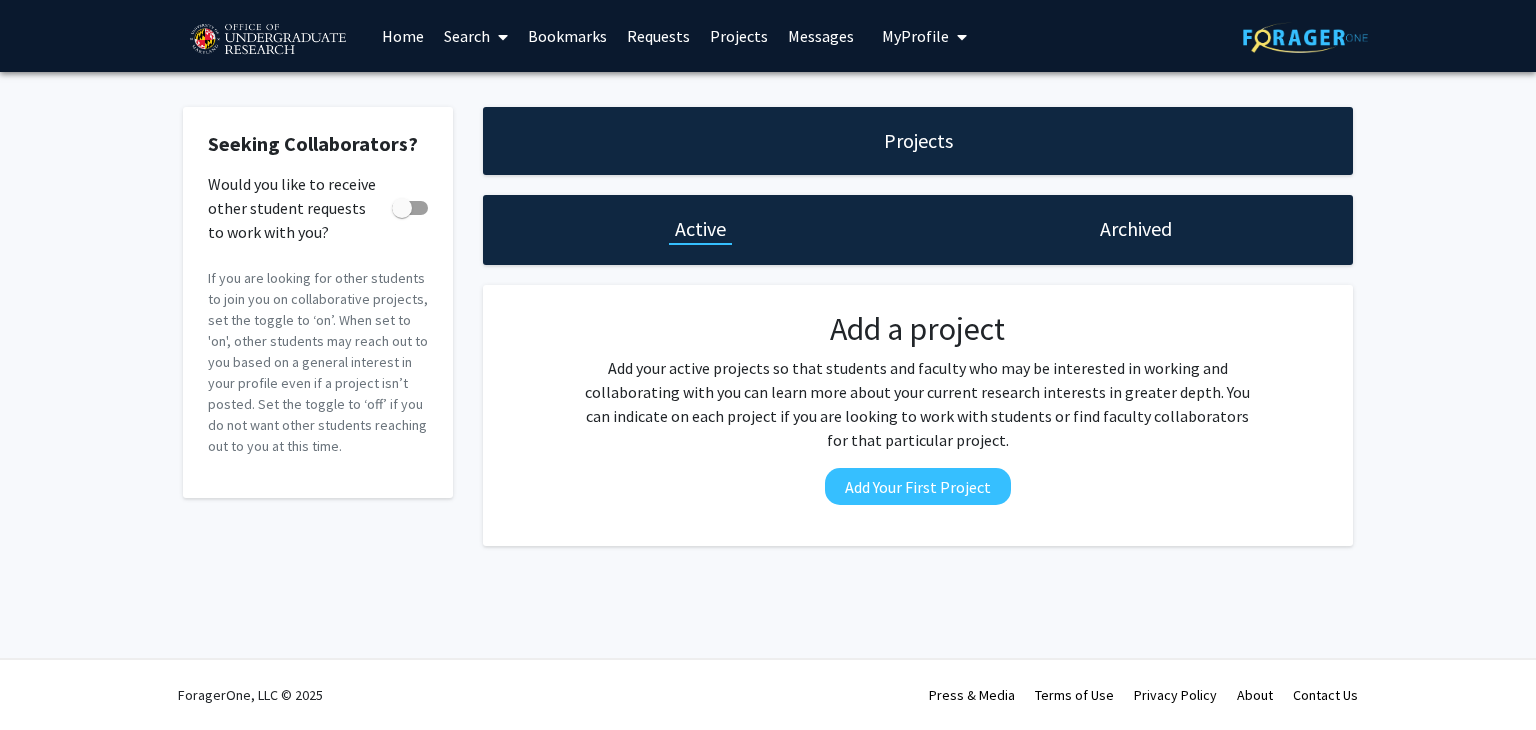 click on "Search" at bounding box center (476, 36) 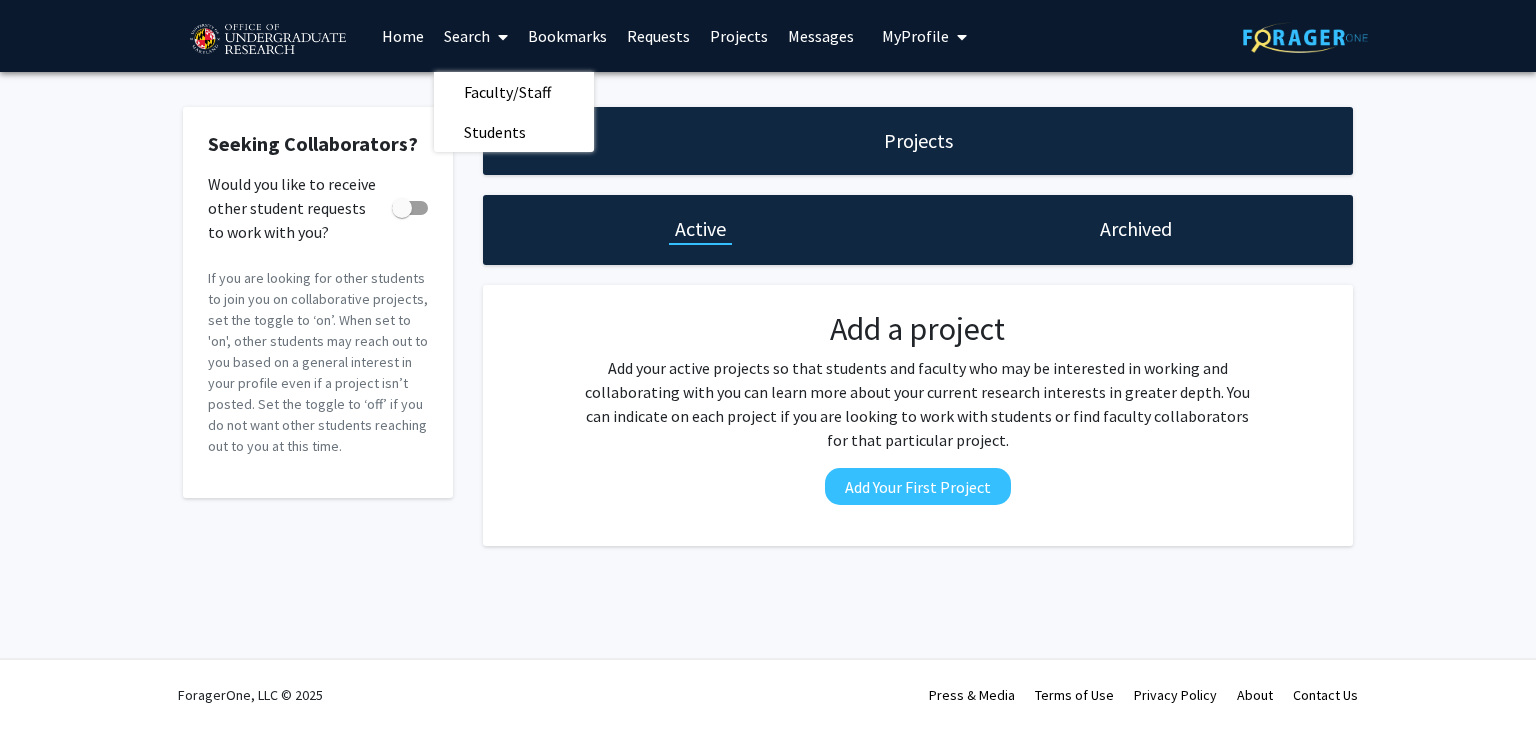 click on "Home" at bounding box center [403, 36] 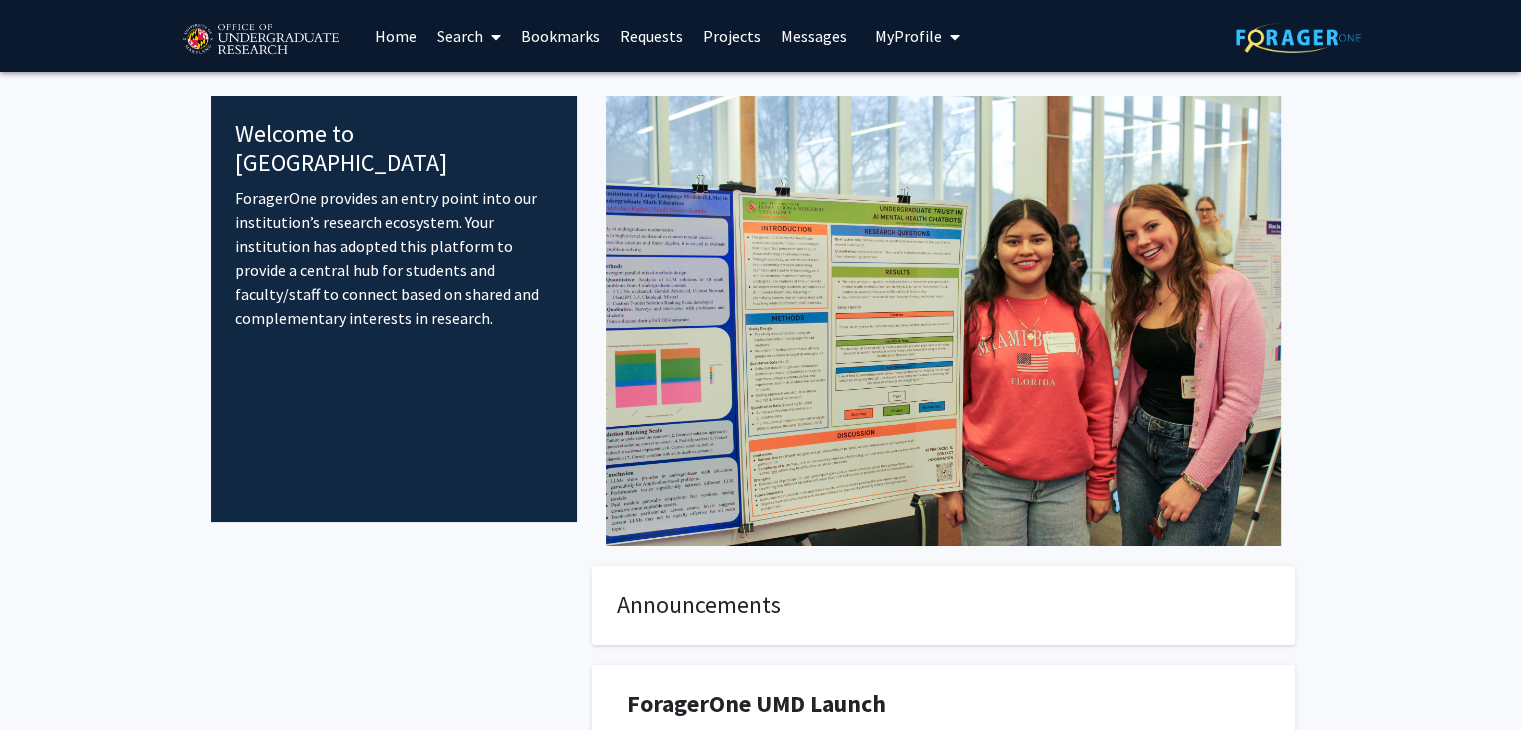 click on "Search" at bounding box center (469, 36) 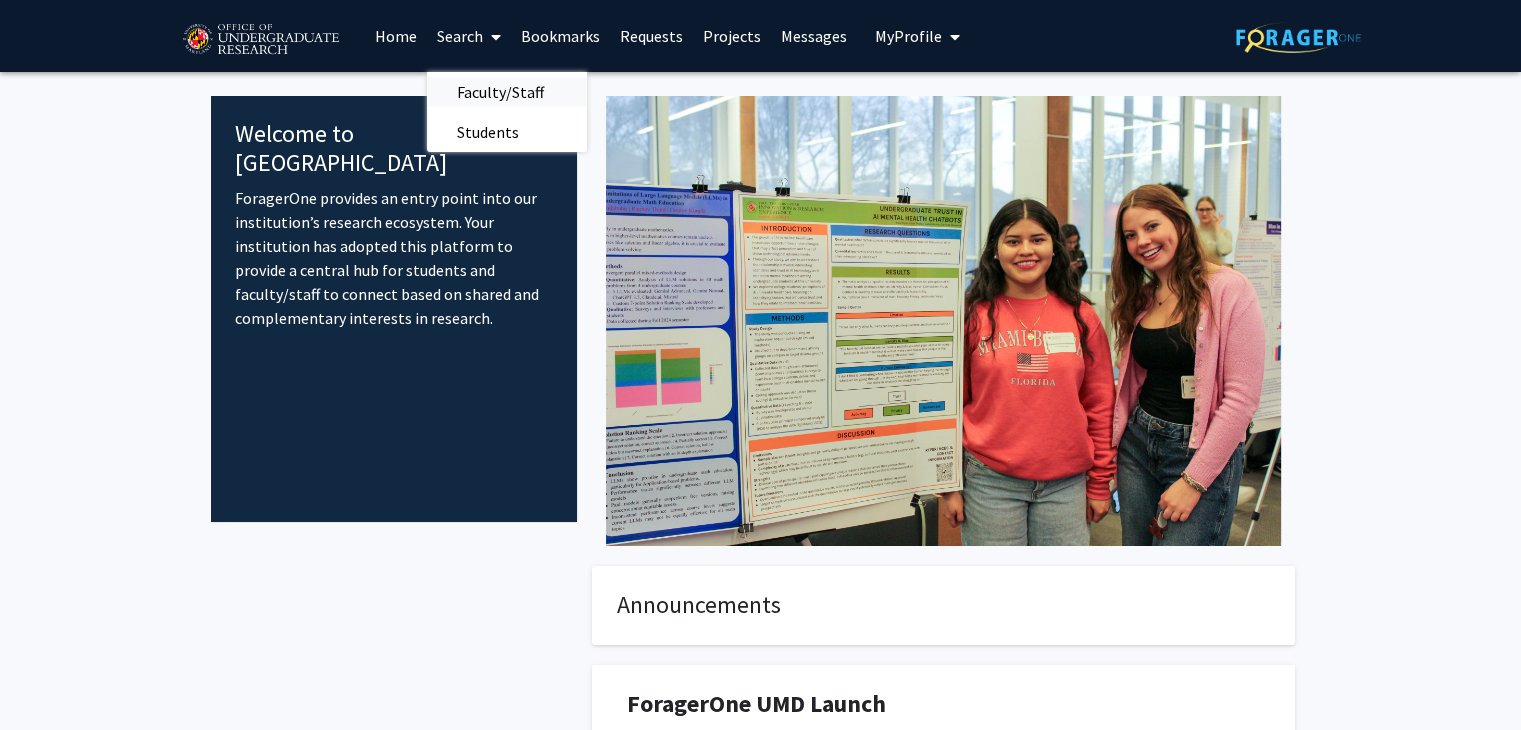 click on "Faculty/Staff" at bounding box center [500, 92] 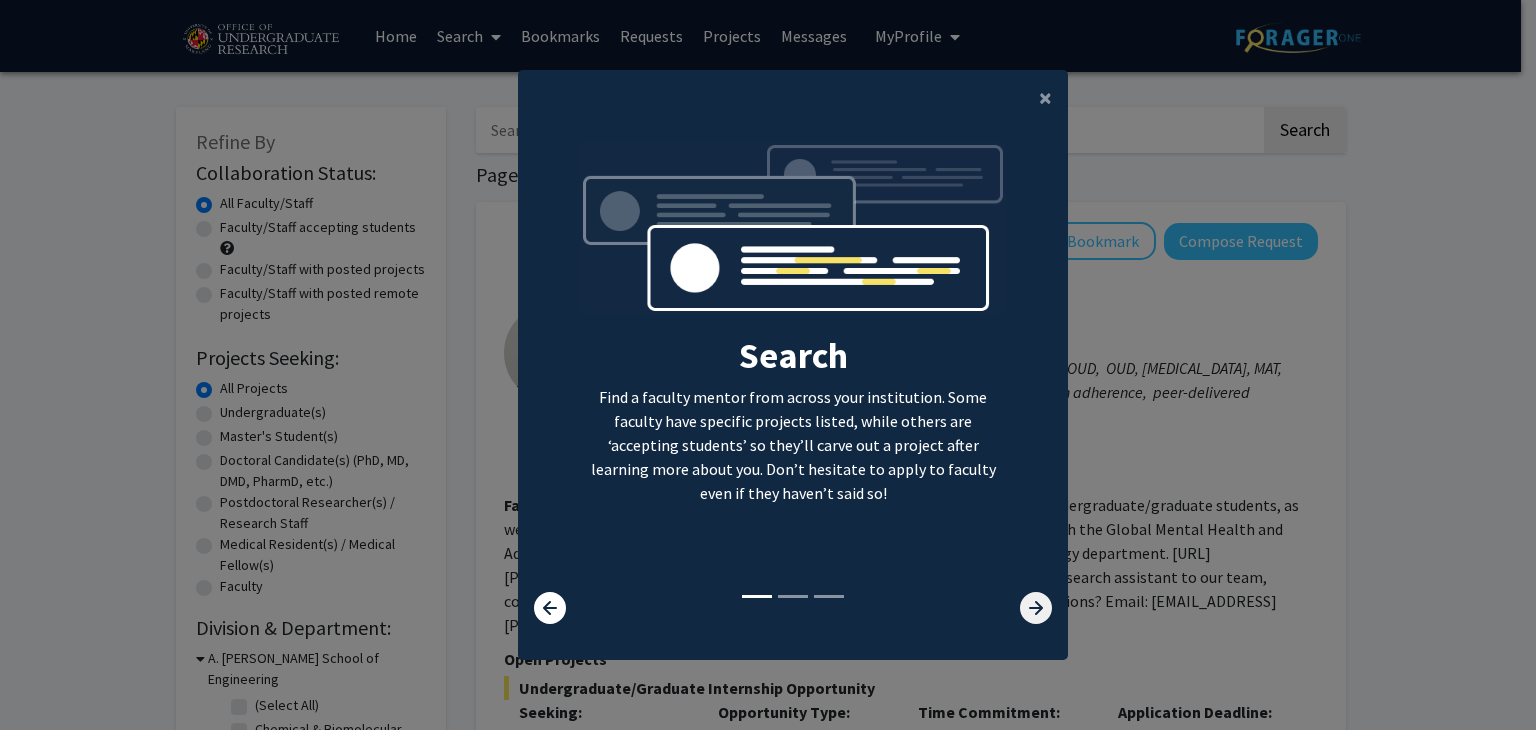 click 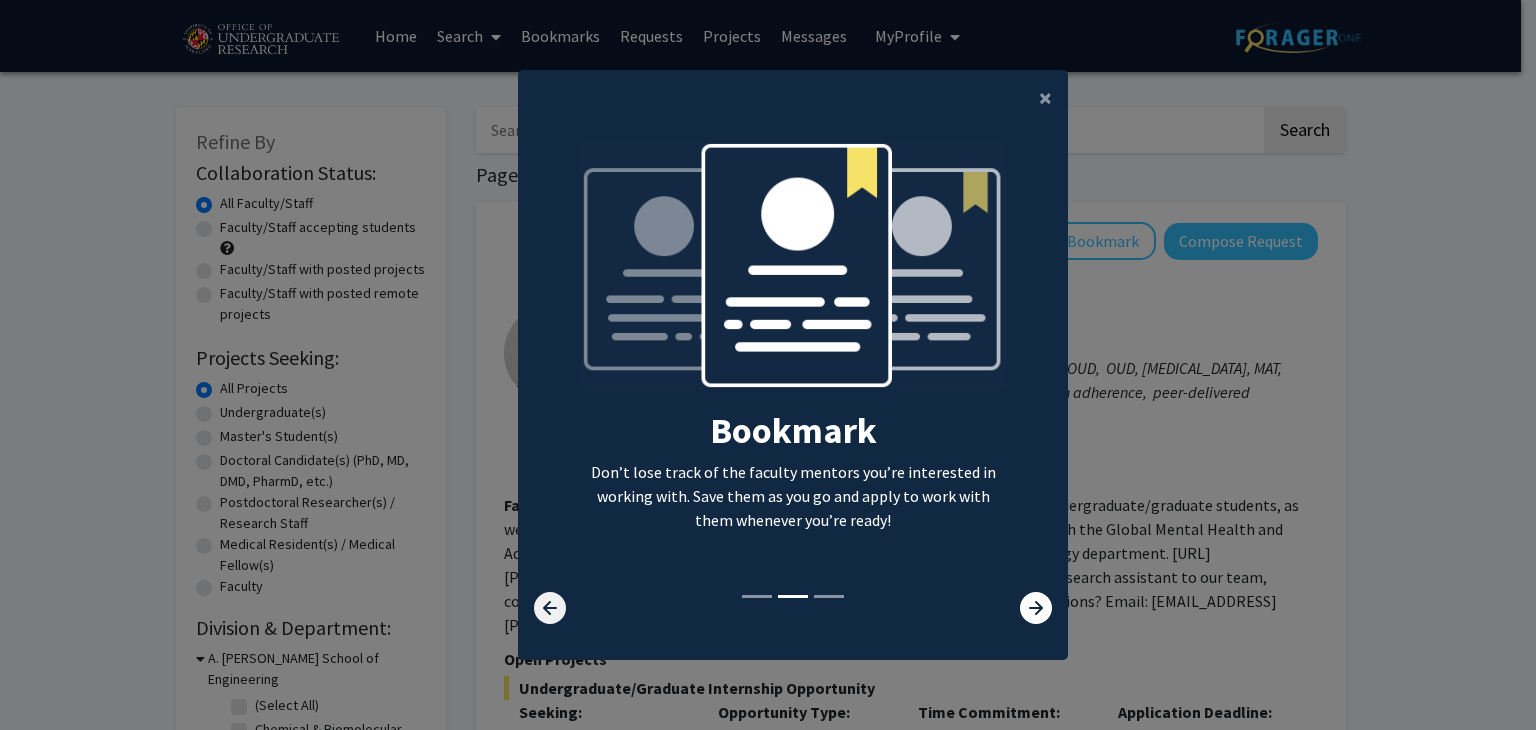 click 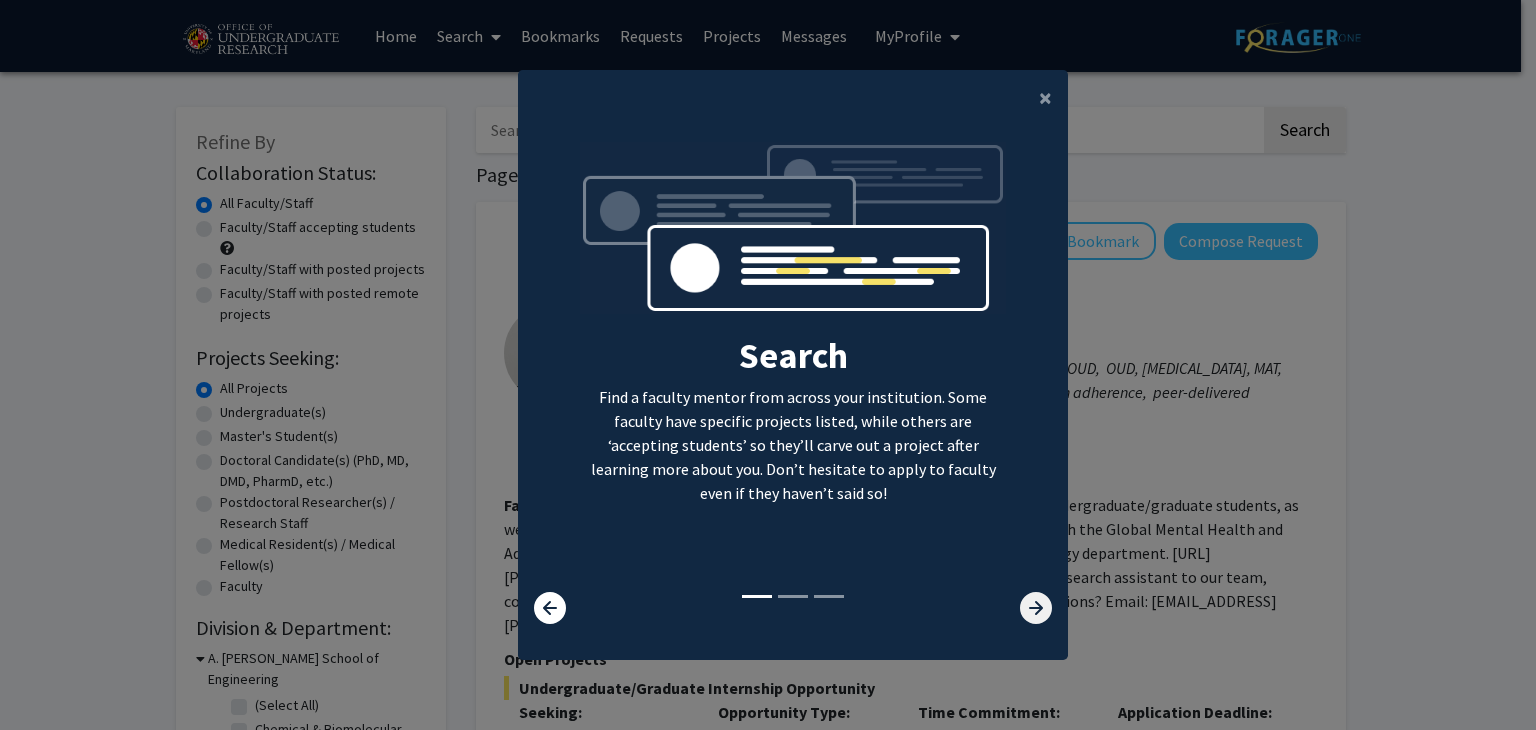 click 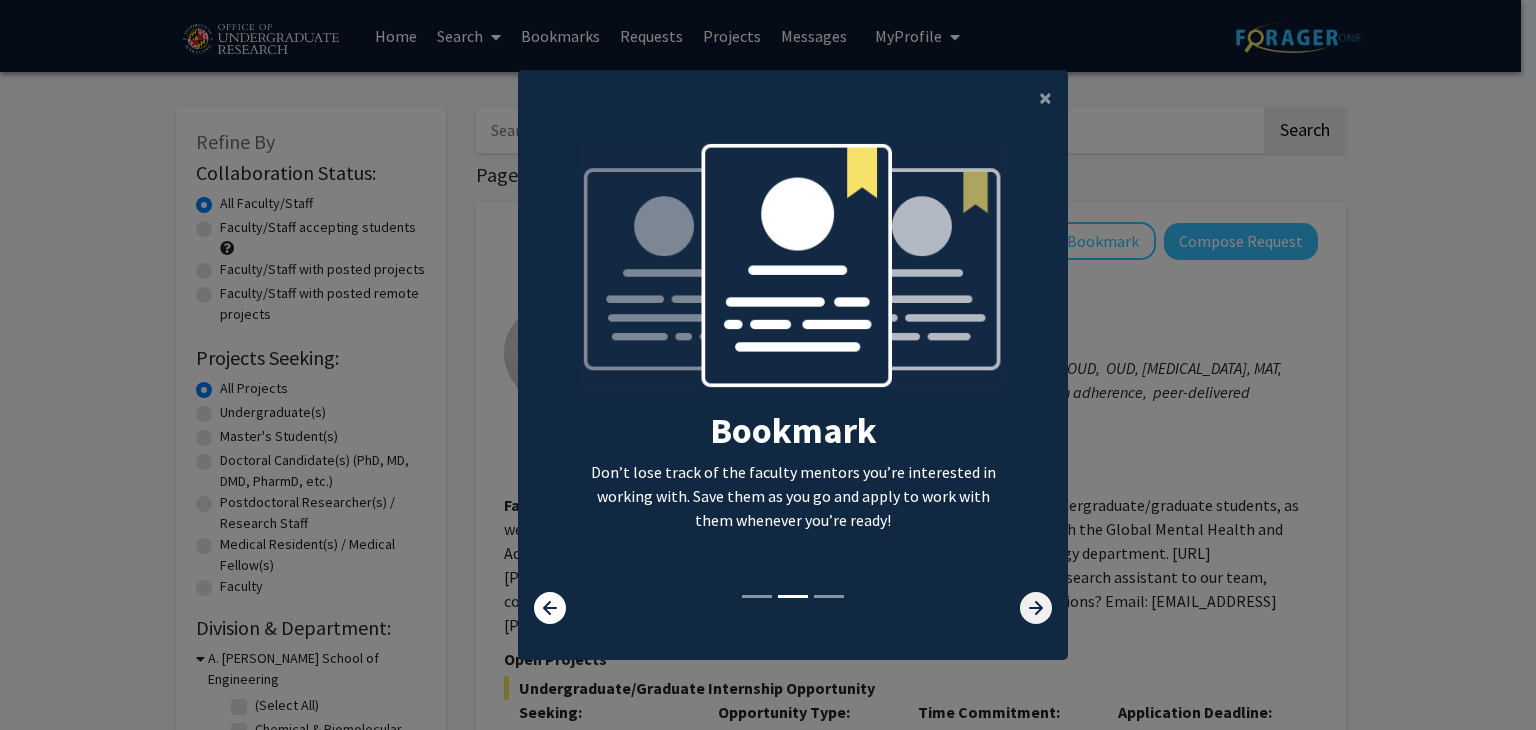 click 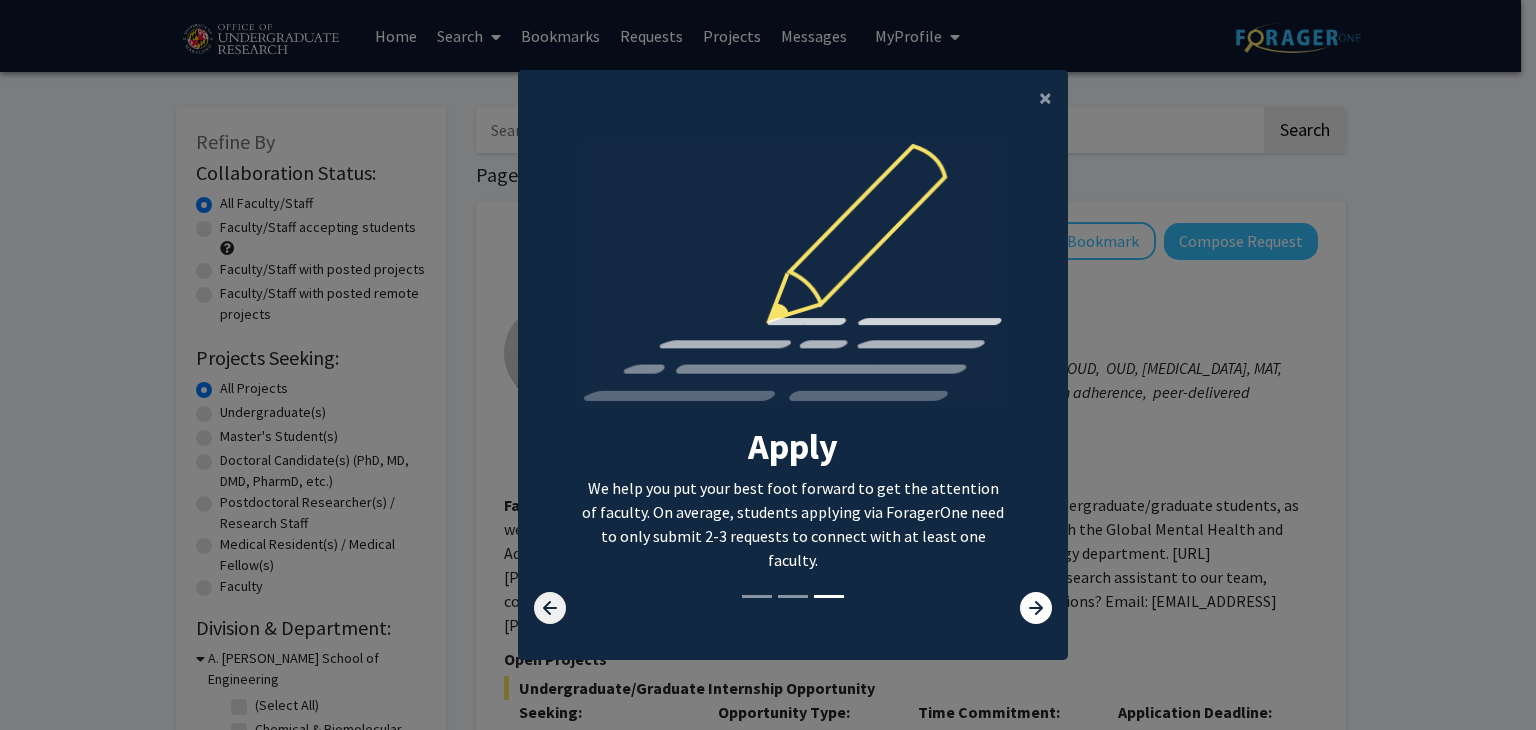 click 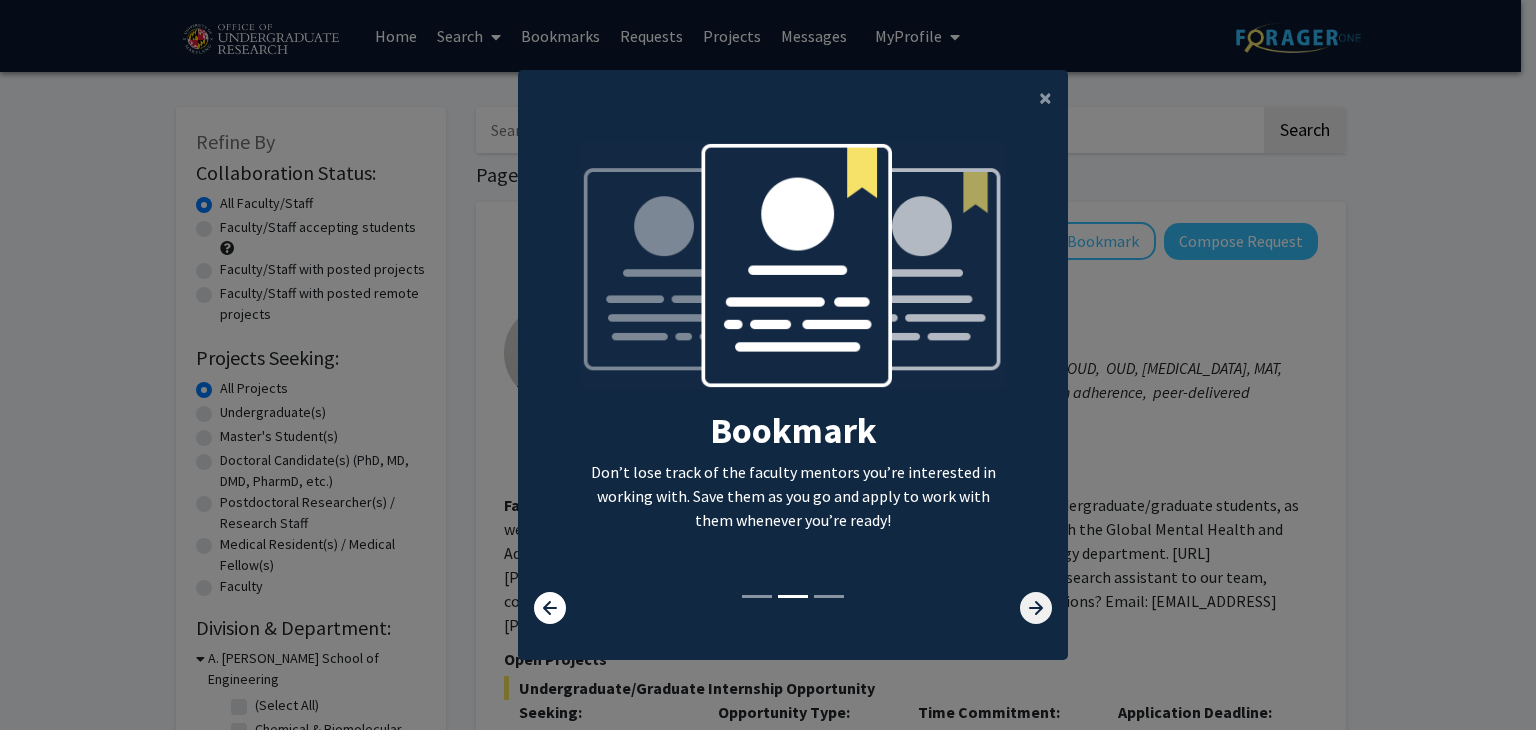 click 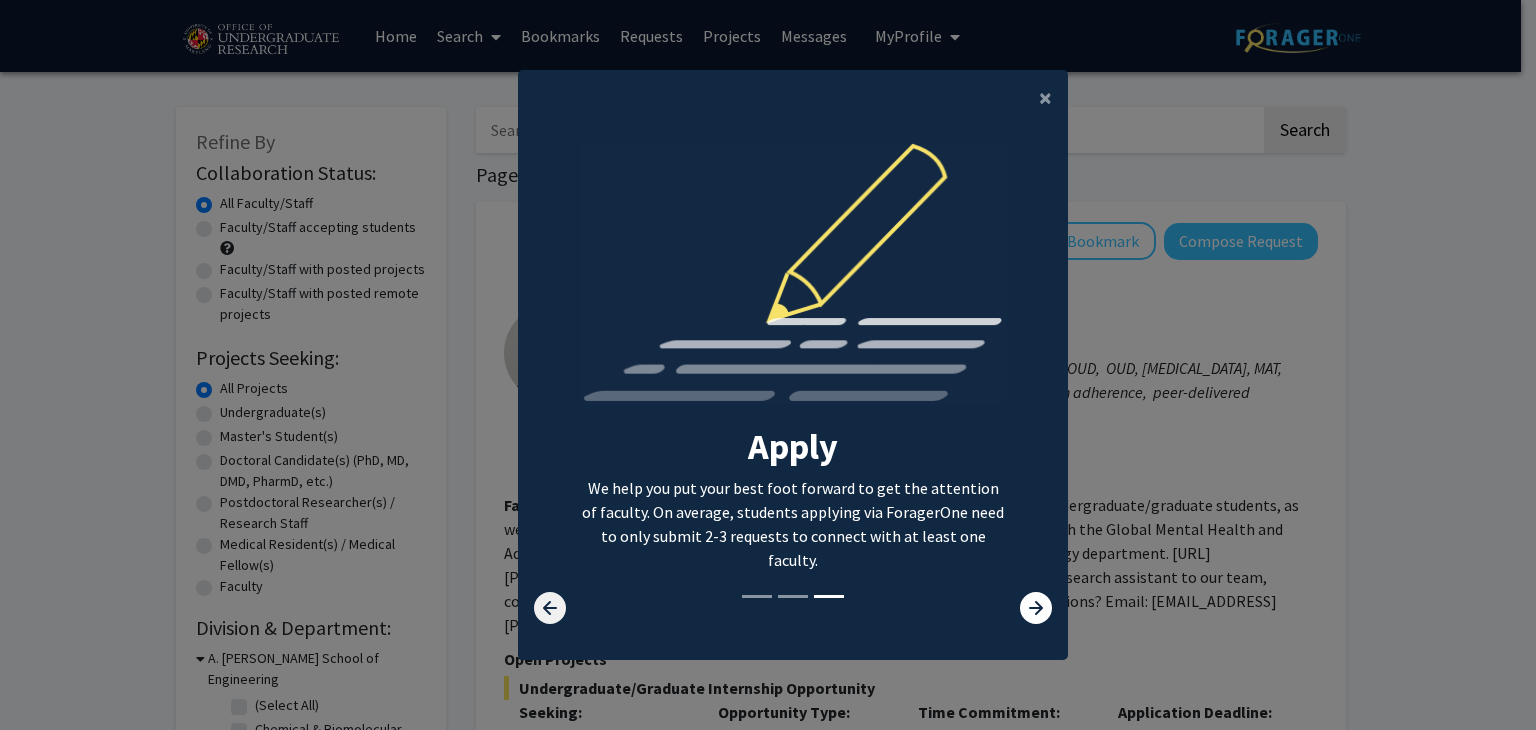 click 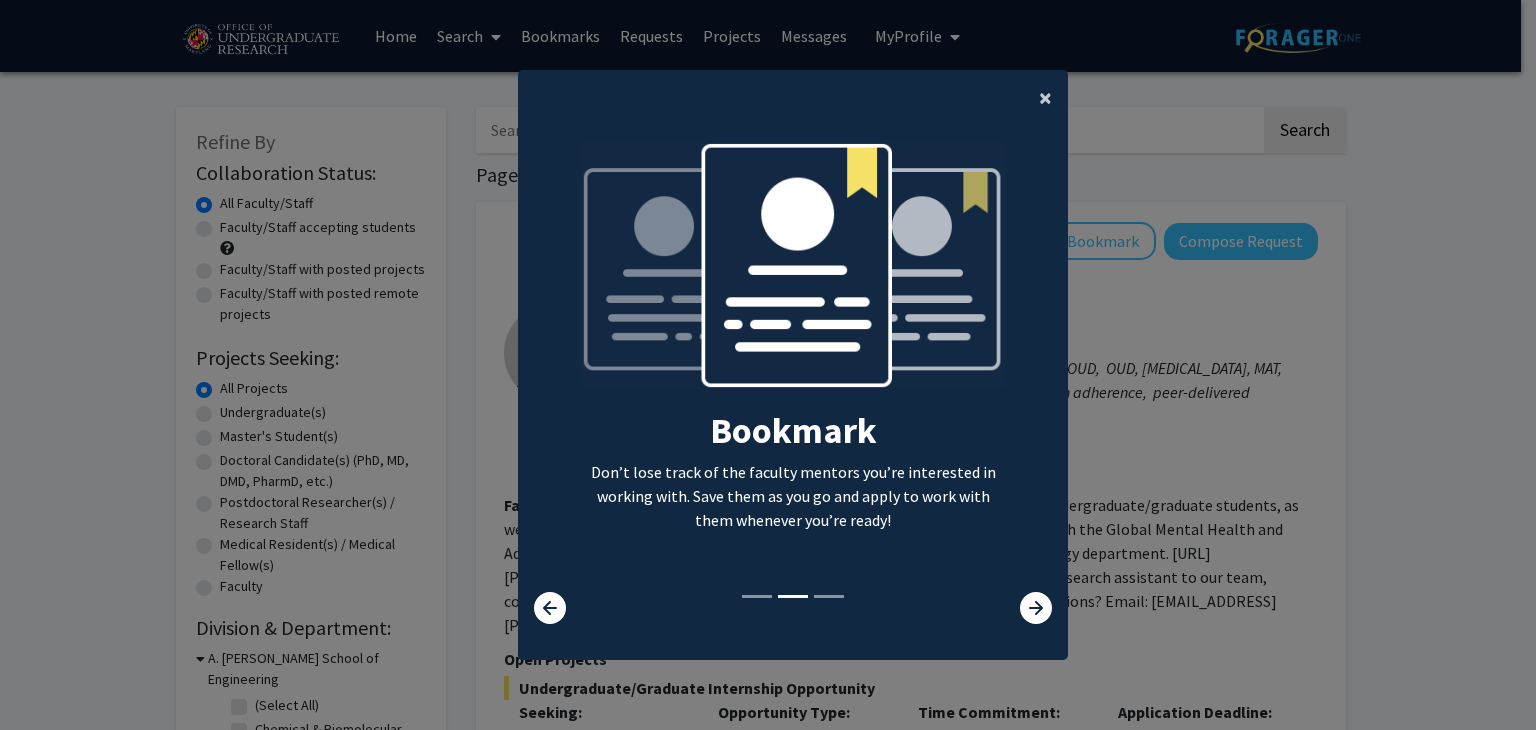 click on "×" 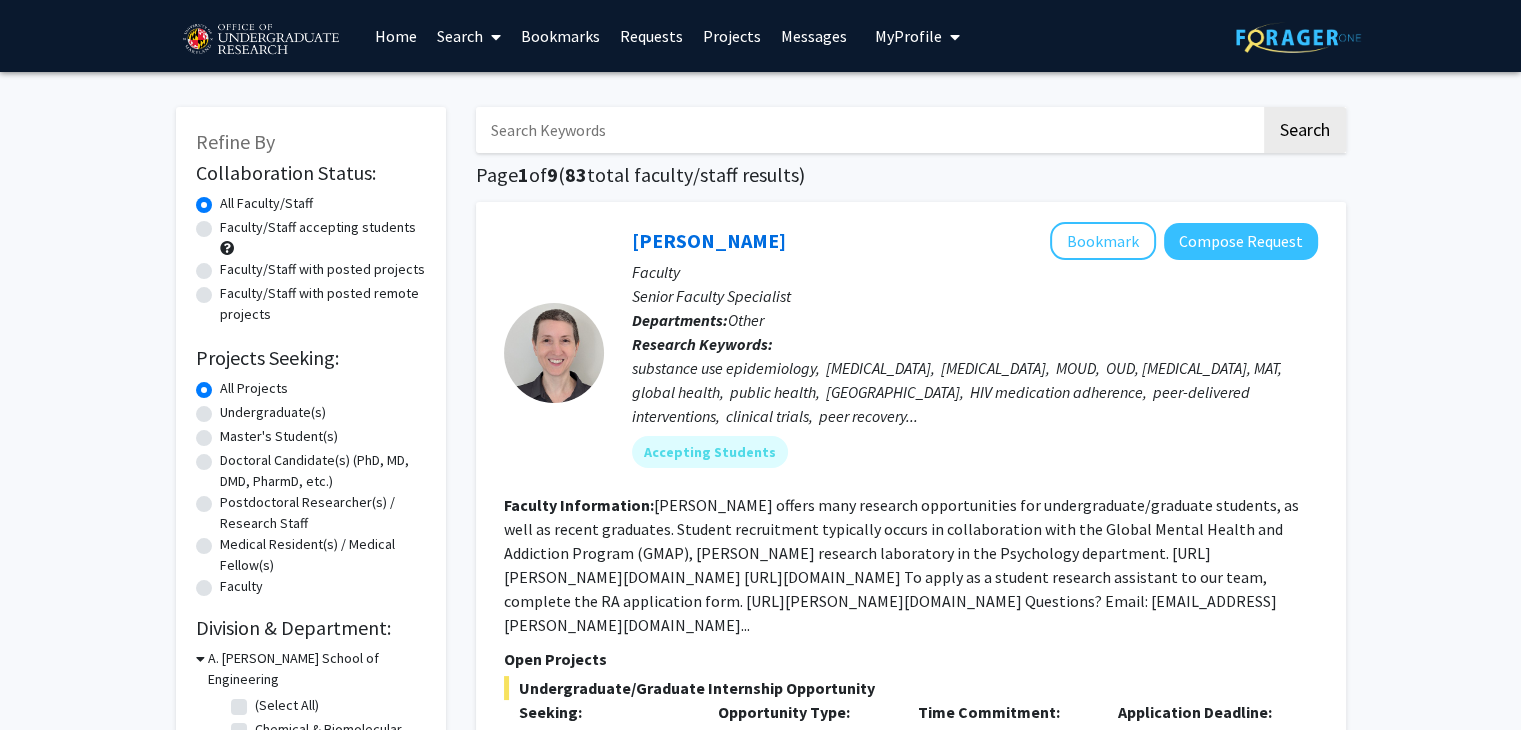 click on "Faculty/Staff accepting students" 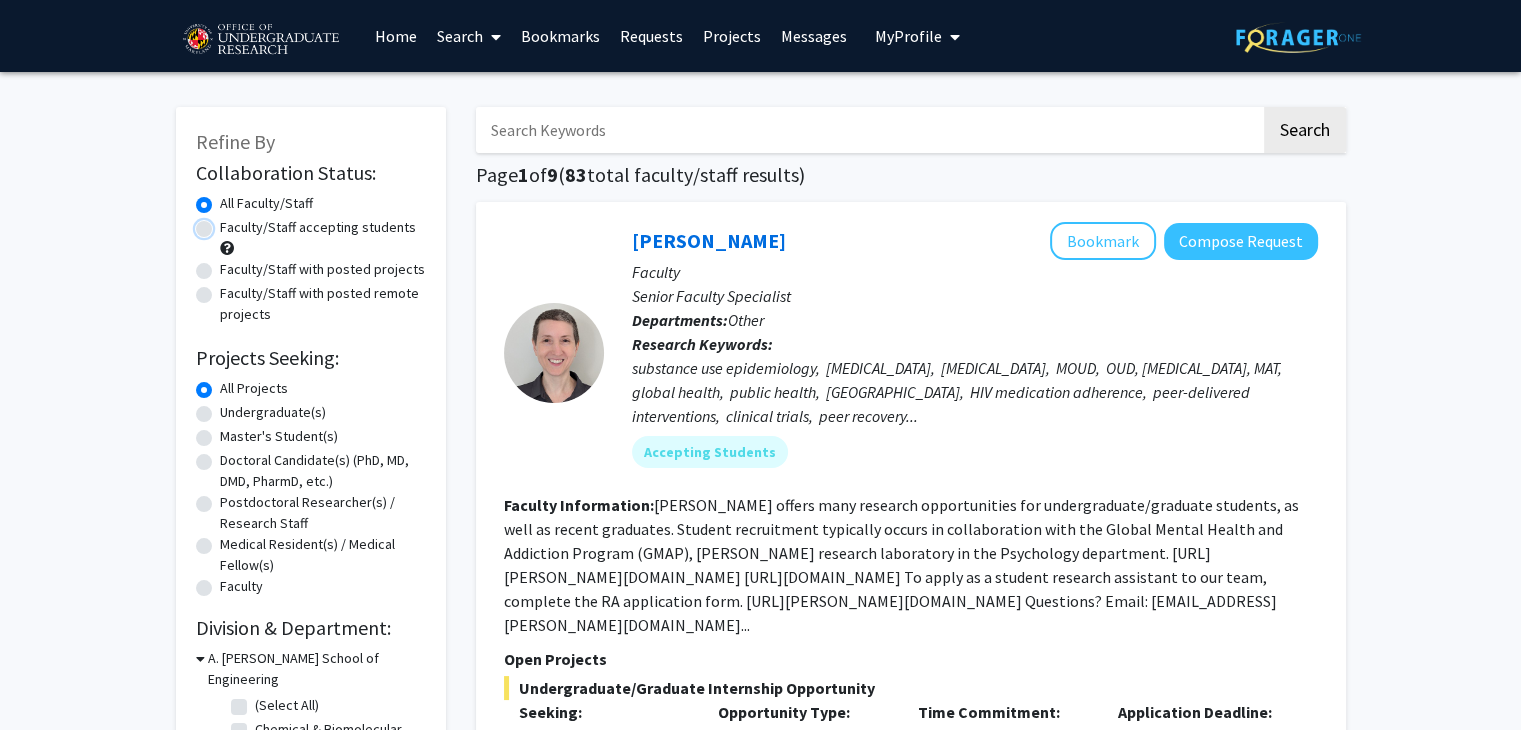click on "Faculty/Staff accepting students" at bounding box center [226, 223] 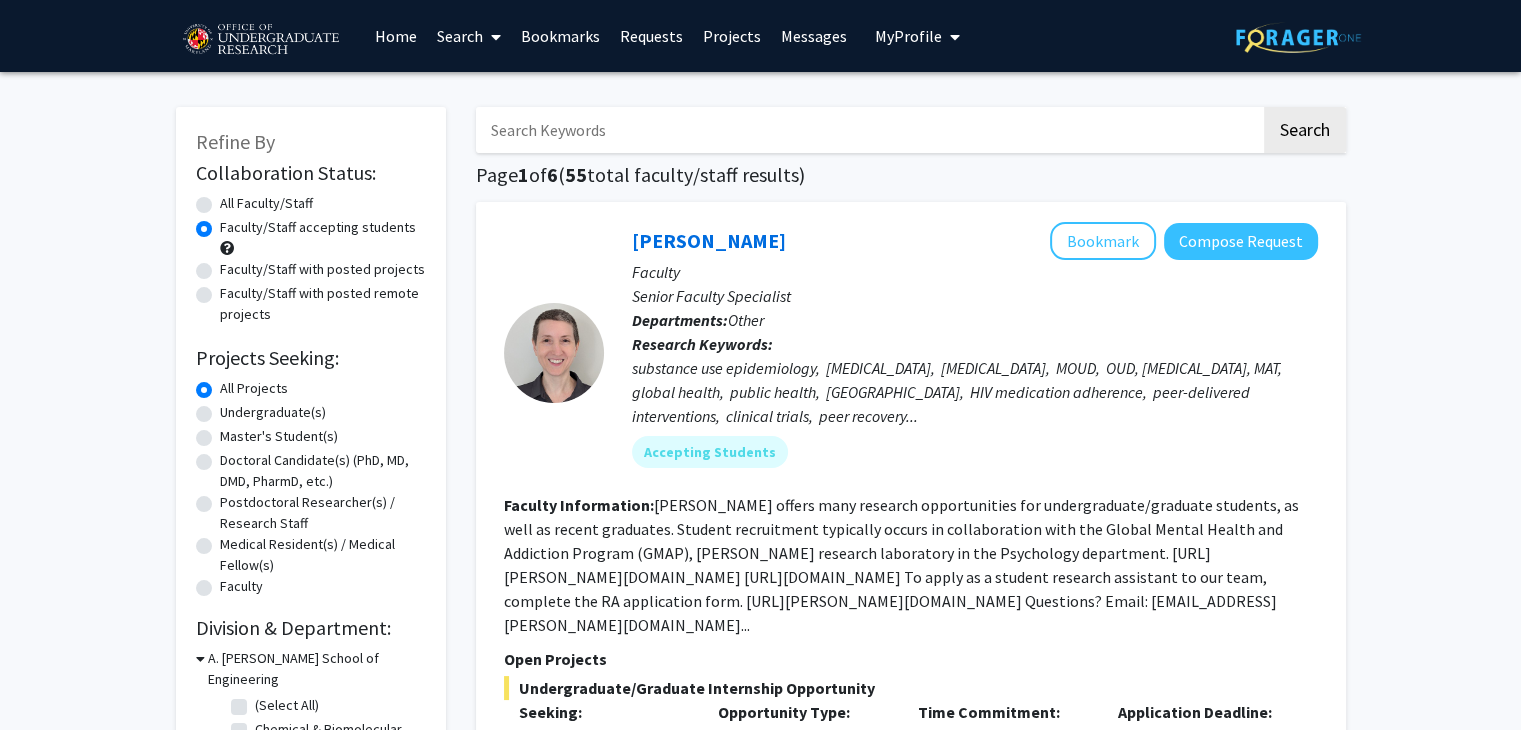 click on "Undergraduate(s)" 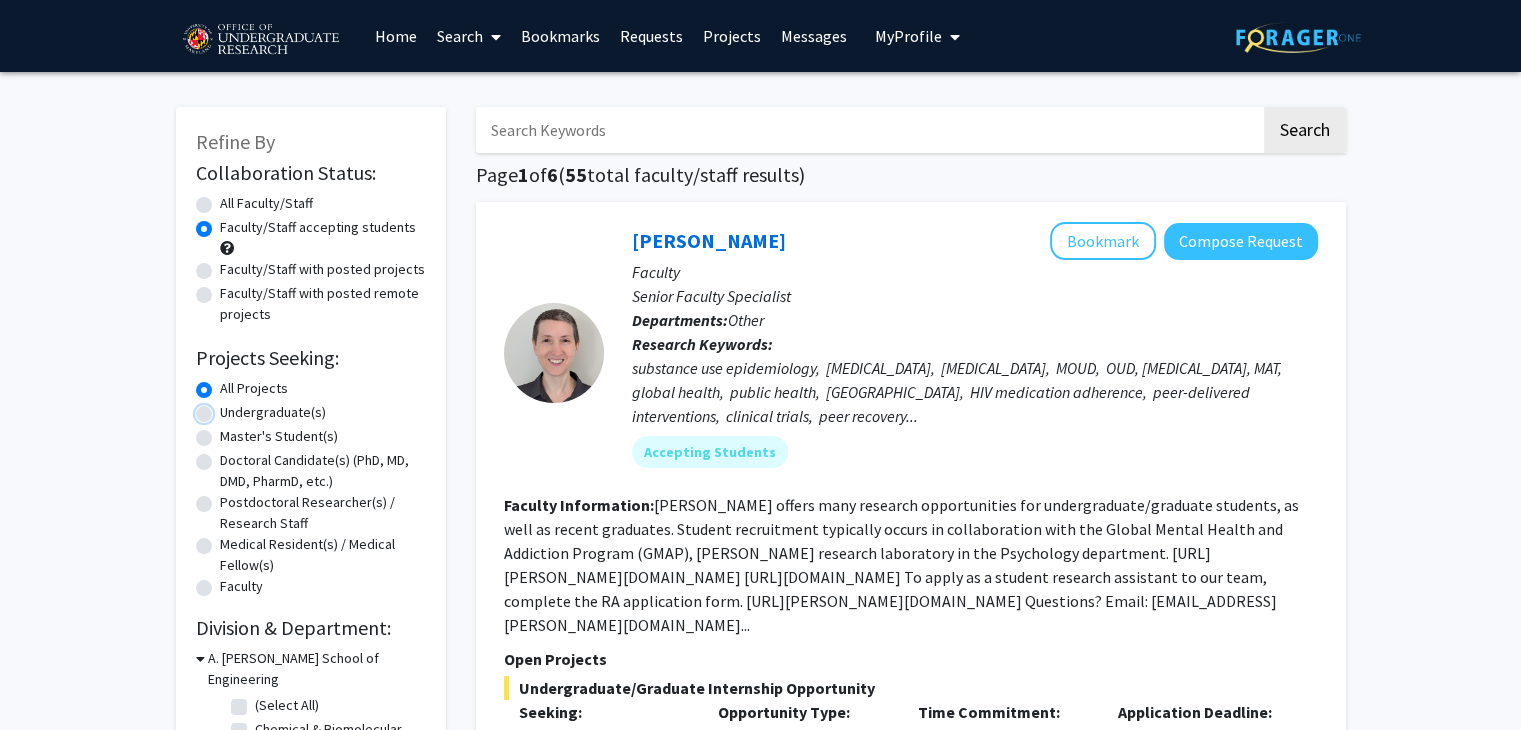 click on "Undergraduate(s)" at bounding box center [226, 408] 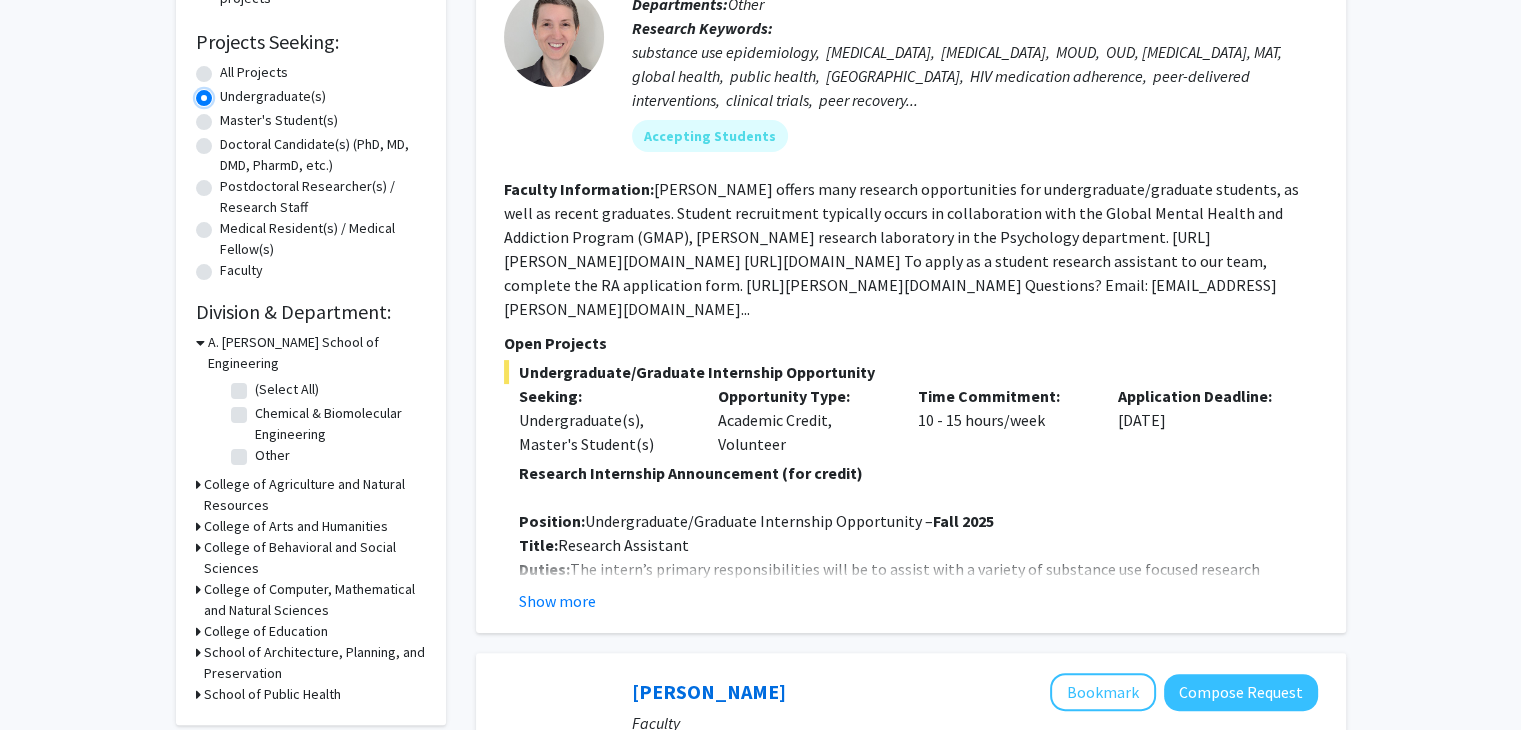 scroll, scrollTop: 316, scrollLeft: 0, axis: vertical 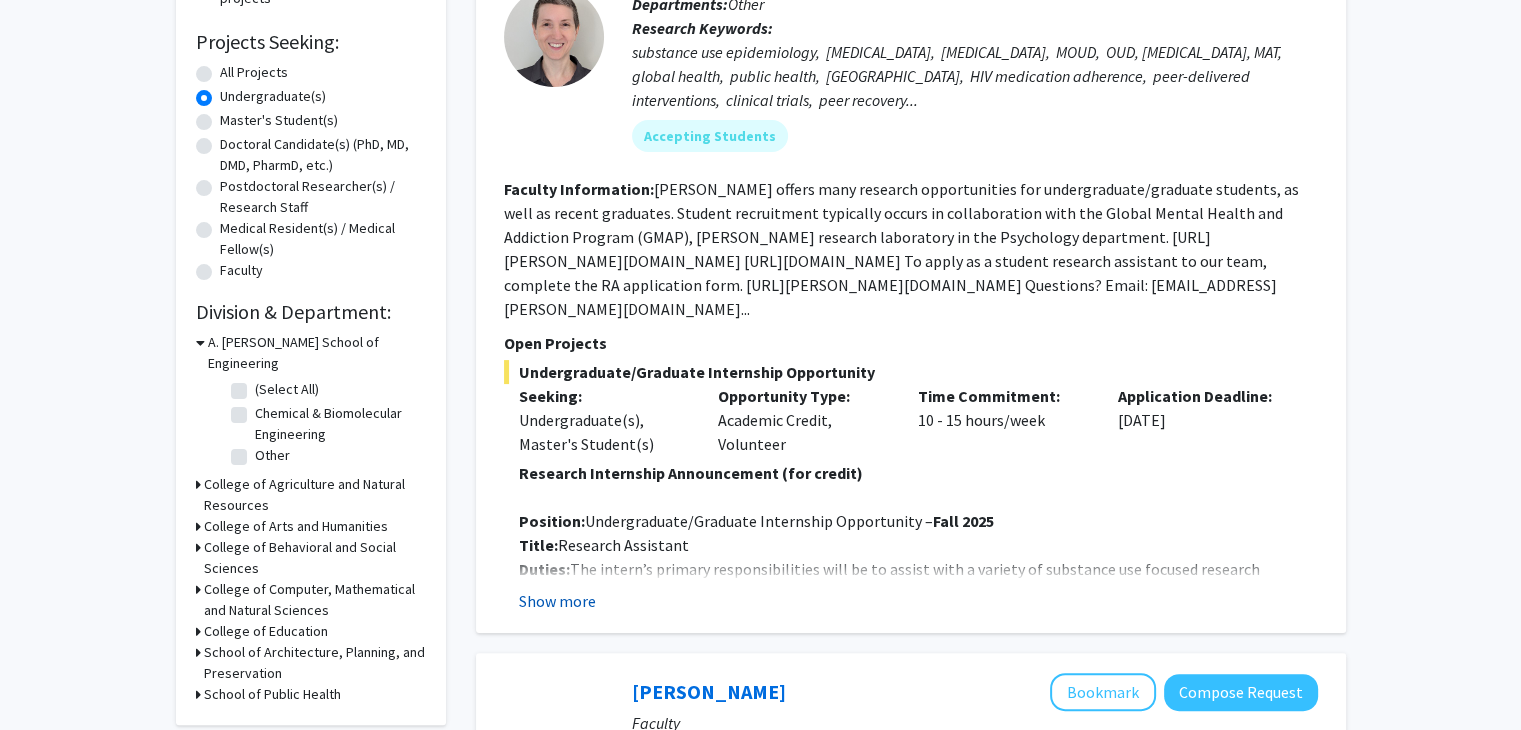 click on "Show more" 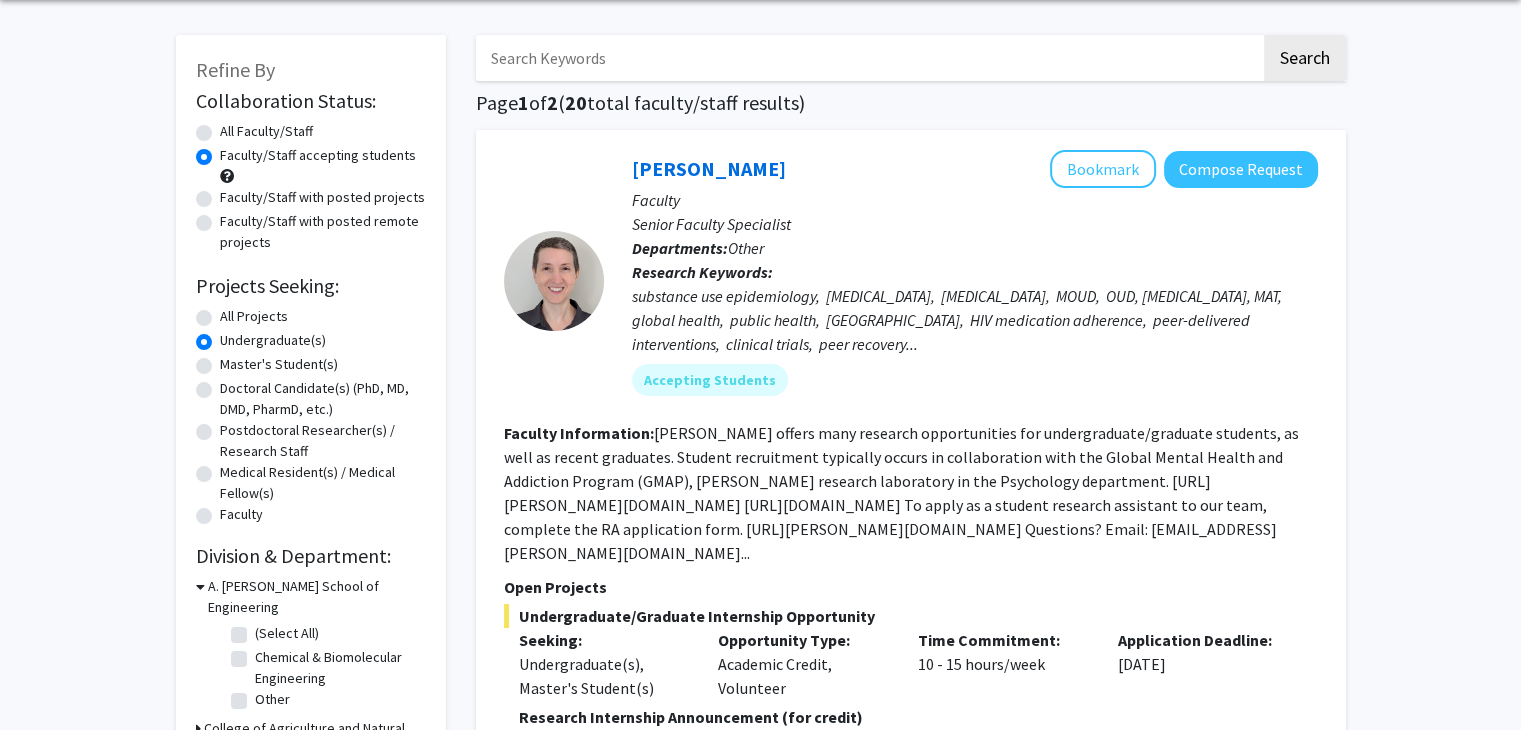 scroll, scrollTop: 67, scrollLeft: 0, axis: vertical 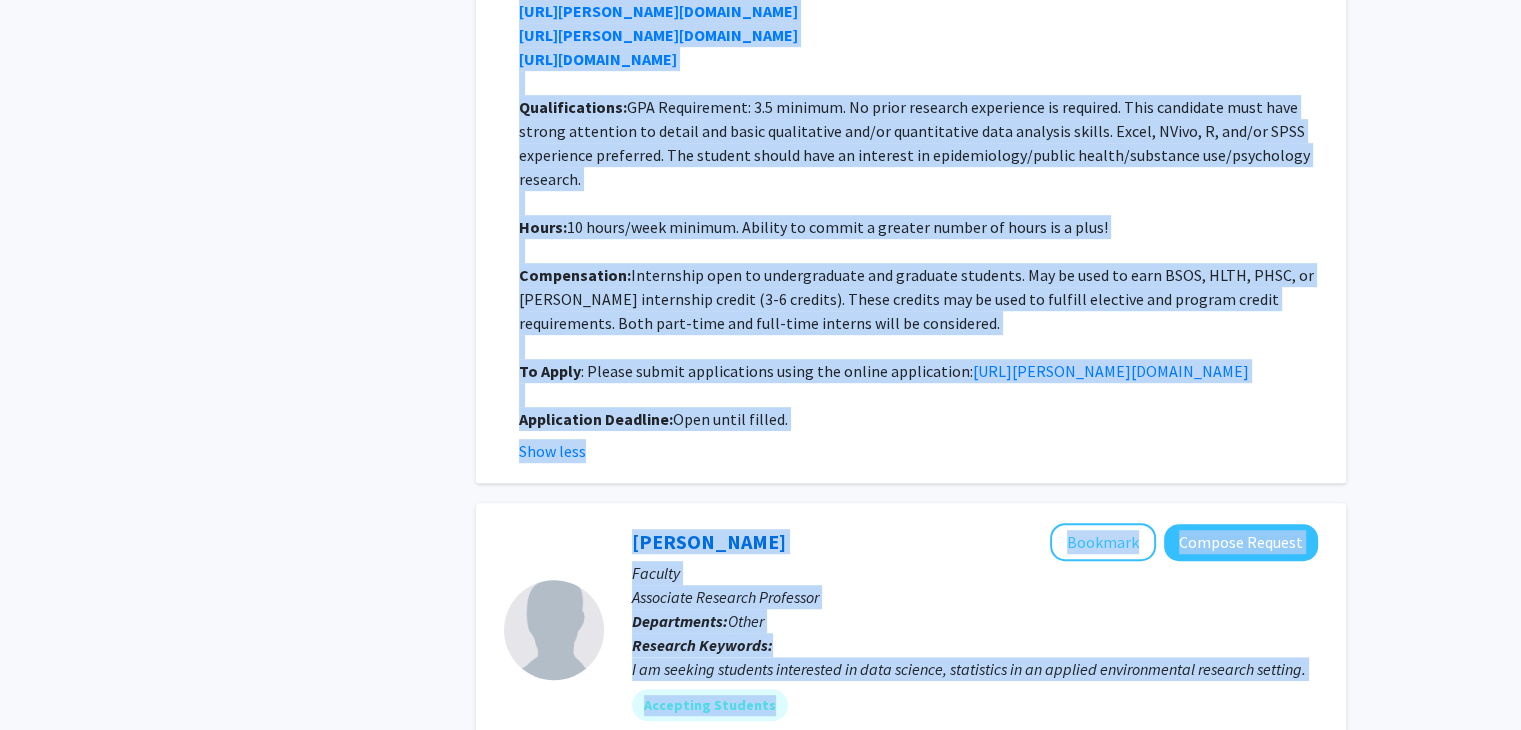 drag, startPoint x: 631, startPoint y: 250, endPoint x: 892, endPoint y: 414, distance: 308.2483 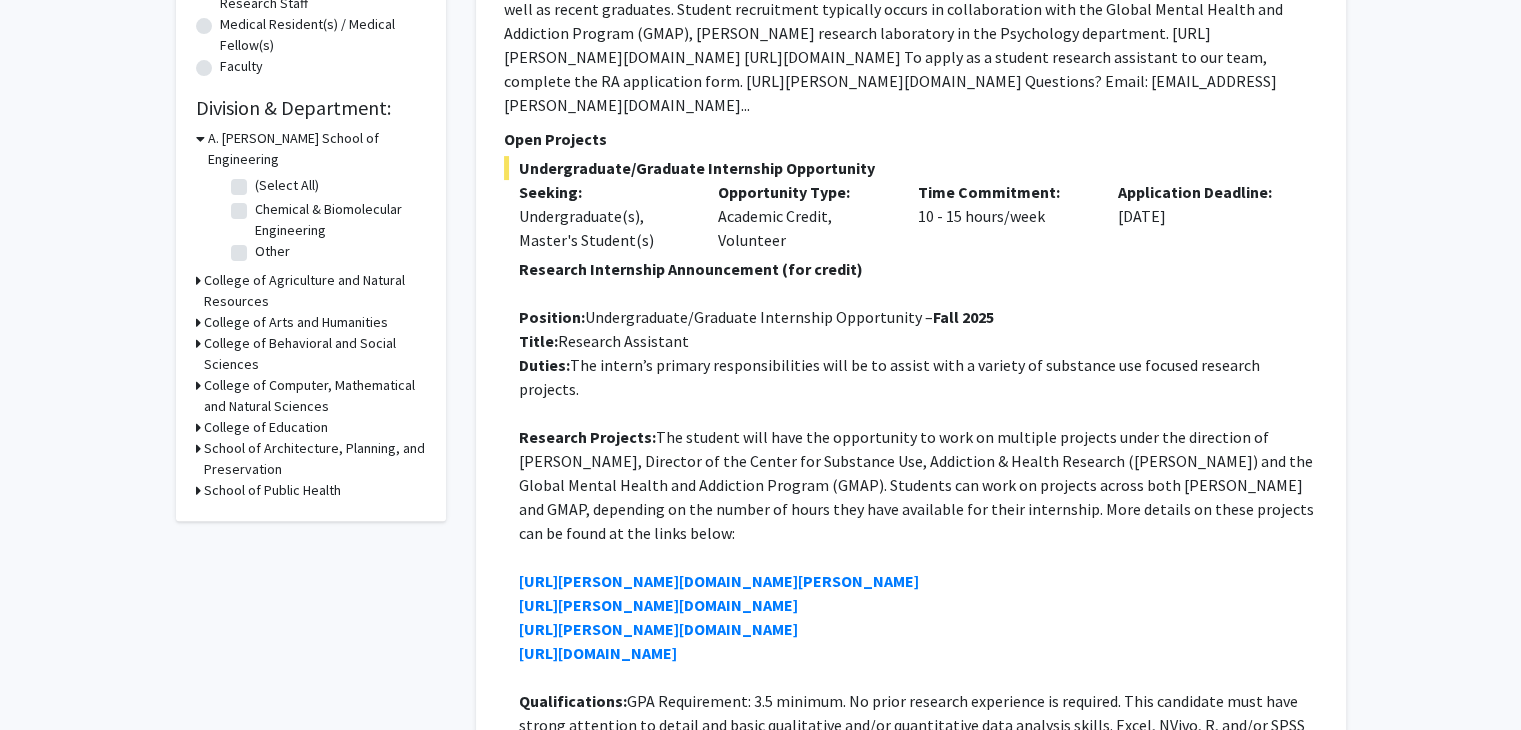 scroll, scrollTop: 522, scrollLeft: 0, axis: vertical 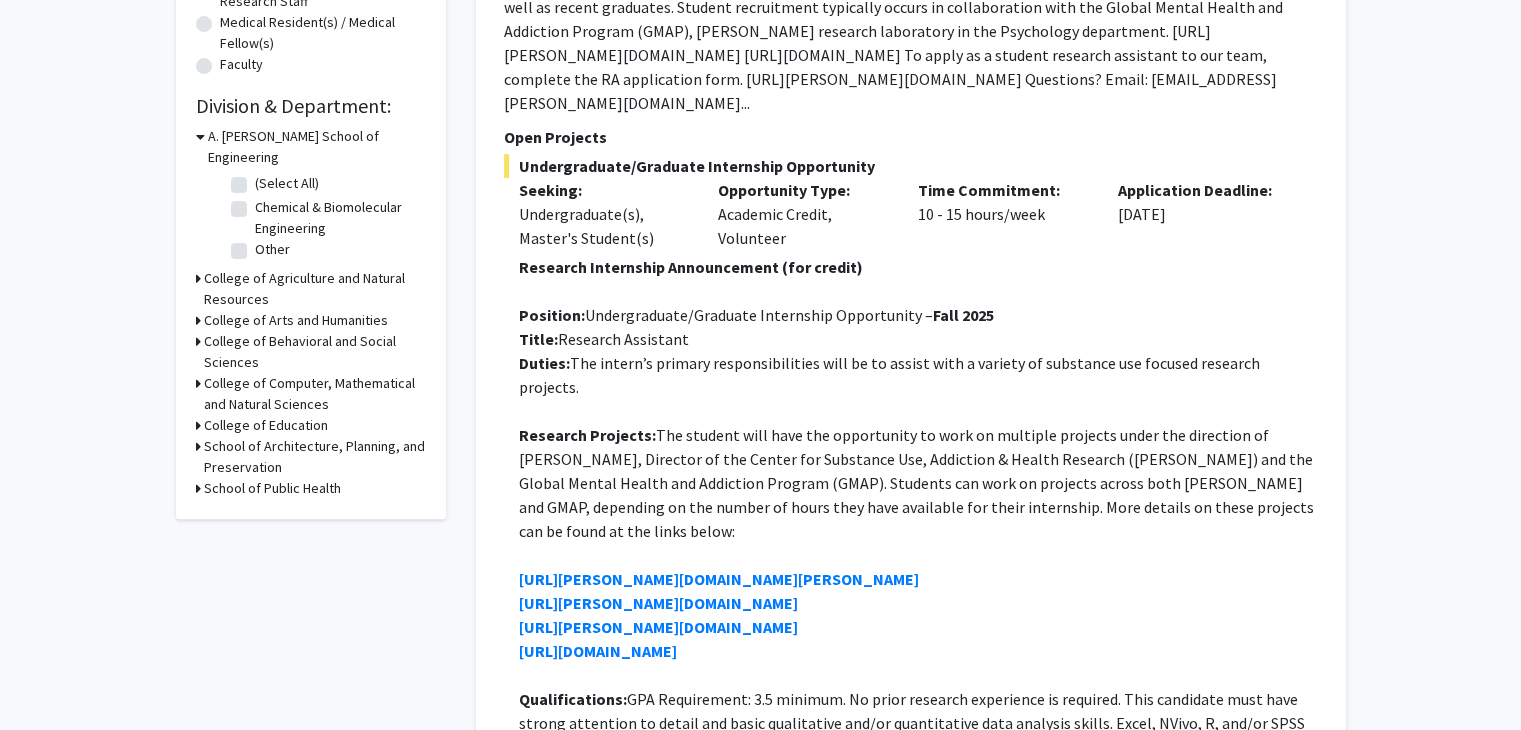 click on "Duties:             The intern’s primary responsibilities will be to assist with a variety of substance use focused research projects." 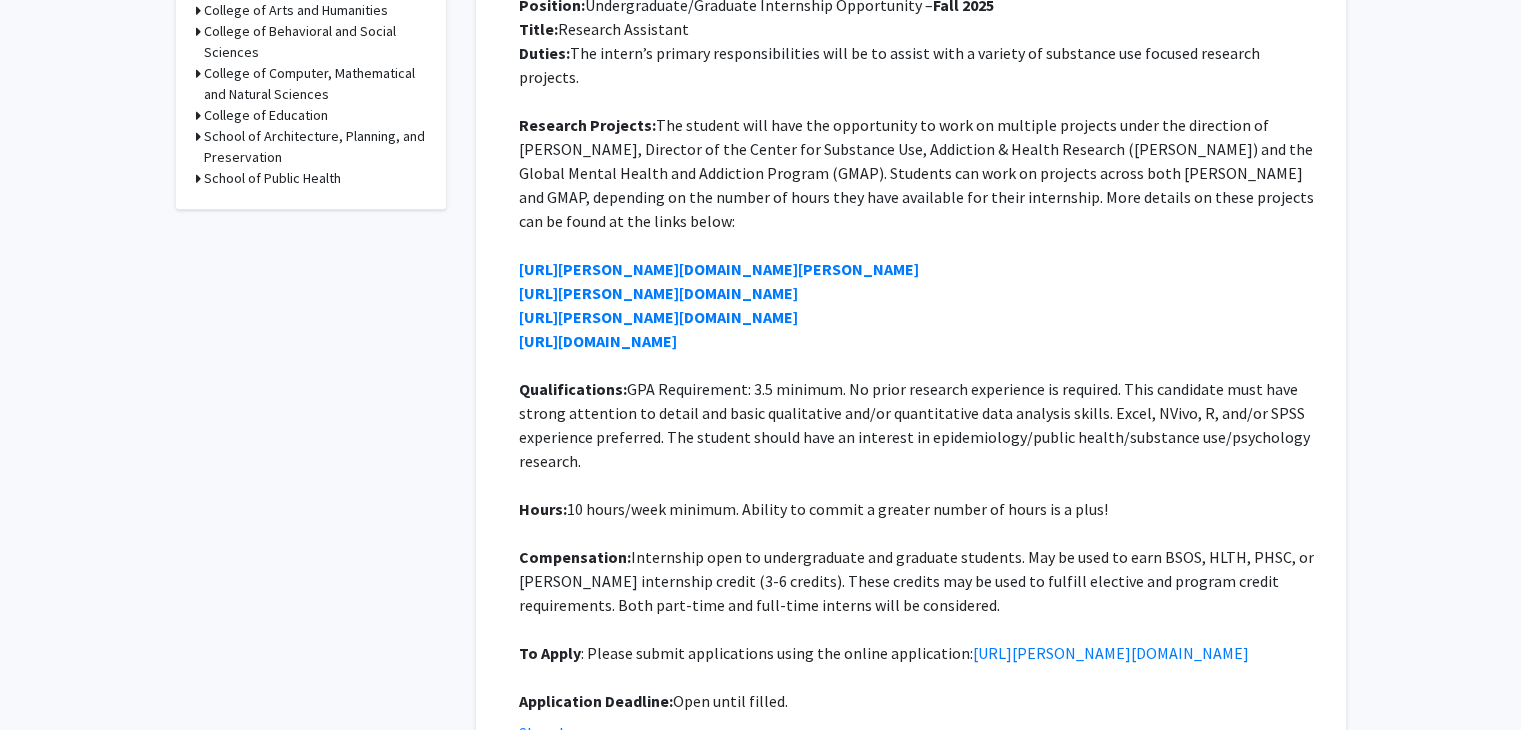 scroll, scrollTop: 836, scrollLeft: 0, axis: vertical 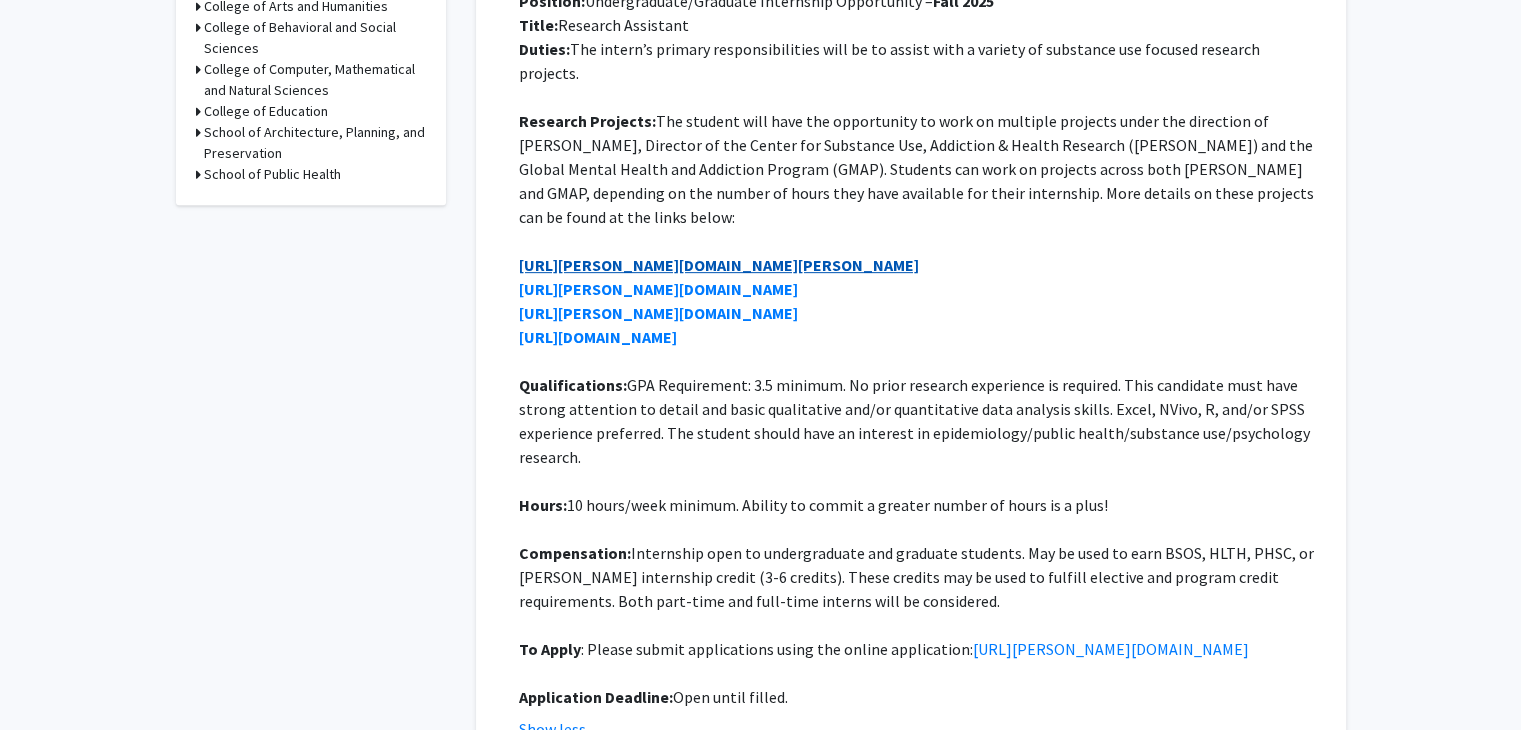 click on "https://cesar.umd.edu/landingtopic/edds-hospitals-data" 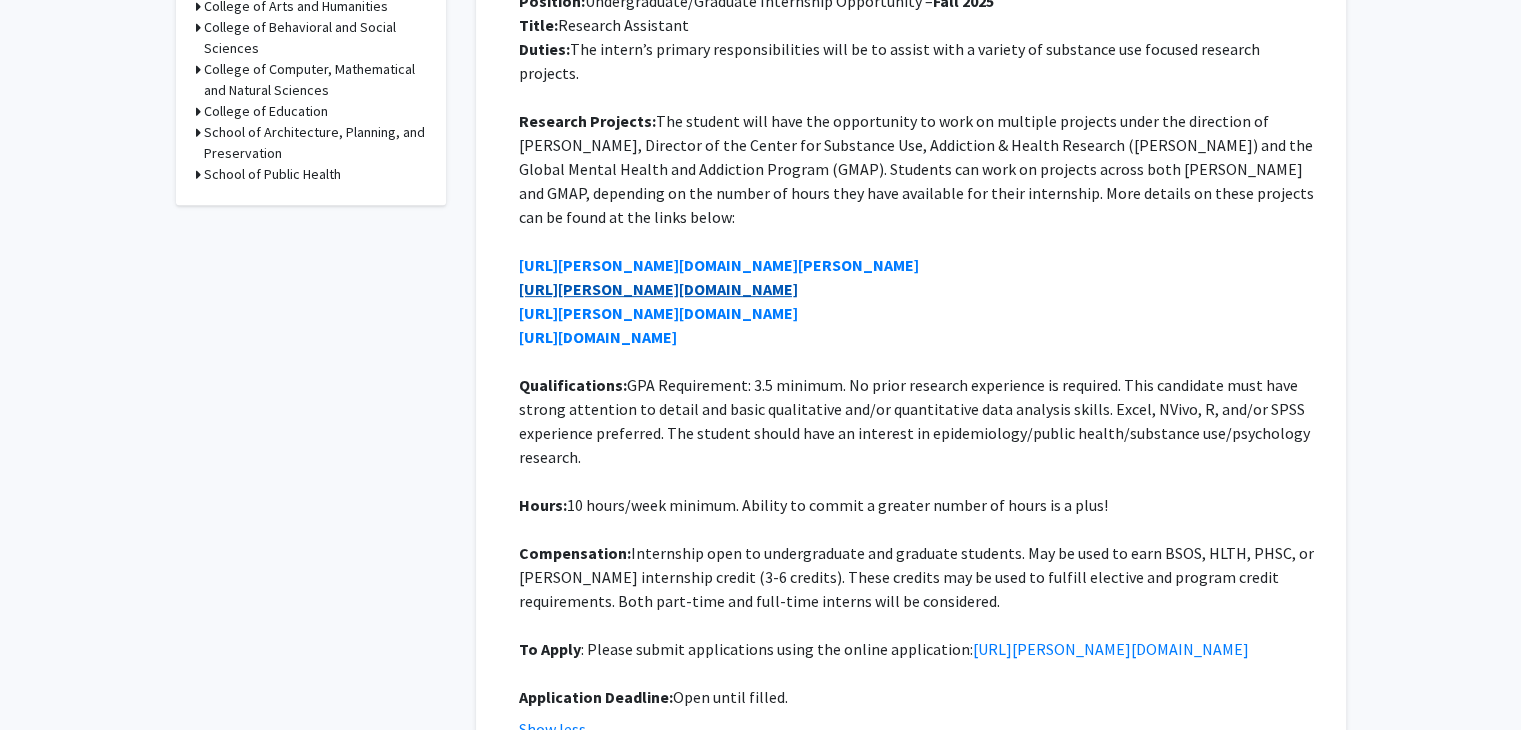 click on "https://cesar.umd.edu/landing/treatment" 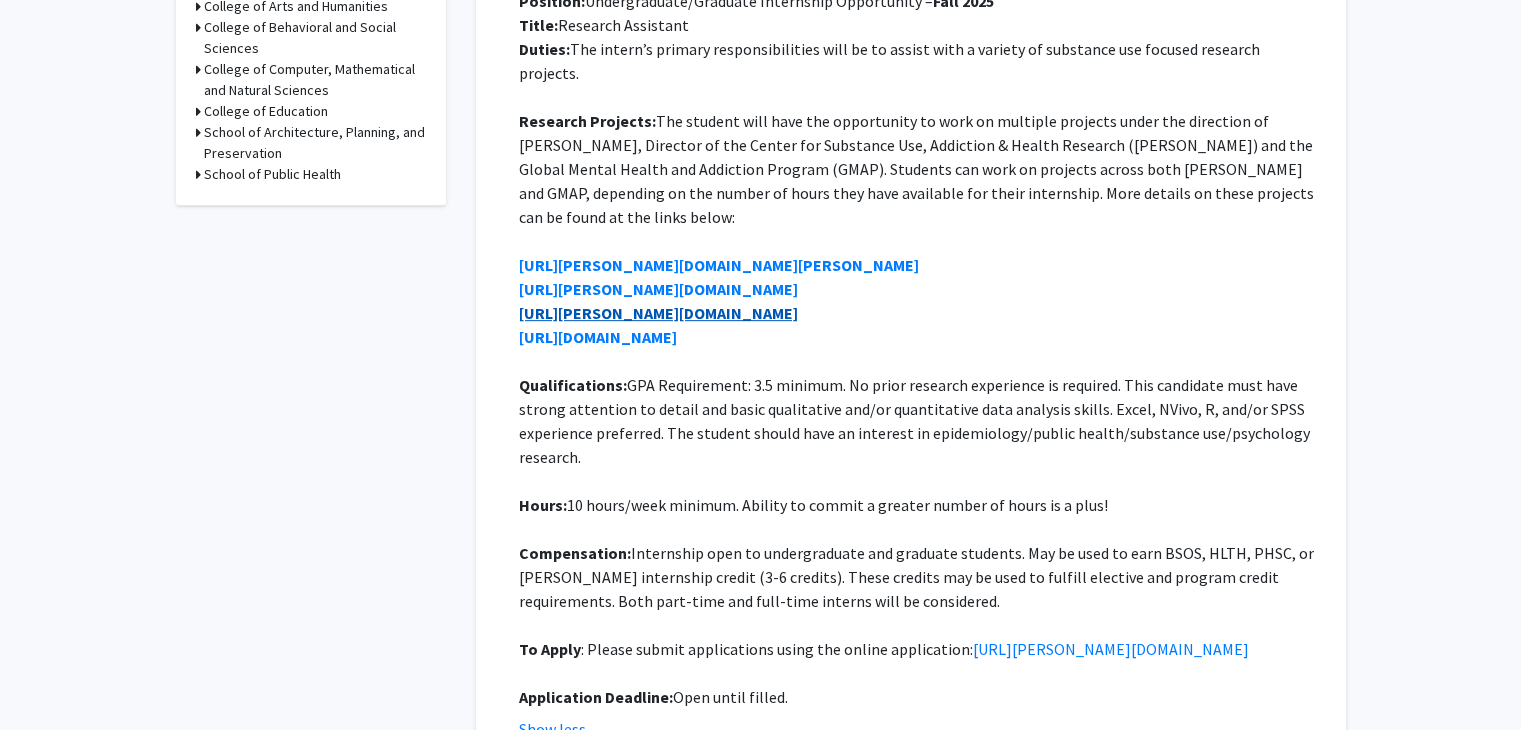 click on "https://cesar.umd.edu/landing/recovery" 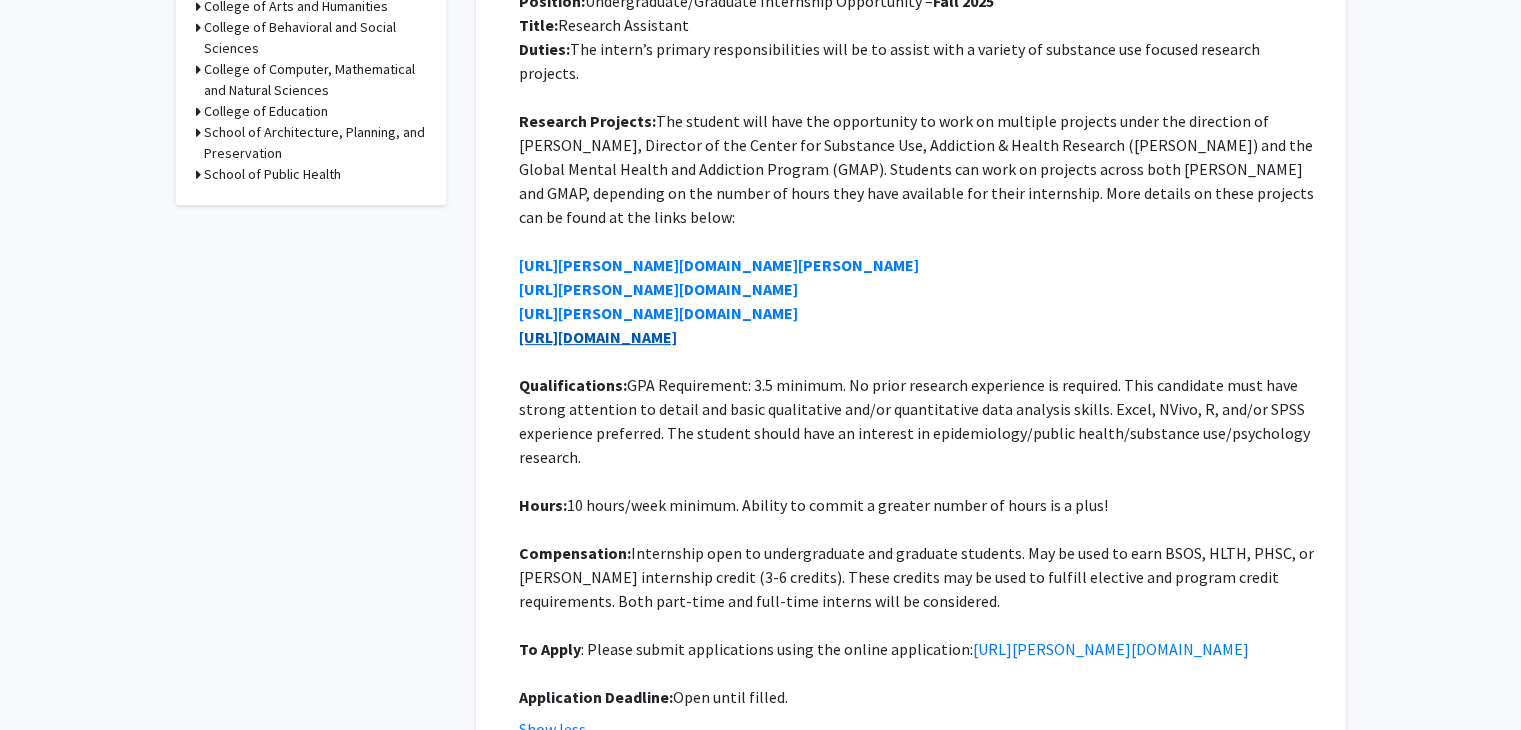 click on "https://www.gmhaddictionlab.org/our-projects" 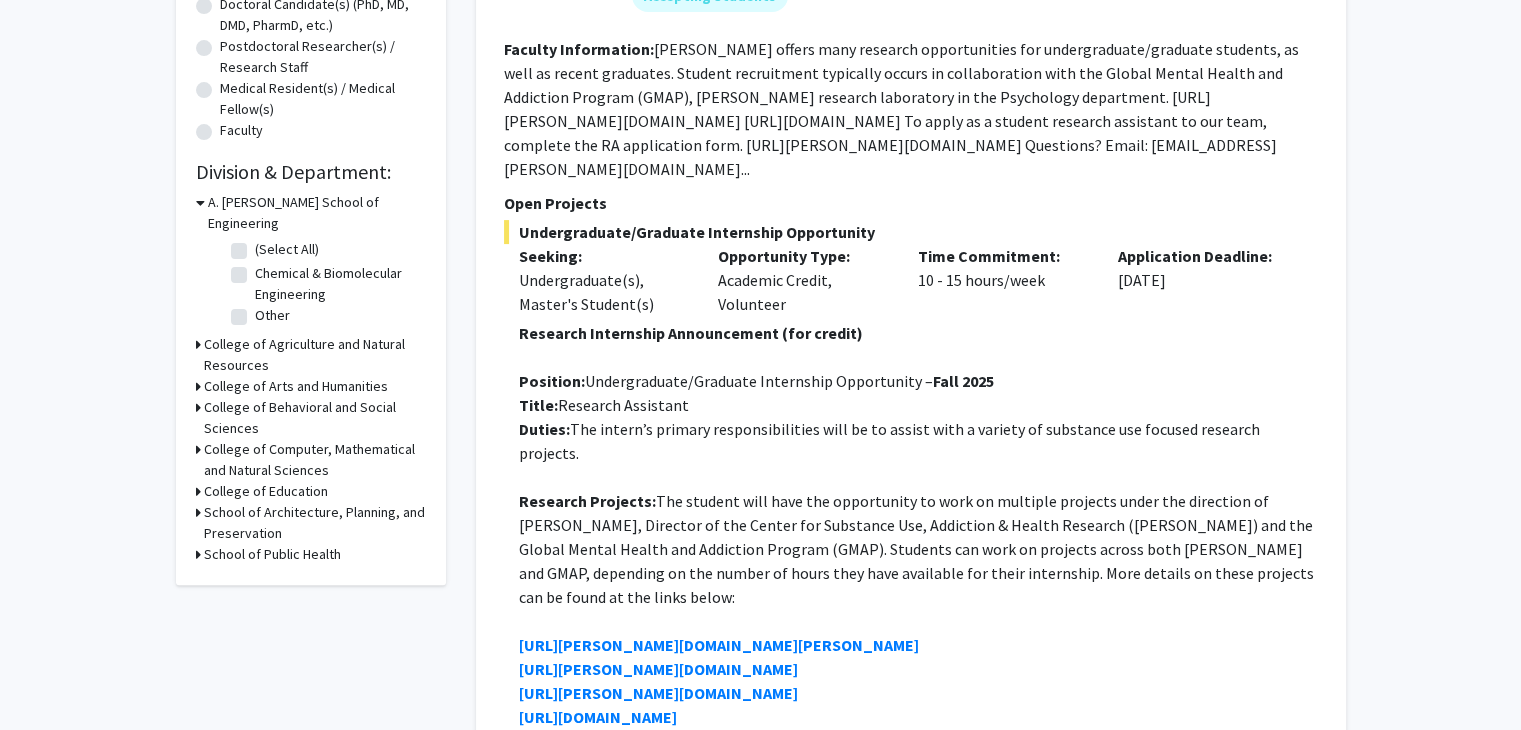 scroll, scrollTop: 914, scrollLeft: 0, axis: vertical 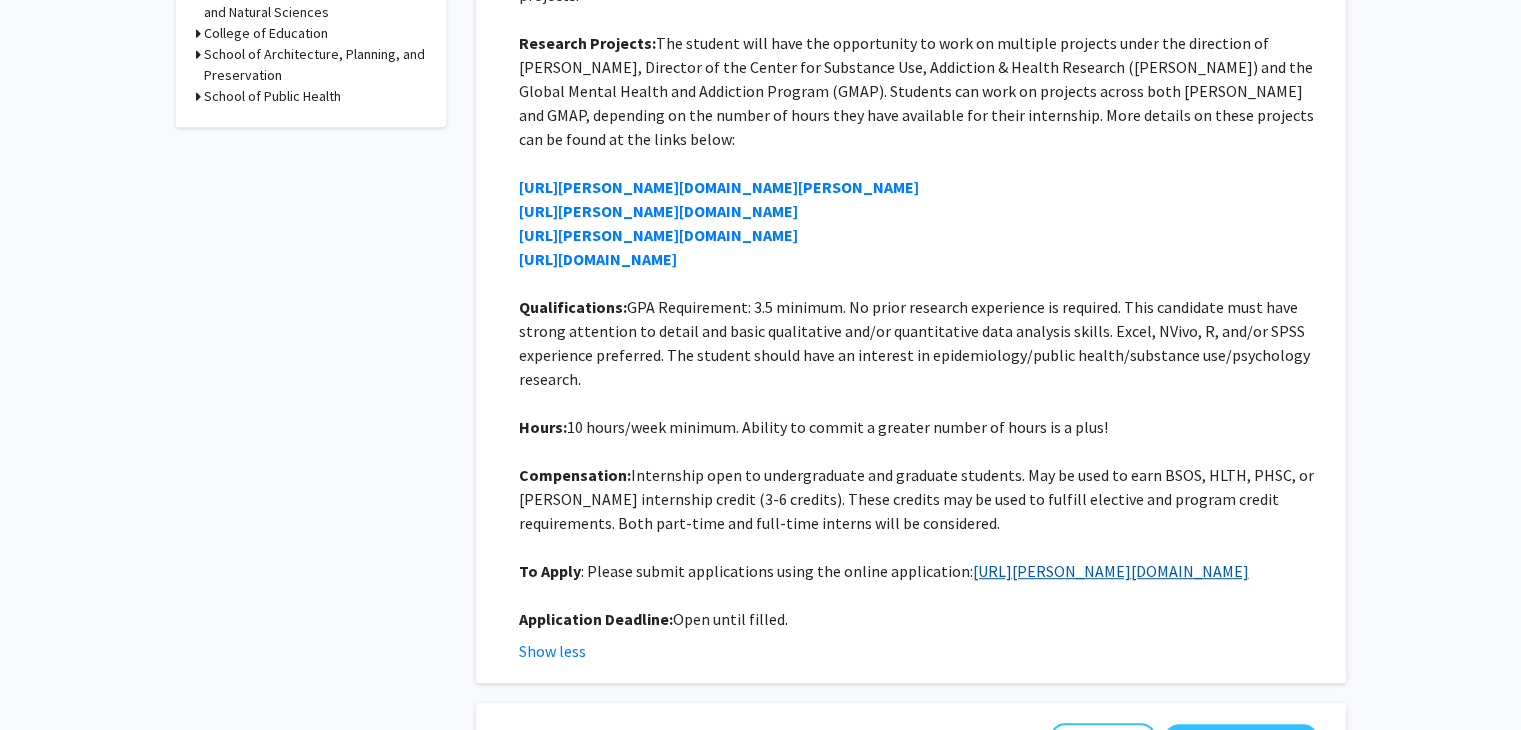 click on "https://cesar.umd.edu/landingtopic/student-research-opportunities" 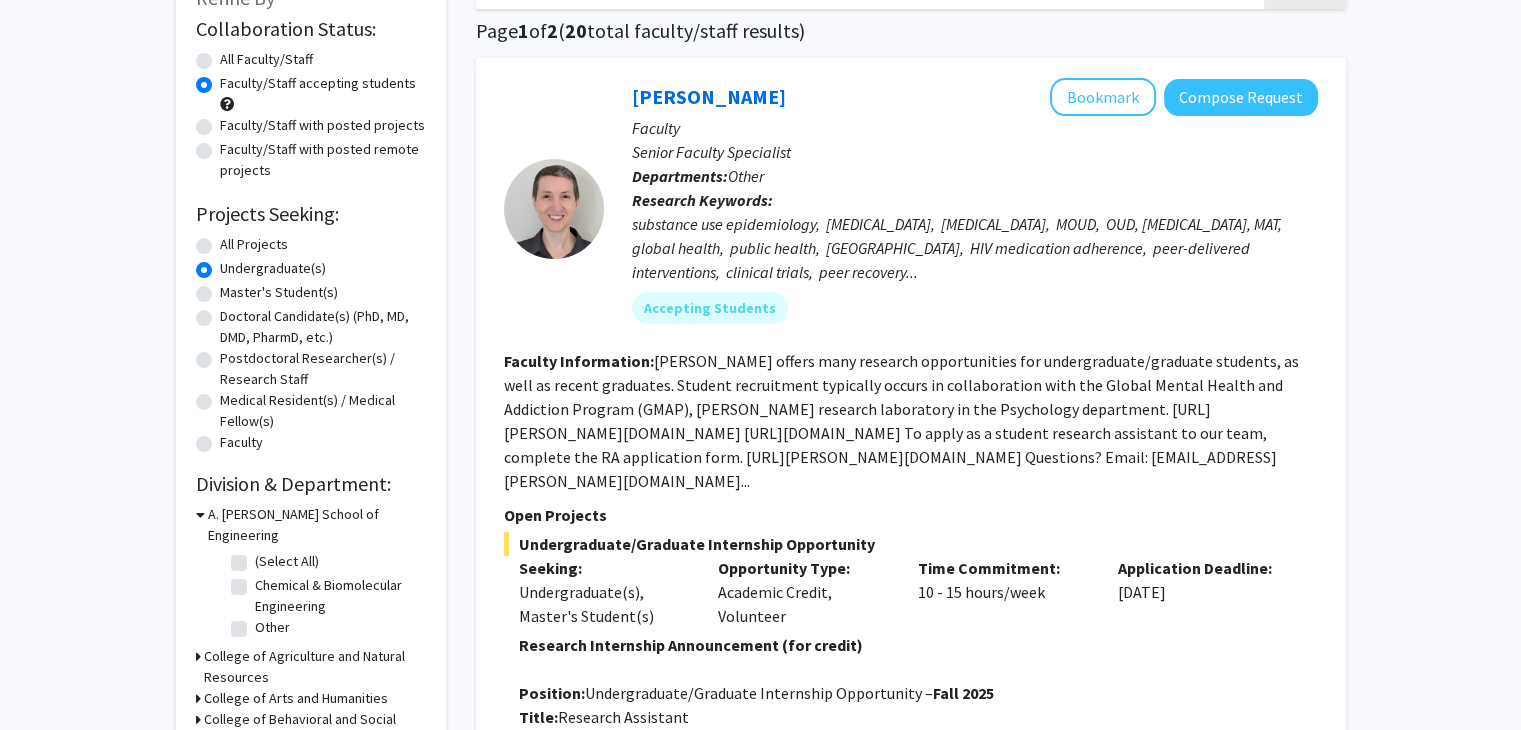 scroll, scrollTop: 142, scrollLeft: 0, axis: vertical 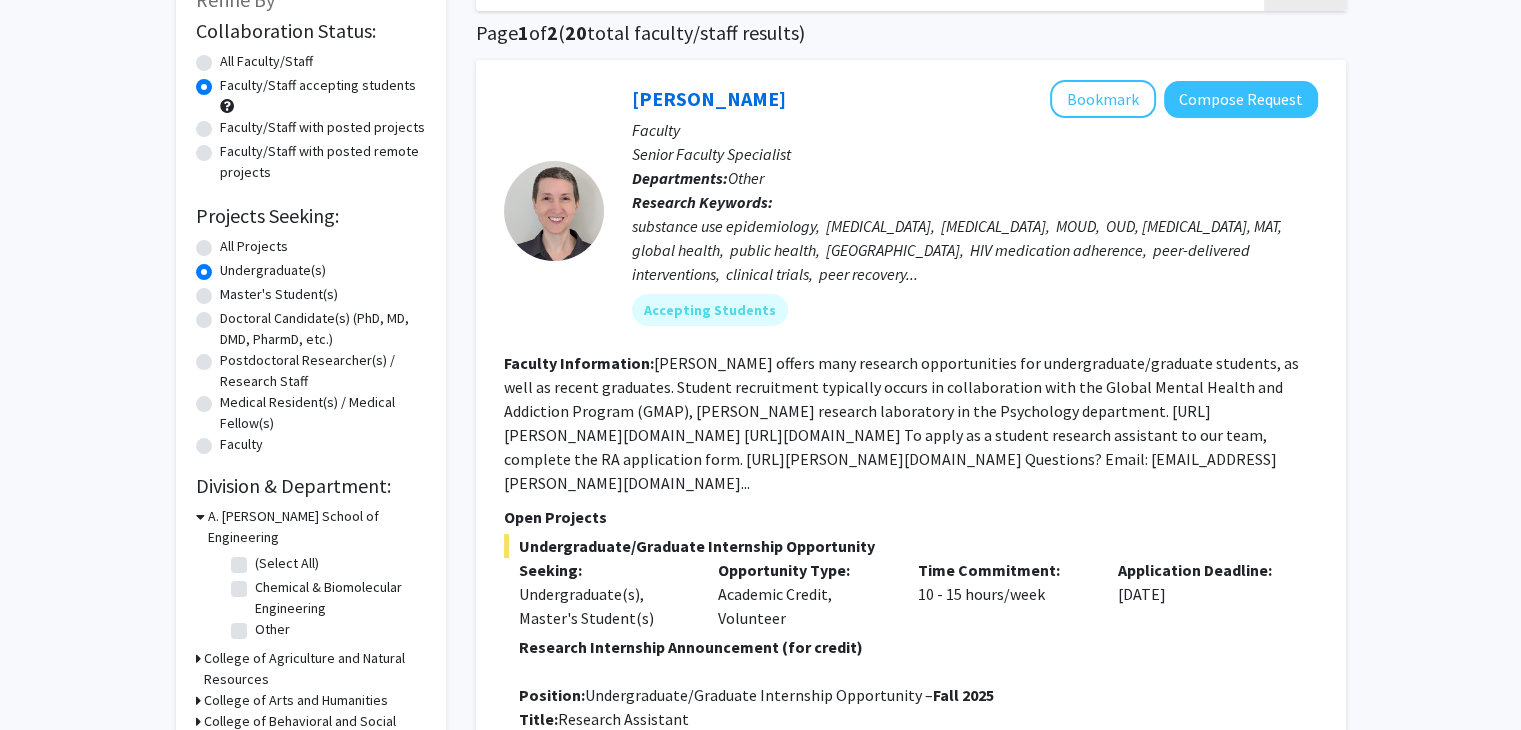 click on "substance use epidemiology,  substance use disorder,   substance use treatment,   MOUD,   OUD, opioid use disorder, MAT,   global health,   public health,   South Africa,   HIV medication adherence,   peer-delivered interventions,   clinical trials,   peer recovery..." 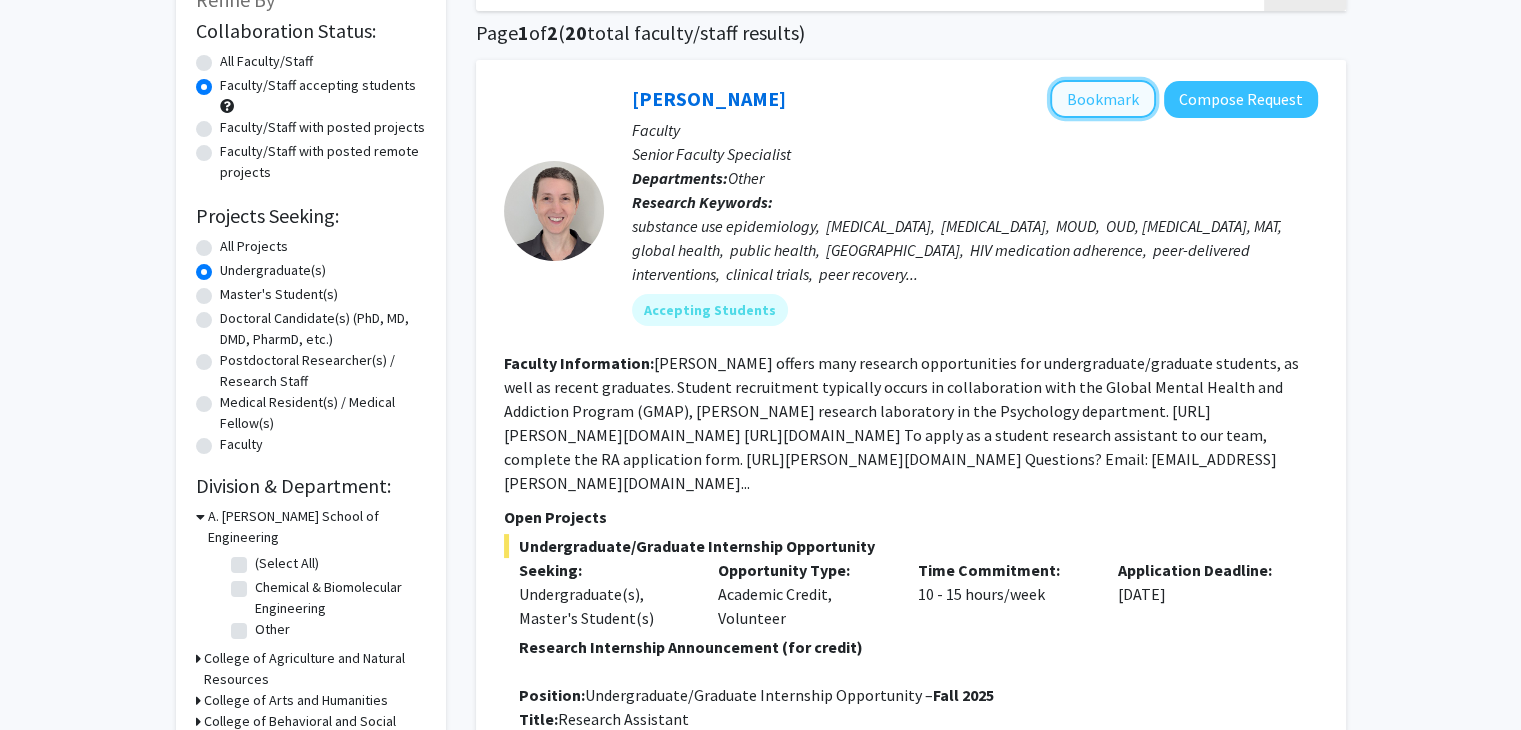 click on "Bookmark" 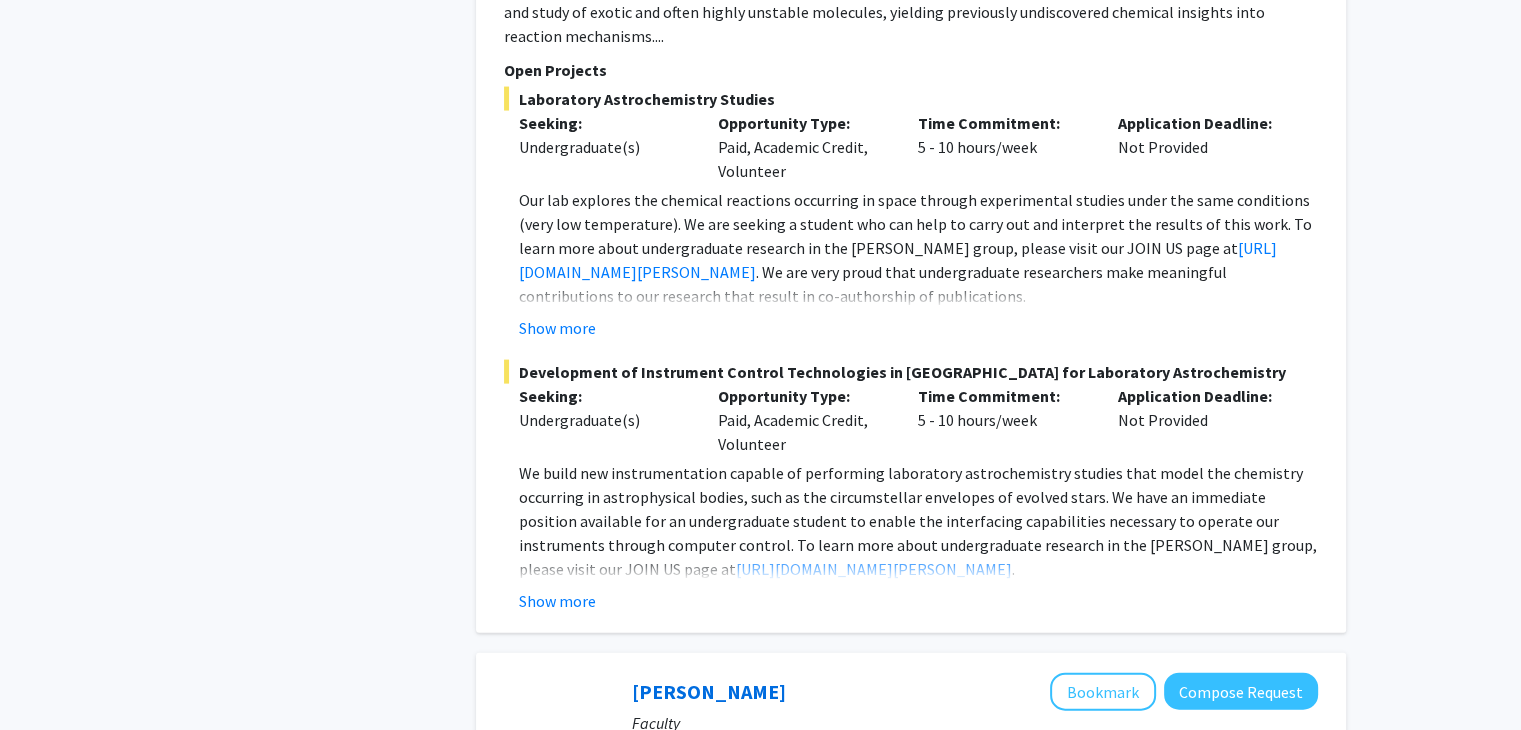 scroll, scrollTop: 4208, scrollLeft: 0, axis: vertical 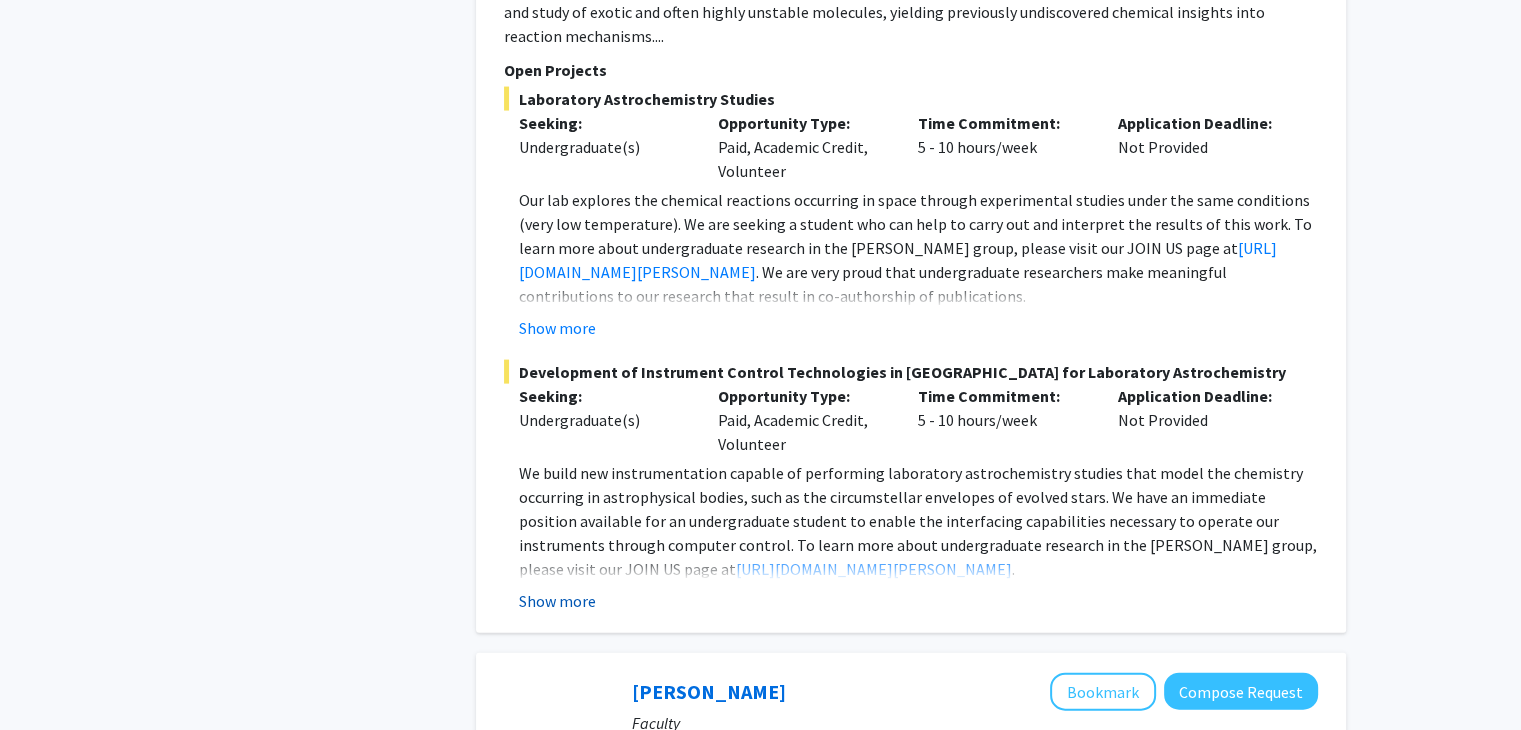 click on "Show more" 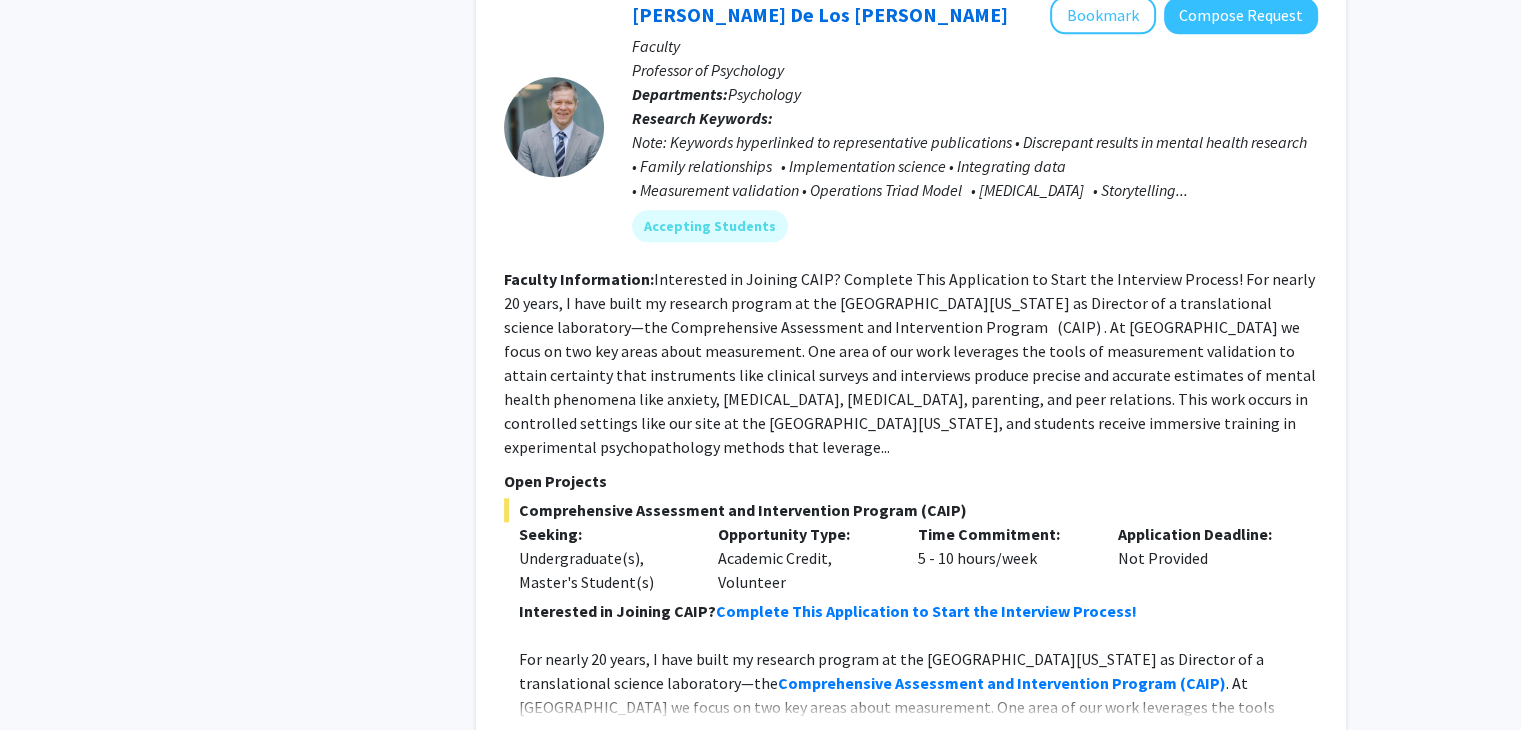 scroll, scrollTop: 9788, scrollLeft: 0, axis: vertical 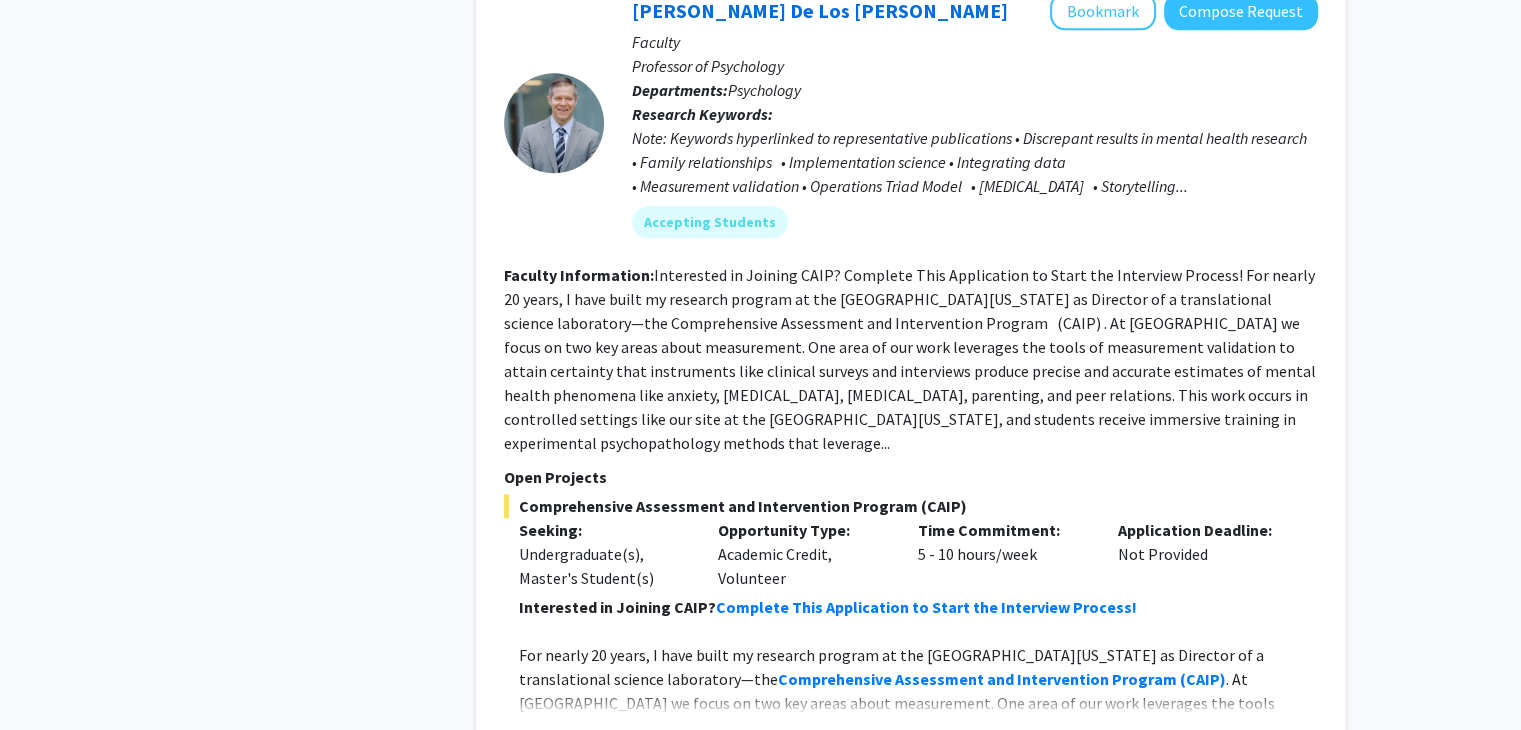 click on "Show more" 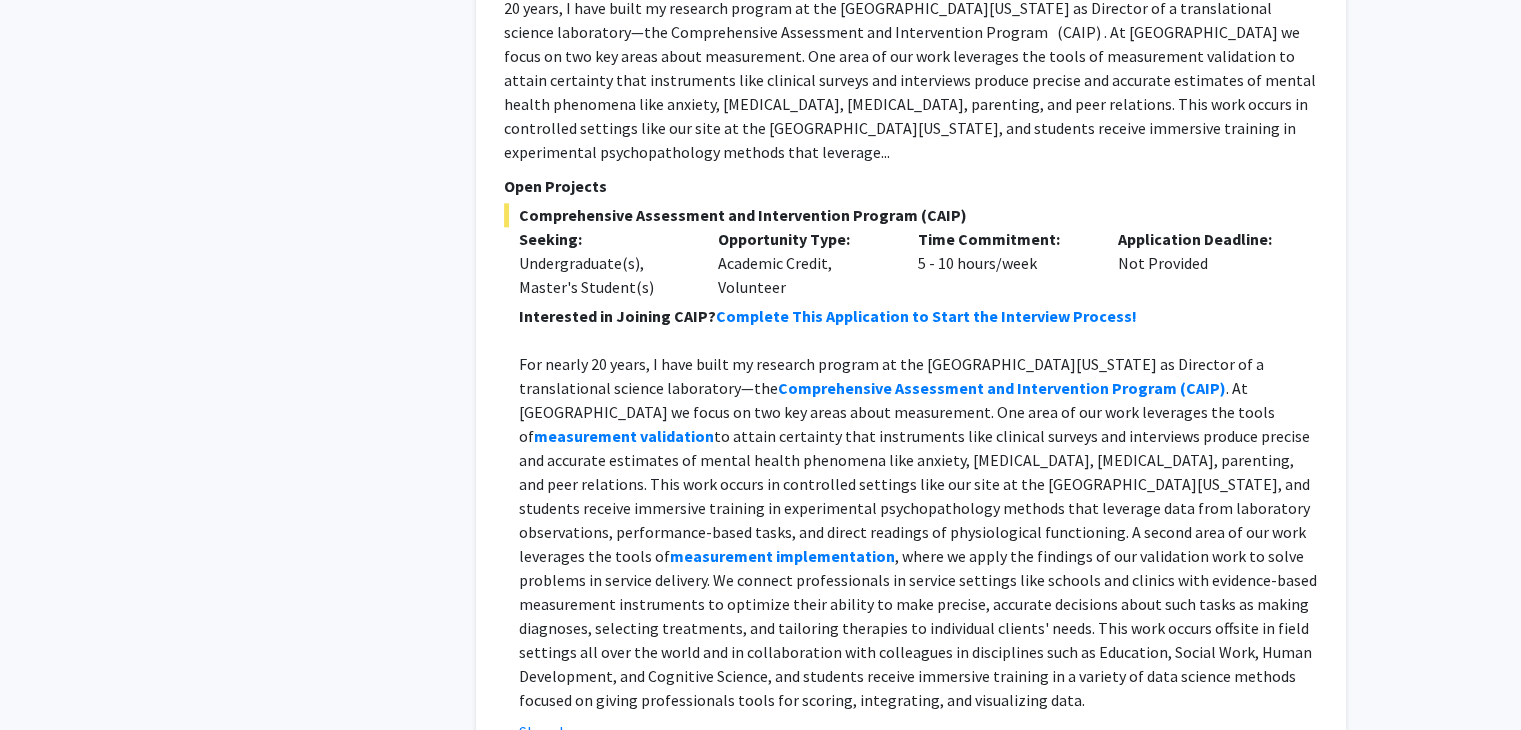 scroll, scrollTop: 10080, scrollLeft: 0, axis: vertical 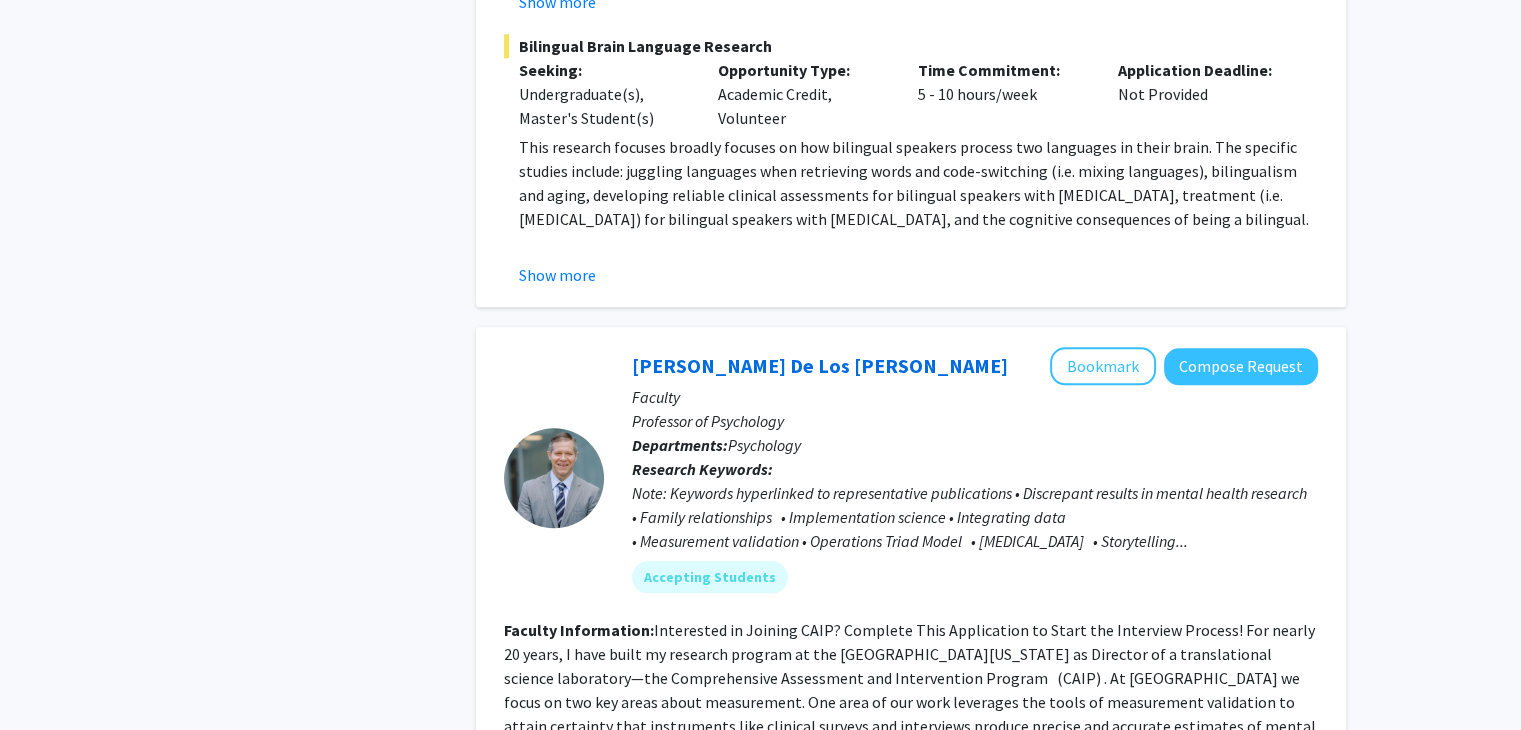 drag, startPoint x: 1290, startPoint y: 585, endPoint x: 624, endPoint y: 357, distance: 703.94604 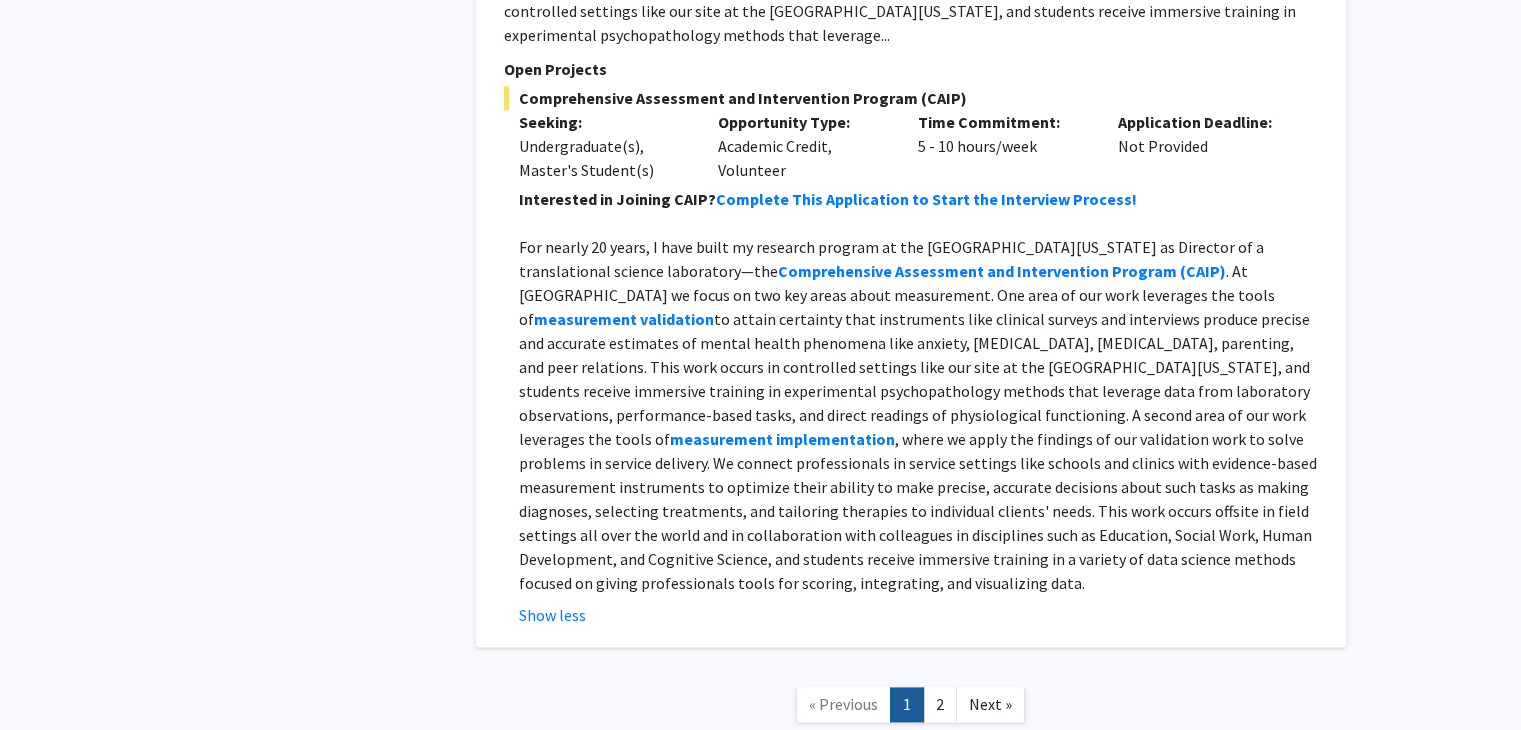 scroll, scrollTop: 10208, scrollLeft: 0, axis: vertical 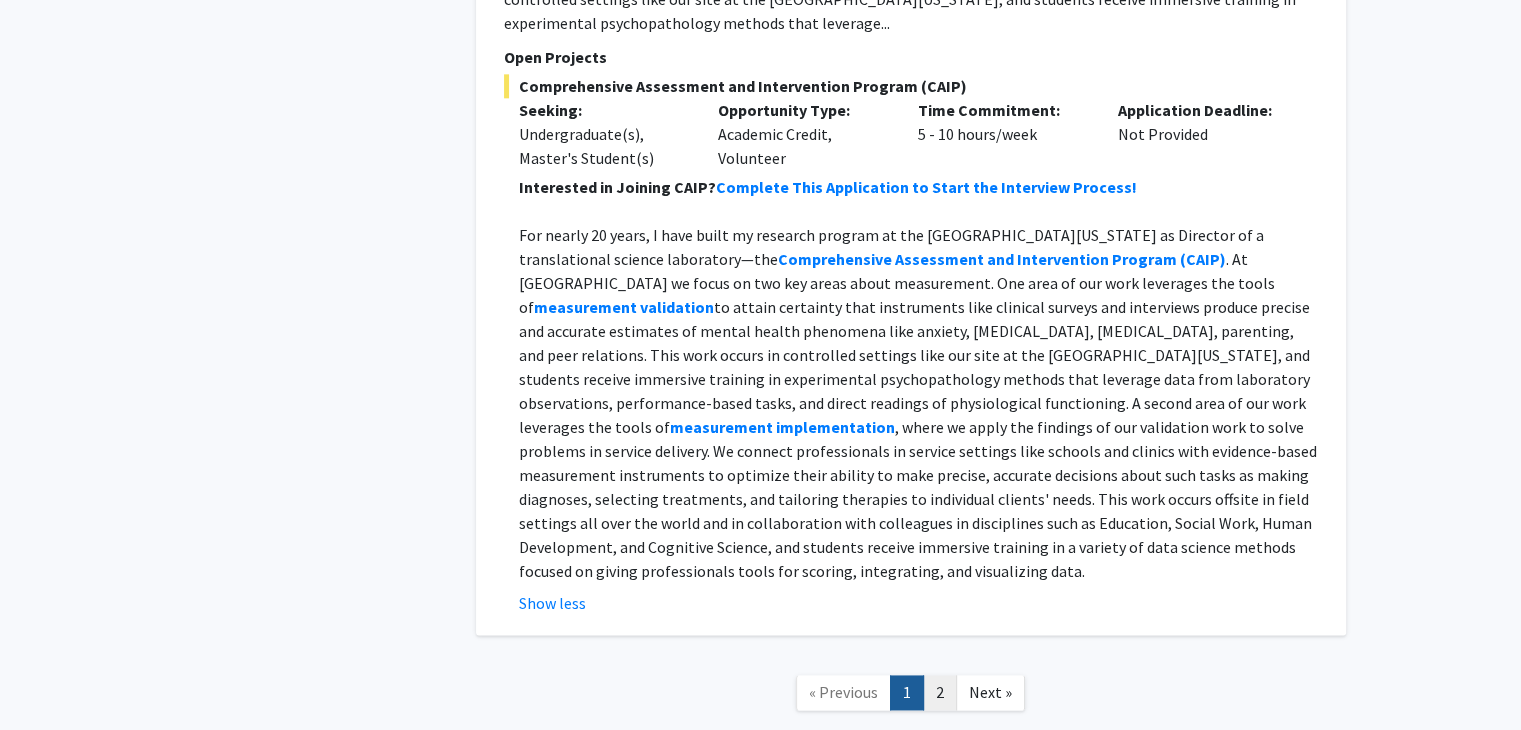 click on "2" 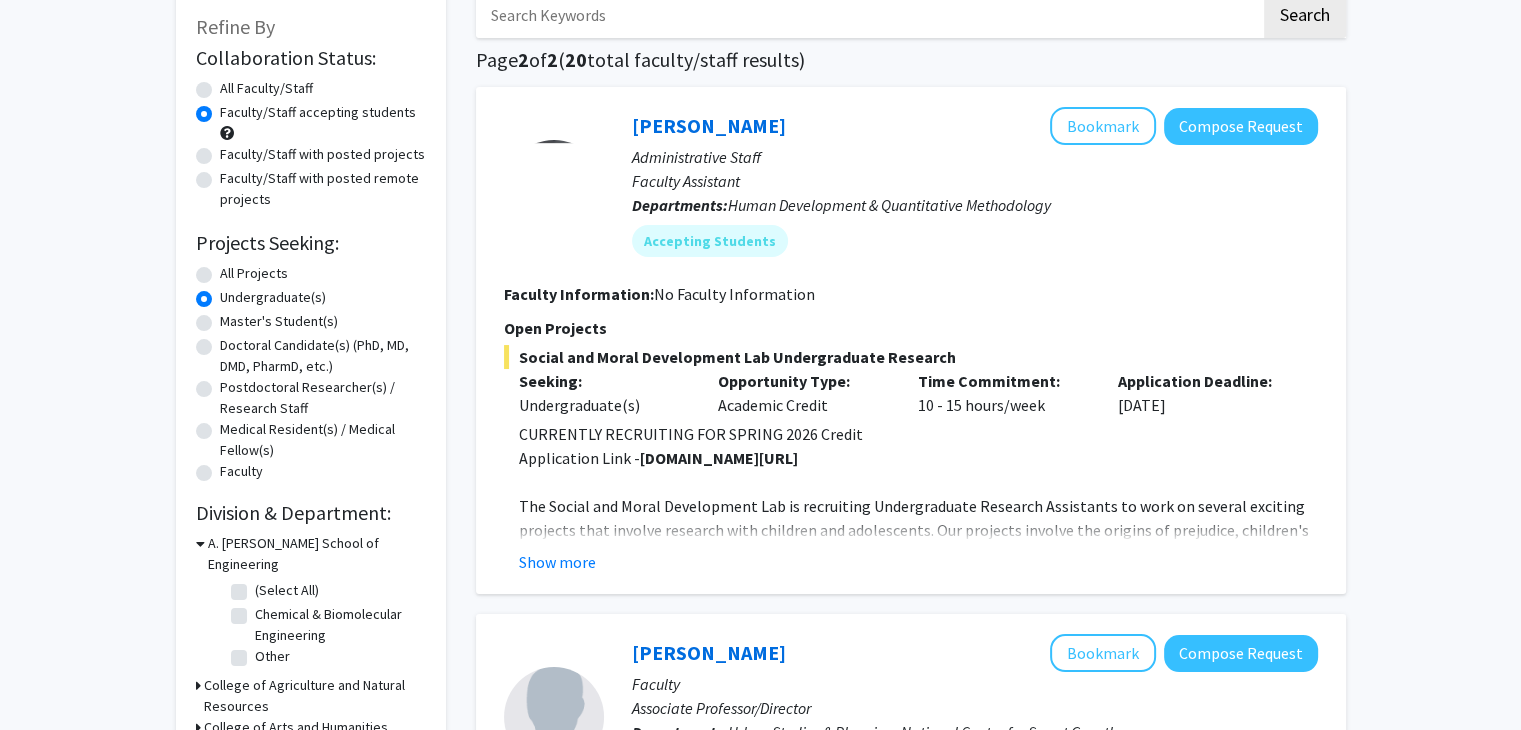 scroll, scrollTop: 116, scrollLeft: 0, axis: vertical 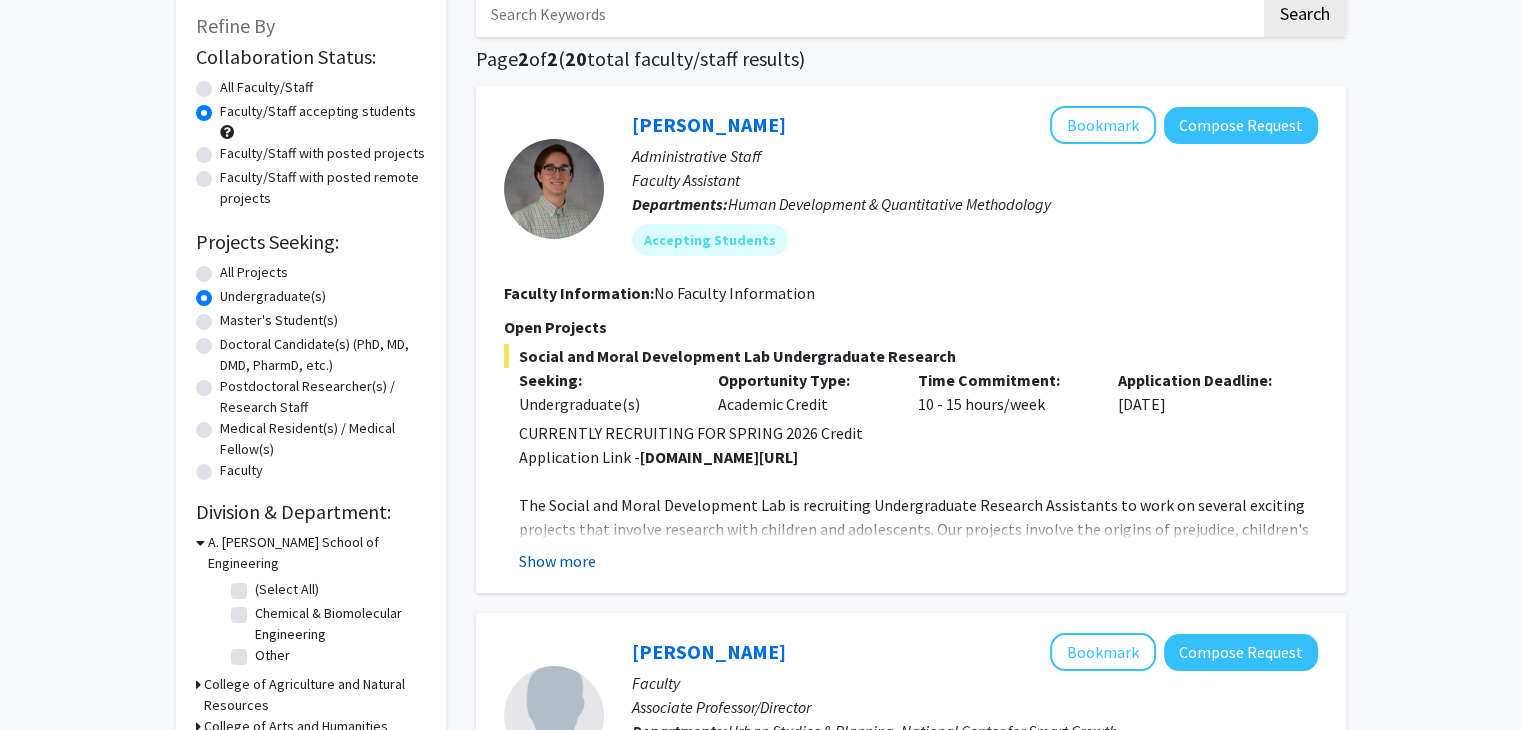 click on "Show more" 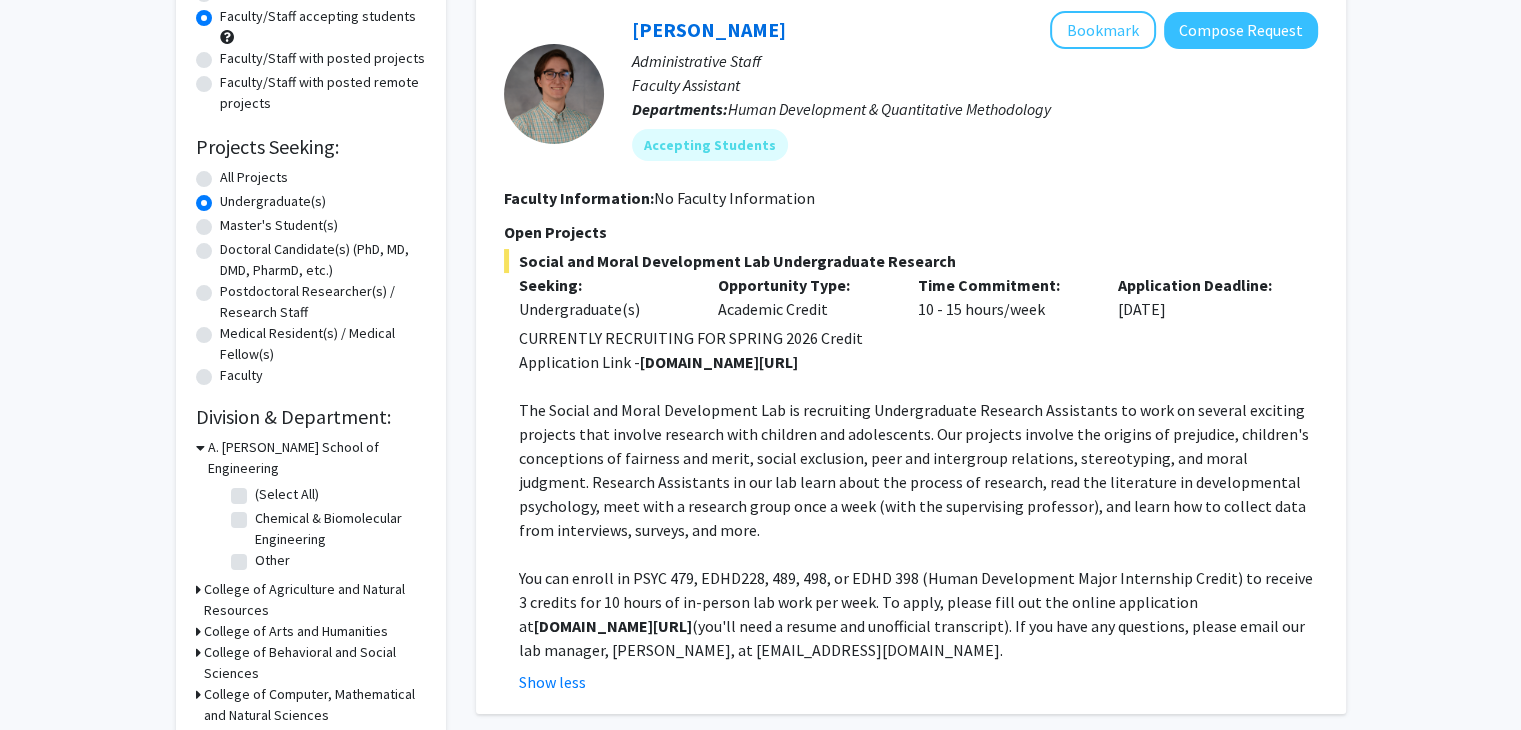 scroll, scrollTop: 212, scrollLeft: 0, axis: vertical 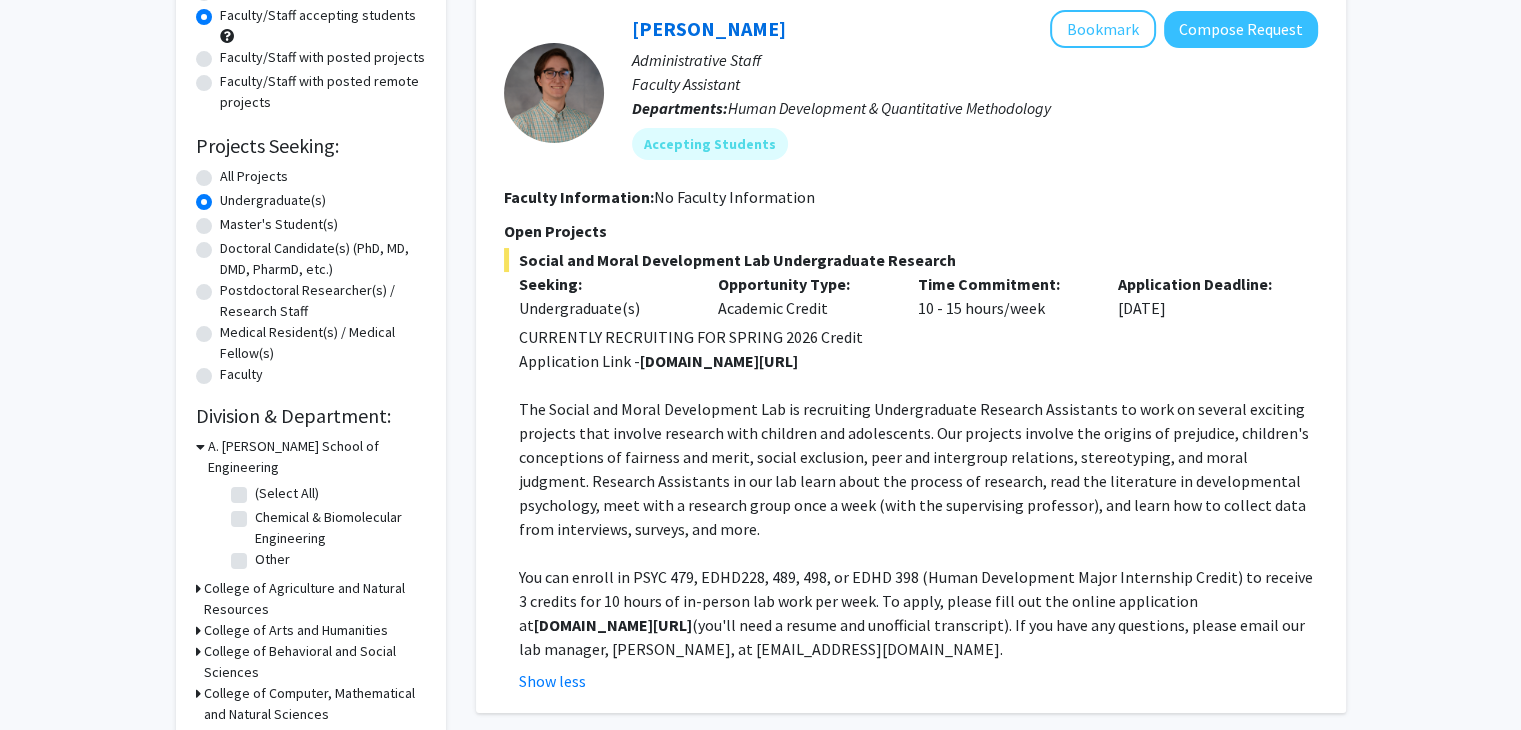 click on "Search  Page  2  of  2  ( 20  total faculty/staff results)   Nathaniel Pearl   Bookmark
Compose Request  Administrative Staff Faculty Assistant Departments:  Human Development & Quantitative Methodology Accepting Students Faculty Information:   No Faculty Information  Open Projects  Social and Moral Development Lab Undergraduate Research  Seeking: Undergraduate(s) Opportunity Type:  Academic Credit  Time Commitment:  10 - 15 hours/week  Application Deadline:  Nov 14, 2025  CURRENTLY RECRUITING FOR SPRING 2026 Credit Application Link -  go.umd.edu/killenlab You can enroll in PSYC 479, EDHD228, 489, 498, or EDHD 398 (Human Development Major Internship Credit) to receive 3 credits for 10 hours of in-person lab work per week. To apply, please fill out the online application at  go.umd.edu/killenlab  (you'll need a resume and unofficial transcript). If you have any questions, please email our lab manager, Nathaniel Pearl, at npearl@umd.edu. Show less  Kathryn  Howell   Bookmark
Compose Request  Faculty Other" 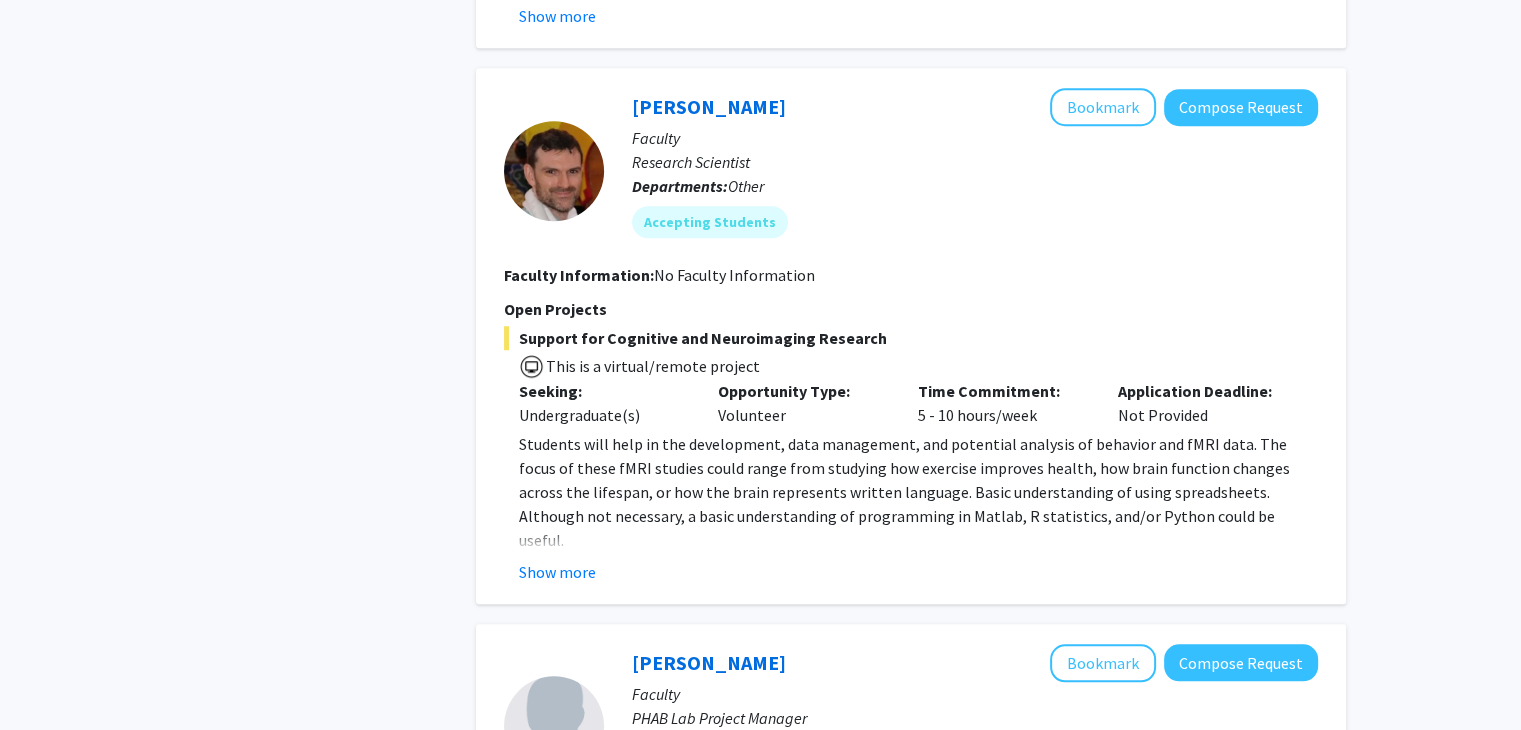 scroll, scrollTop: 1435, scrollLeft: 0, axis: vertical 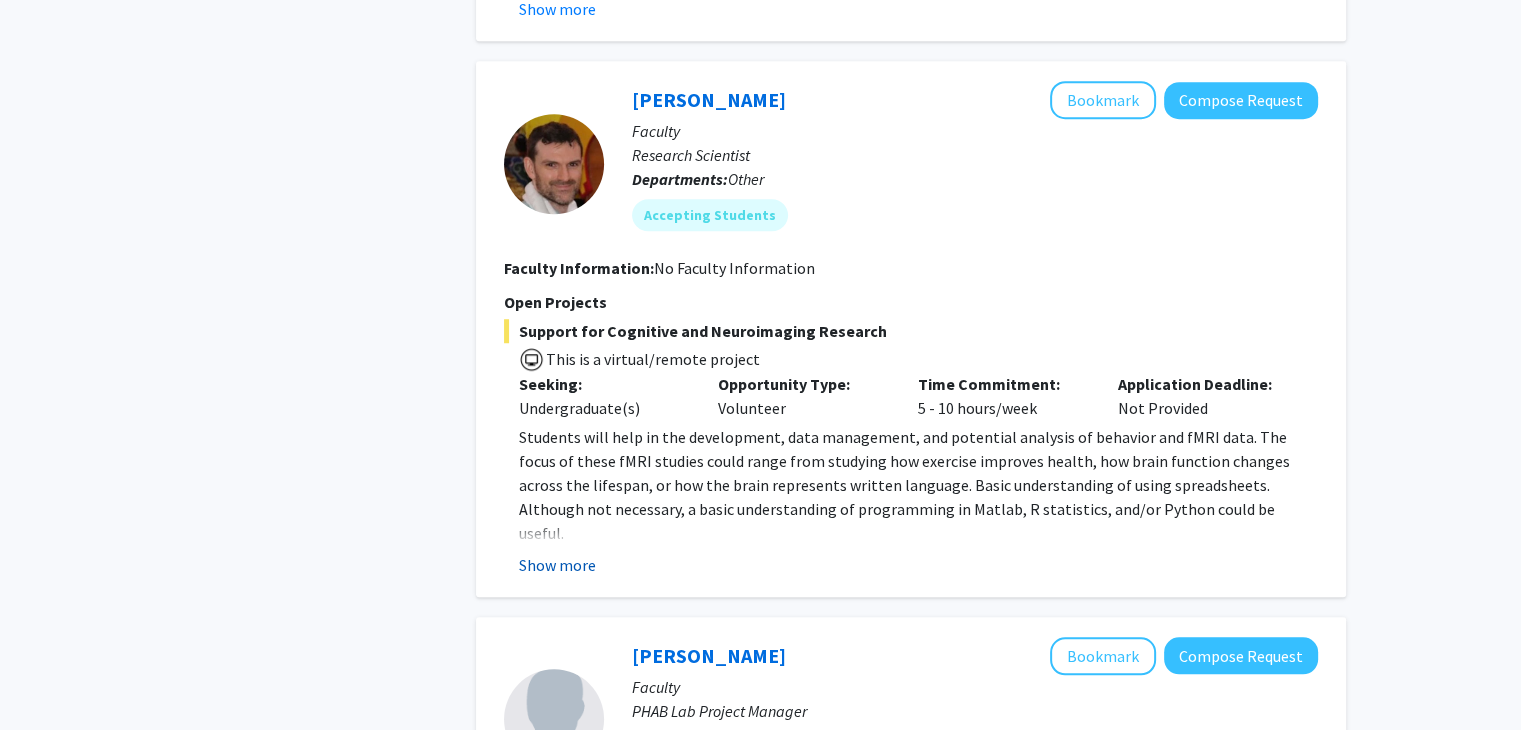 click on "Show more" 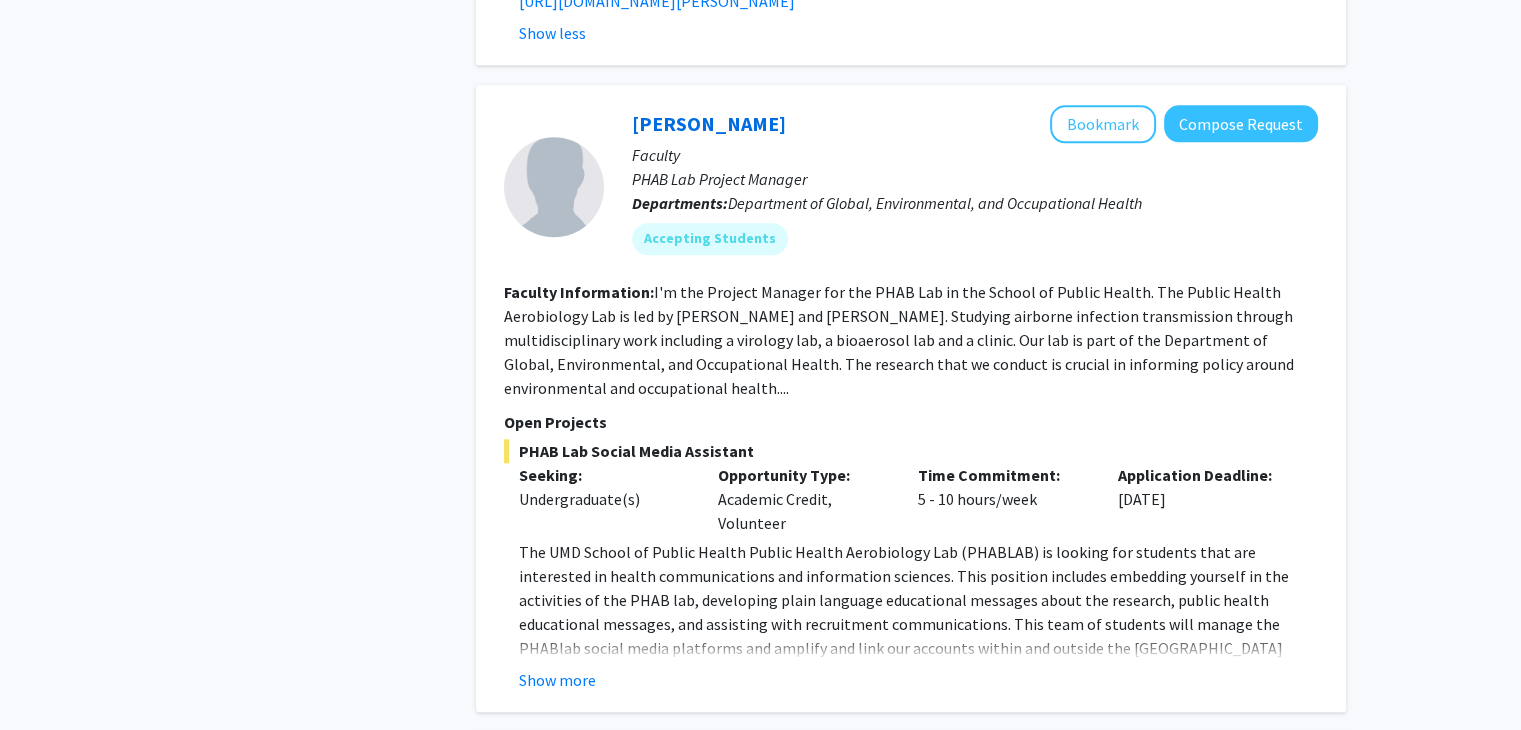 scroll, scrollTop: 2016, scrollLeft: 0, axis: vertical 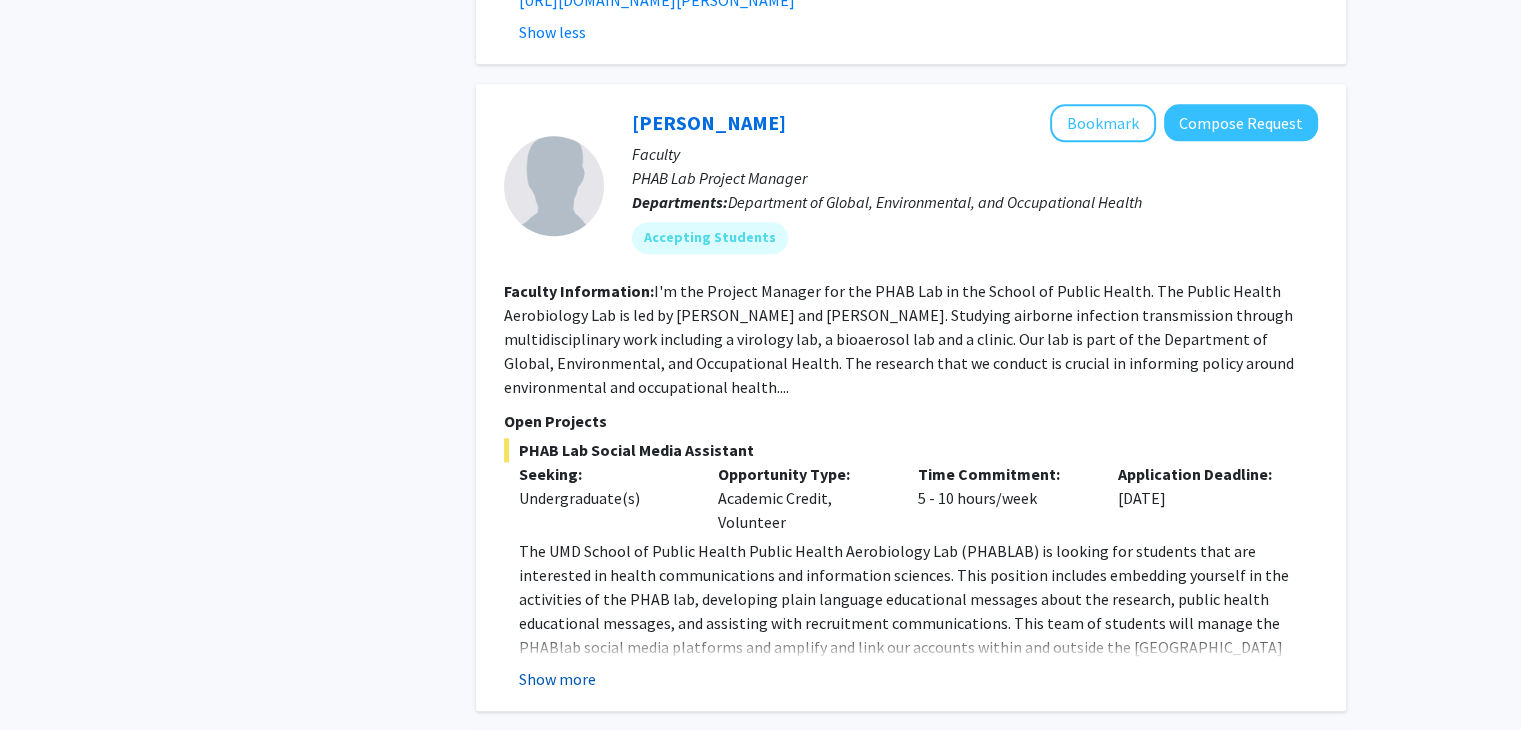 click on "Show more" 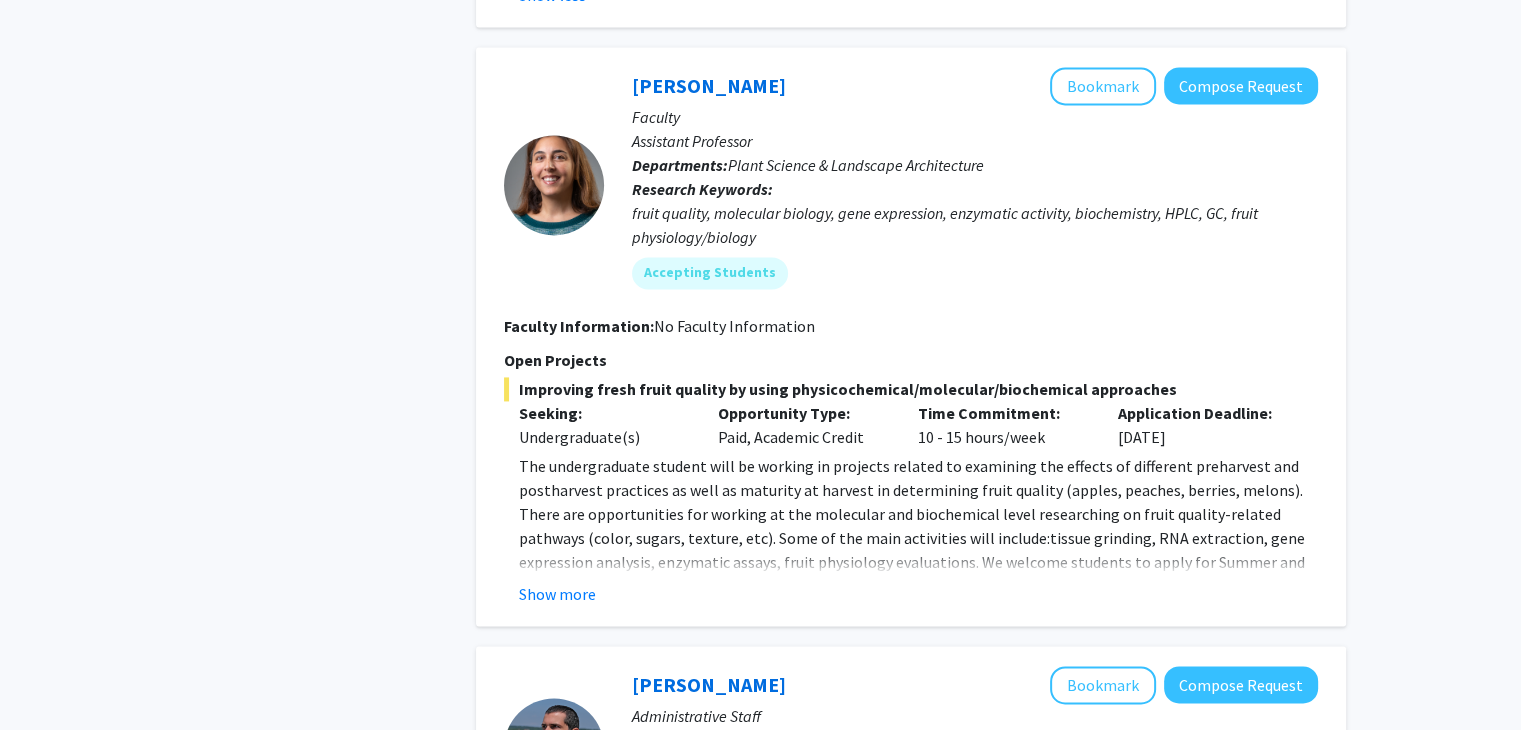 scroll, scrollTop: 2916, scrollLeft: 0, axis: vertical 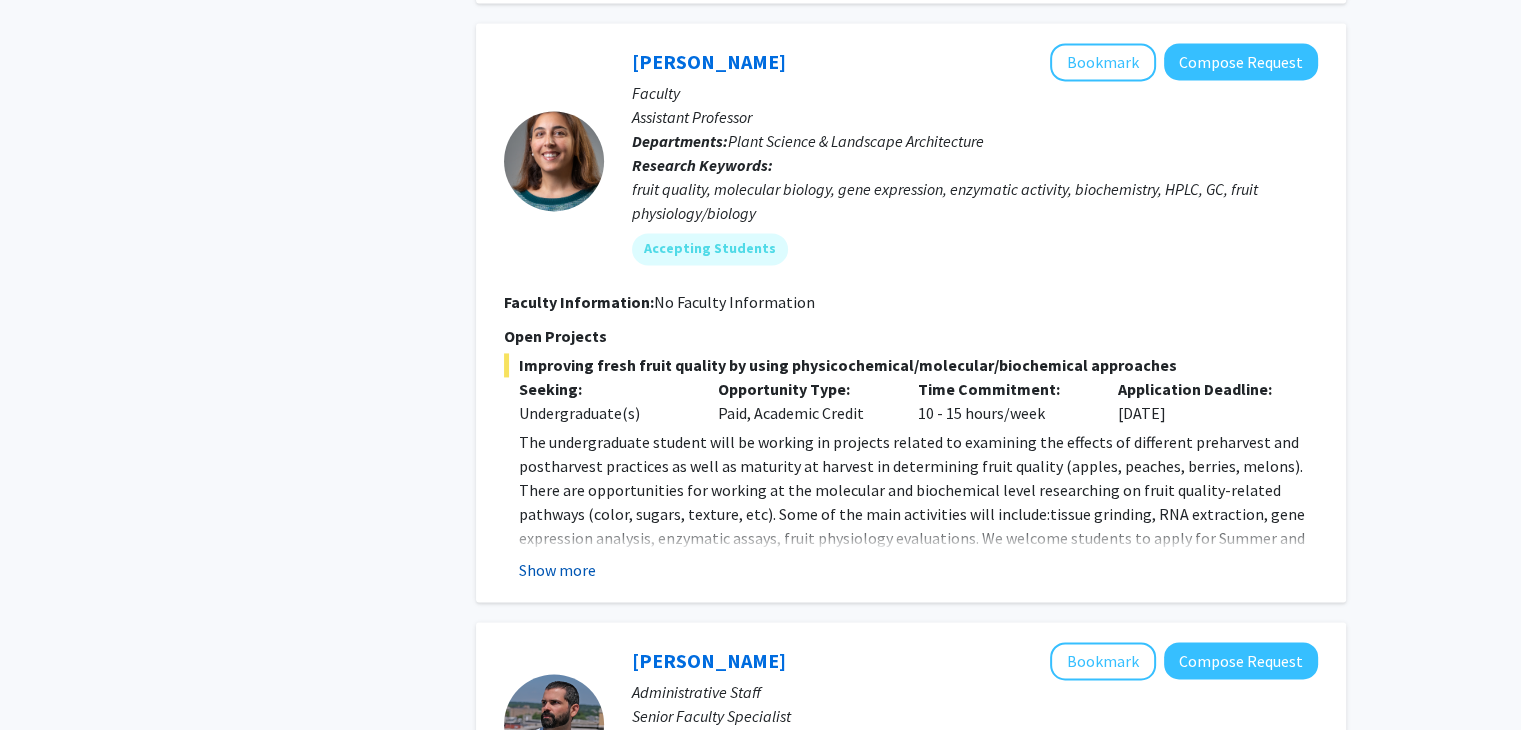 click on "Show more" 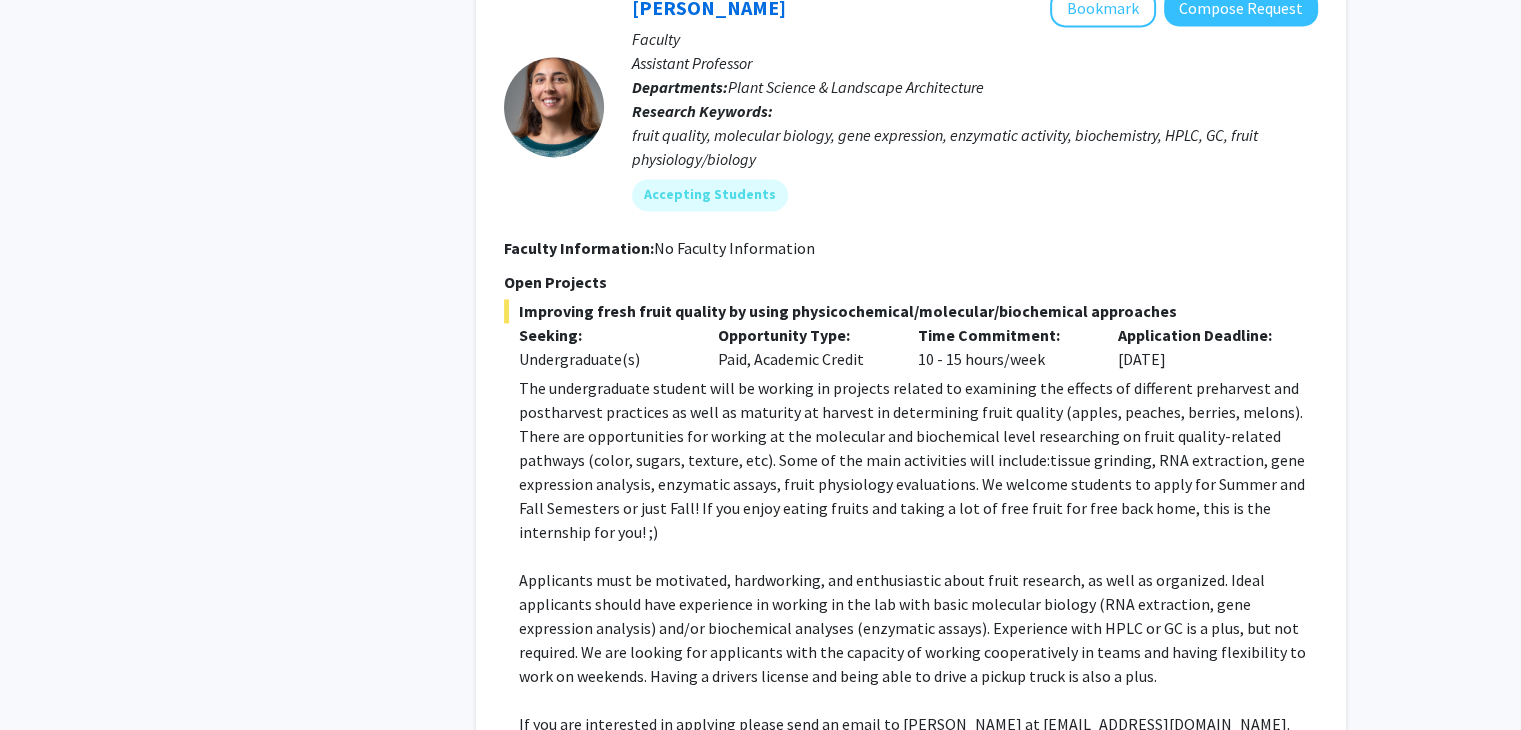 scroll, scrollTop: 2967, scrollLeft: 0, axis: vertical 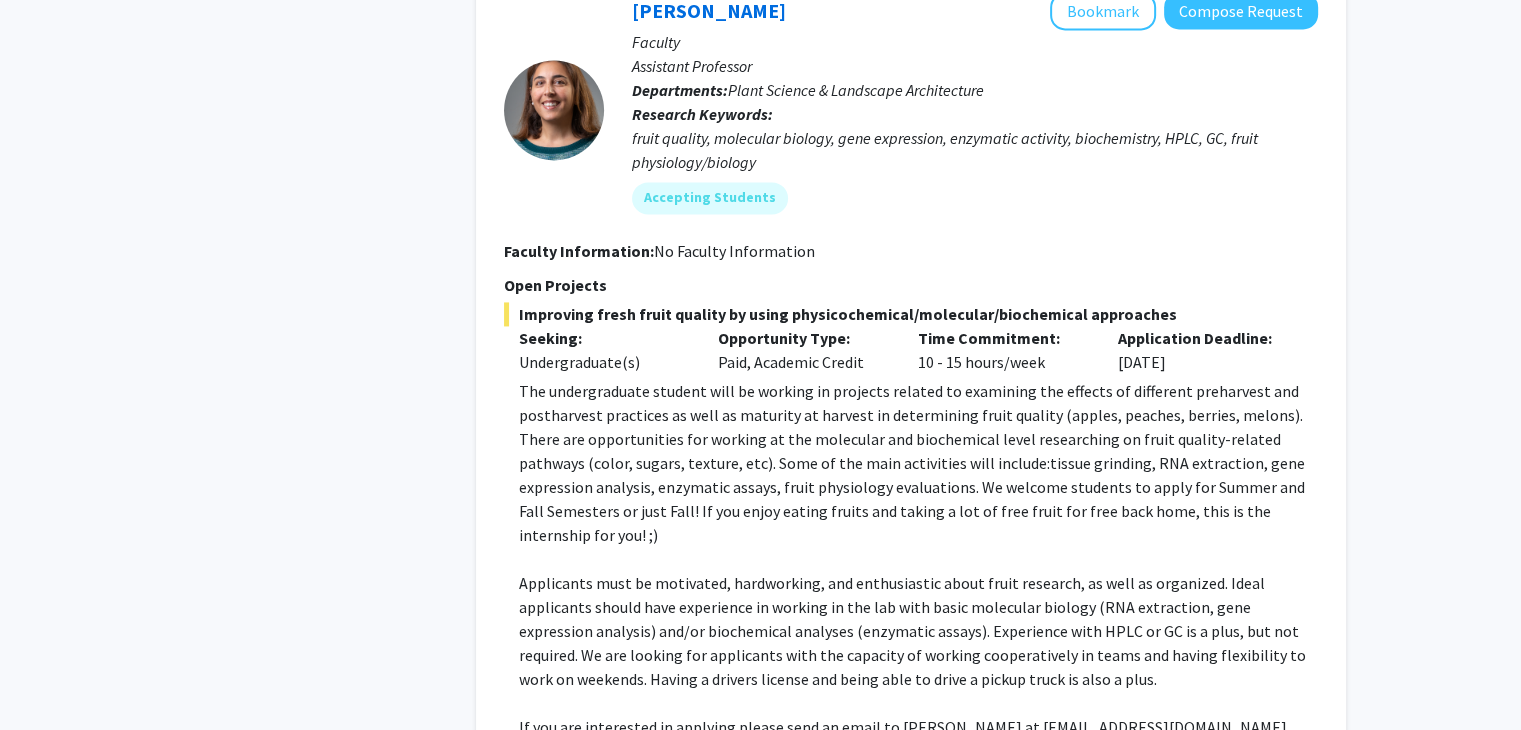 click on "Macarena  Farcuh Yuri   Bookmark
Compose Request  Faculty Assistant Professor Departments:  Plant Science & Landscape Architecture Research Keywords:  fruit quality, molecular biology, gene expression, enzymatic activity, biochemistry, HPLC, GC, fruit physiology/biology Accepting Students Faculty Information:   No Faculty Information  Open Projects   Improving fresh fruit quality by using physicochemical/molecular/biochemical approaches  Seeking: Undergraduate(s) Opportunity Type:  Paid, Academic Credit  Time Commitment:  10 - 15 hours/week  Application Deadline:  Aug 31, 2025  If you are interested in applying please send an email to Dr. Macarena Farcuh at mfarcuh@umd.edu. Show less" 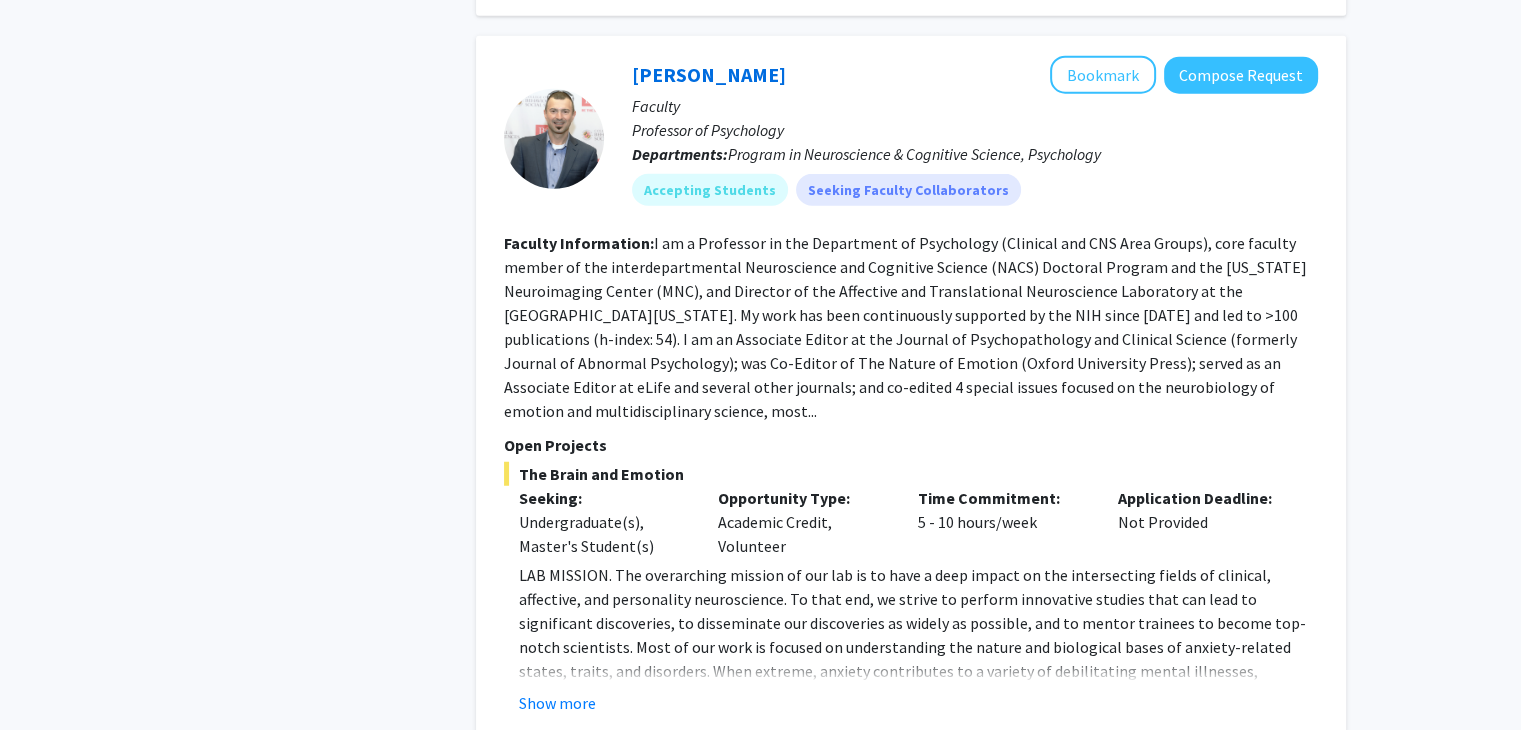 scroll, scrollTop: 5248, scrollLeft: 0, axis: vertical 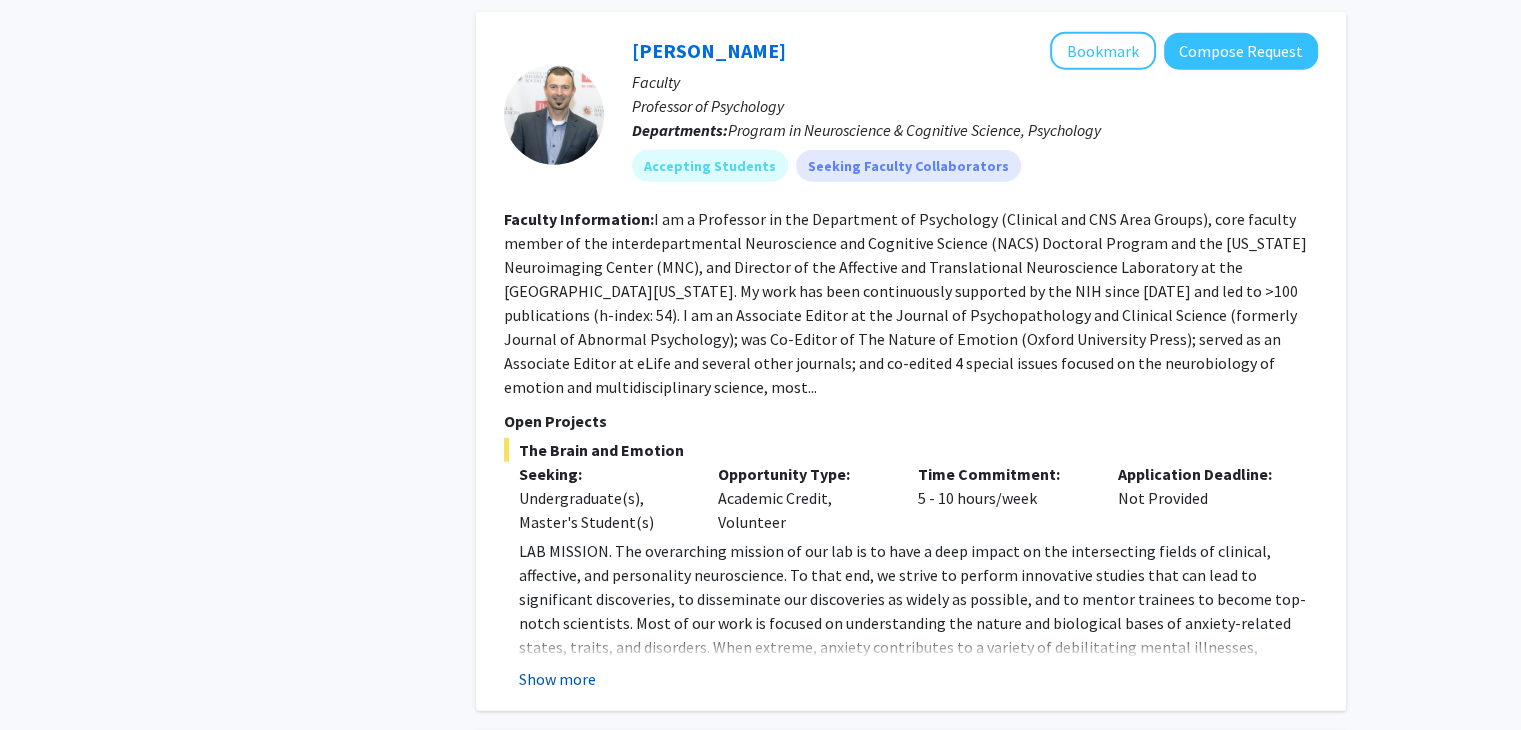 click on "Show more" 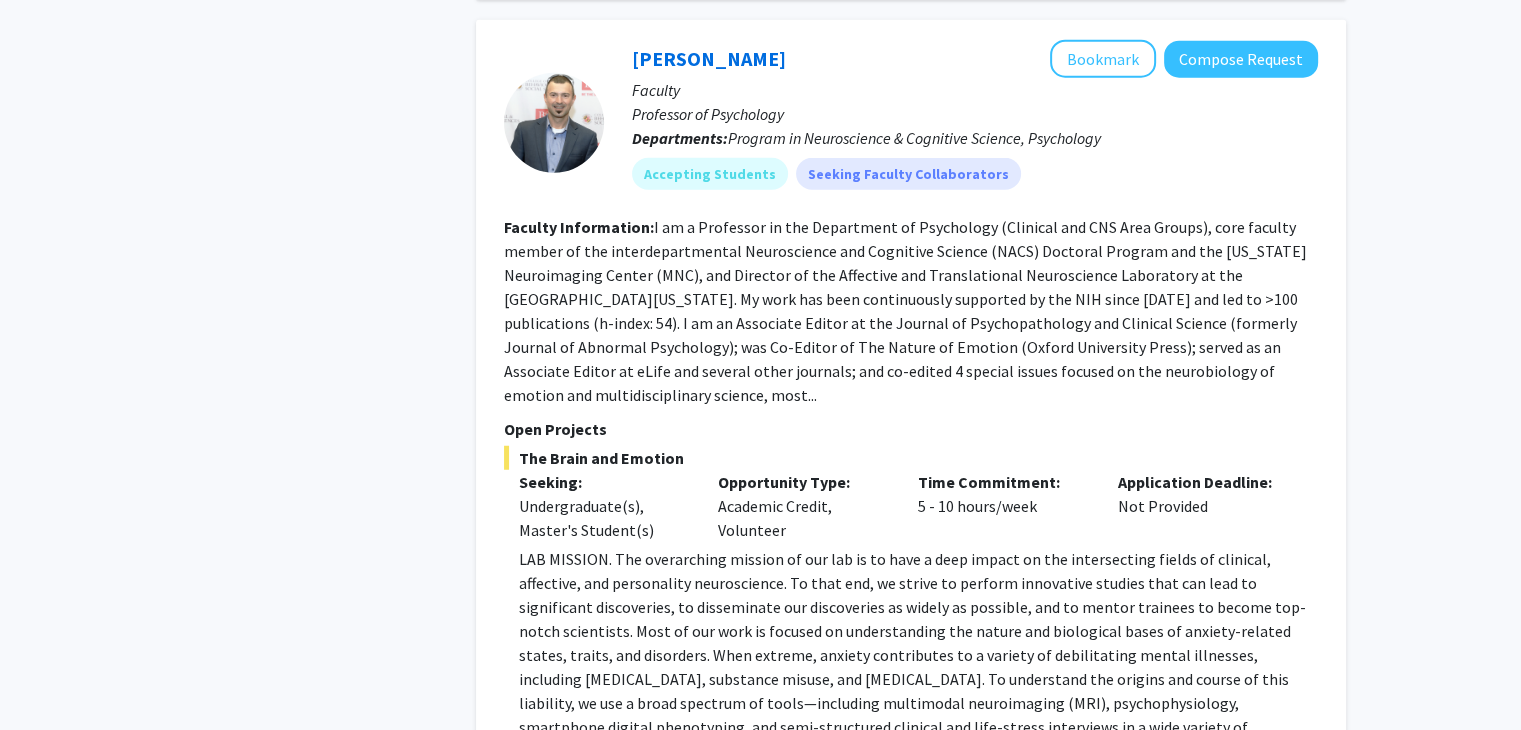 scroll, scrollTop: 5240, scrollLeft: 0, axis: vertical 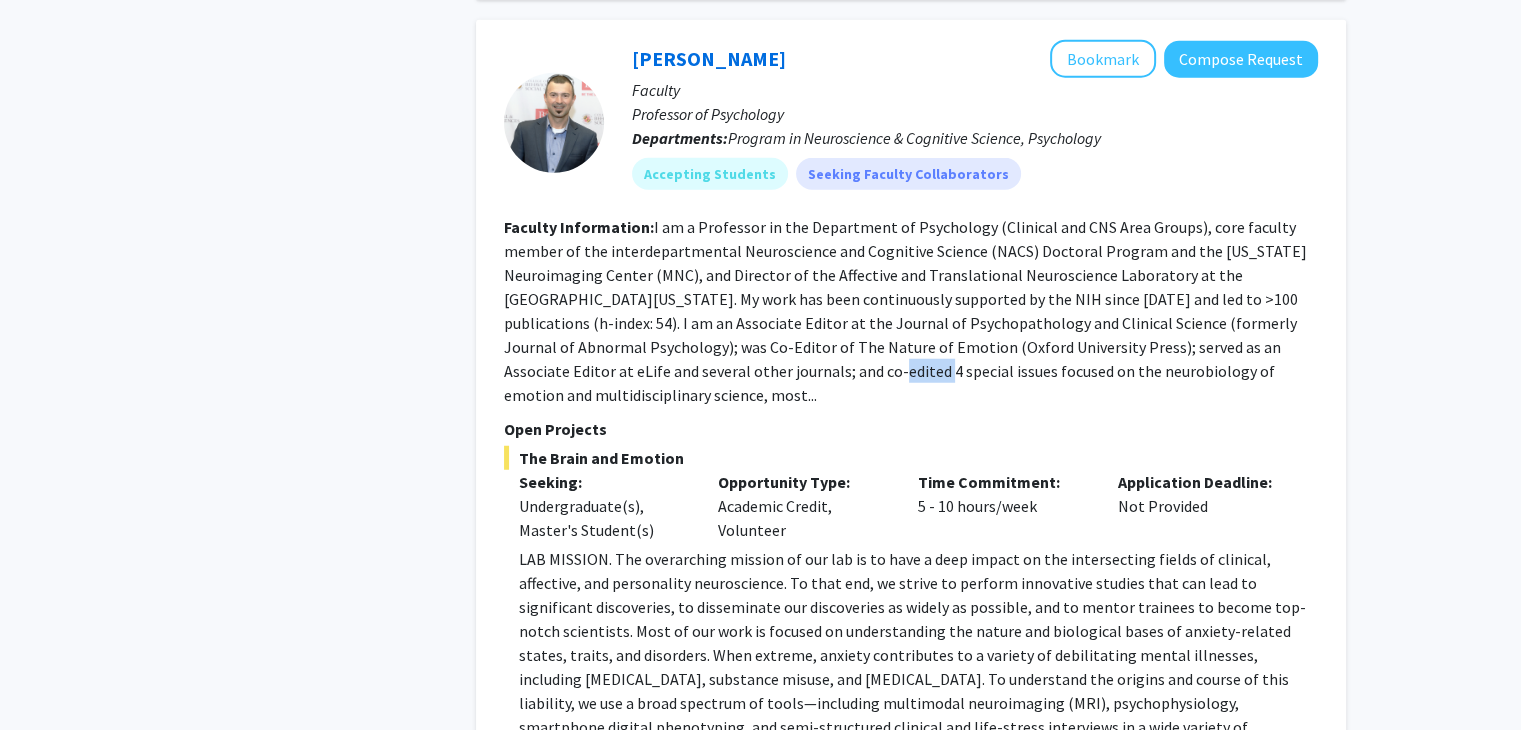 click on "I am a Professor in the Department of Psychology (Clinical and CNS Area Groups), core faculty member of the interdepartmental Neuroscience and Cognitive Science (NACS) Doctoral Program and the Maryland Neuroimaging Center (MNC), and Director of the Affective and Translational Neuroscience Laboratory at the University of Maryland. My work has been continuously supported by the NIH since 2016 and led to >100 publications (h-index: 54). I am an Associate Editor at the Journal of Psychopathology and Clinical Science (formerly Journal of Abnormal Psychology); was Co-Editor of The Nature of Emotion (Oxford University Press); served as an Associate Editor at eLife and several other journals; and co-edited 4 special issues focused on the neurobiology of emotion and multidisciplinary science, most..." 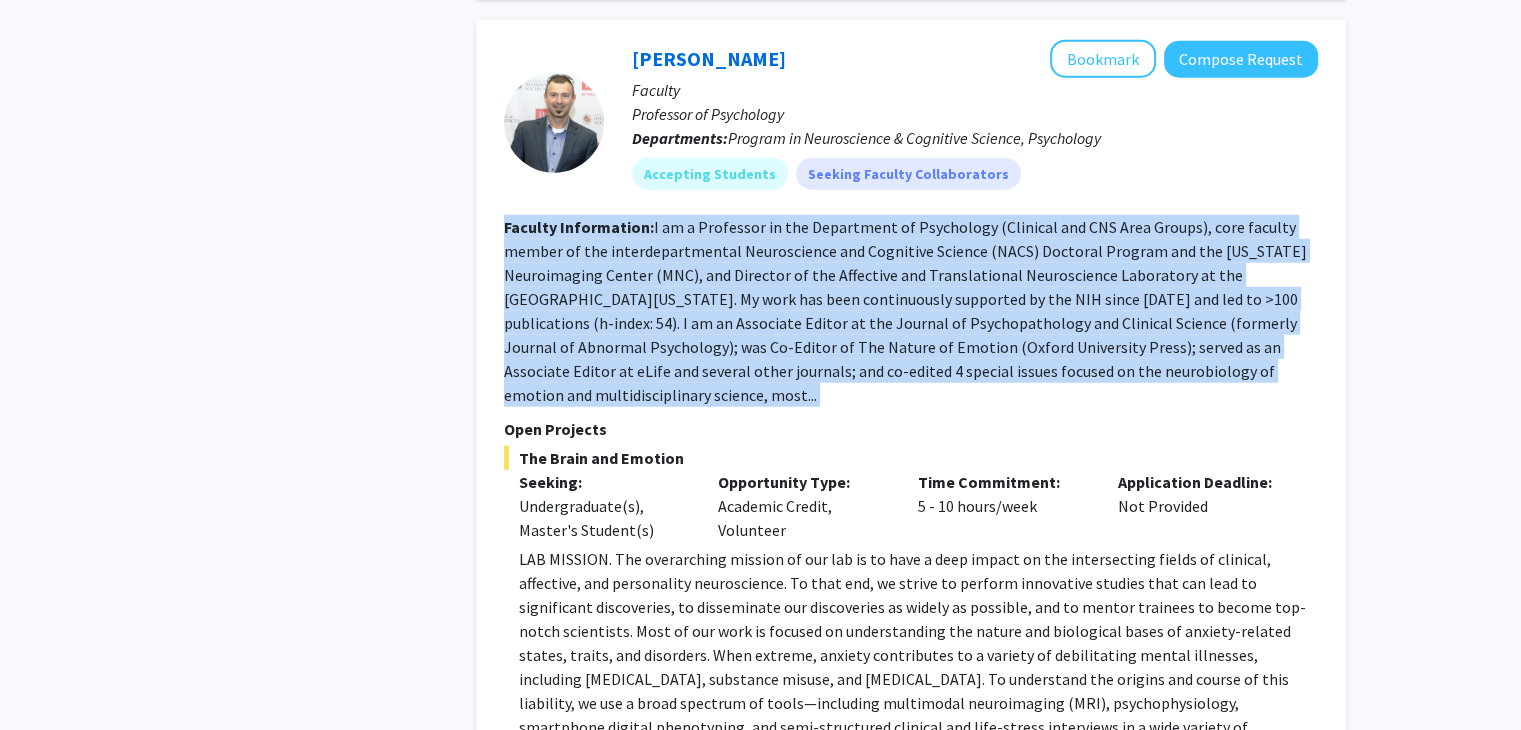 click on "I am a Professor in the Department of Psychology (Clinical and CNS Area Groups), core faculty member of the interdepartmental Neuroscience and Cognitive Science (NACS) Doctoral Program and the Maryland Neuroimaging Center (MNC), and Director of the Affective and Translational Neuroscience Laboratory at the University of Maryland. My work has been continuously supported by the NIH since 2016 and led to >100 publications (h-index: 54). I am an Associate Editor at the Journal of Psychopathology and Clinical Science (formerly Journal of Abnormal Psychology); was Co-Editor of The Nature of Emotion (Oxford University Press); served as an Associate Editor at eLife and several other journals; and co-edited 4 special issues focused on the neurobiology of emotion and multidisciplinary science, most..." 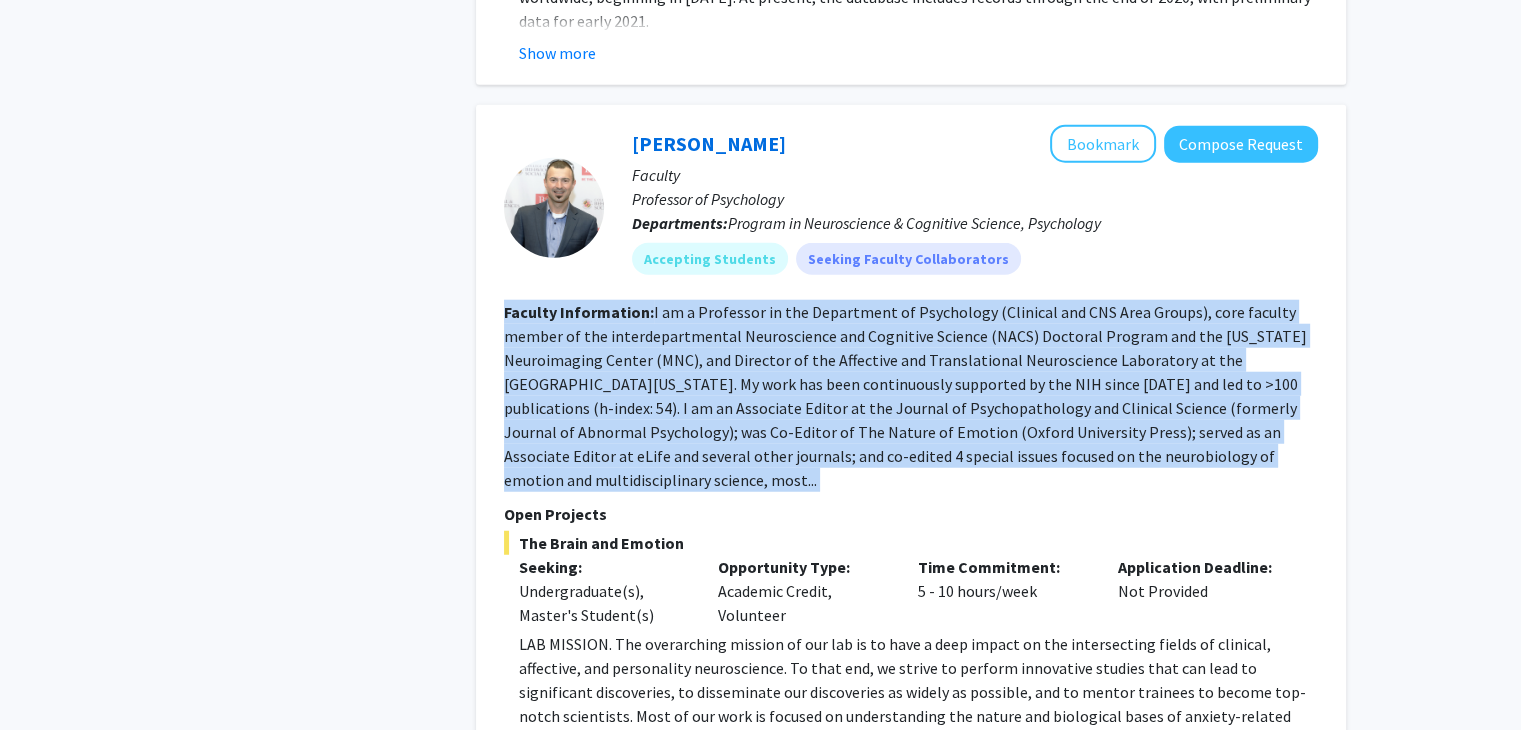 click on "I am a Professor in the Department of Psychology (Clinical and CNS Area Groups), core faculty member of the interdepartmental Neuroscience and Cognitive Science (NACS) Doctoral Program and the Maryland Neuroimaging Center (MNC), and Director of the Affective and Translational Neuroscience Laboratory at the University of Maryland. My work has been continuously supported by the NIH since 2016 and led to >100 publications (h-index: 54). I am an Associate Editor at the Journal of Psychopathology and Clinical Science (formerly Journal of Abnormal Psychology); was Co-Editor of The Nature of Emotion (Oxford University Press); served as an Associate Editor at eLife and several other journals; and co-edited 4 special issues focused on the neurobiology of emotion and multidisciplinary science, most..." 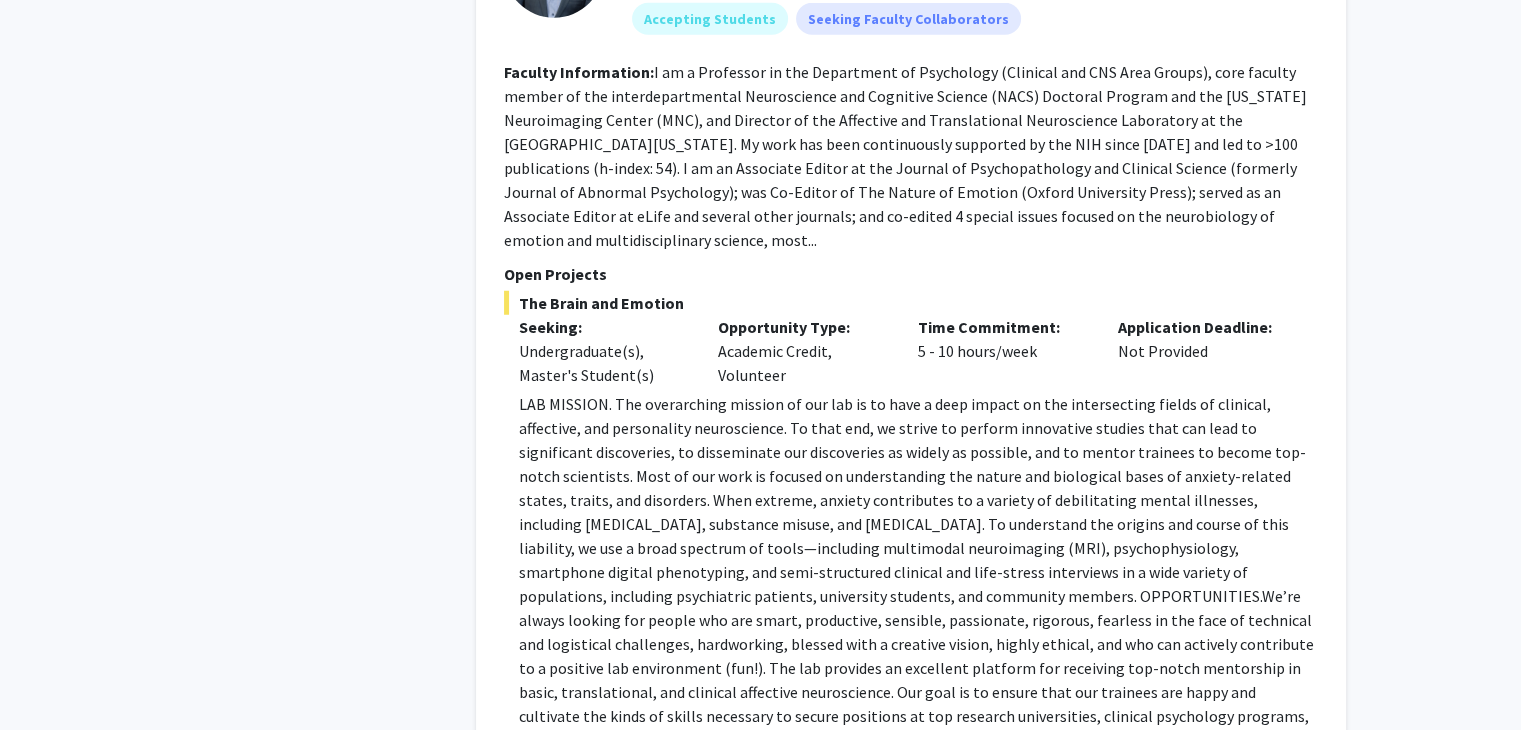scroll, scrollTop: 5451, scrollLeft: 0, axis: vertical 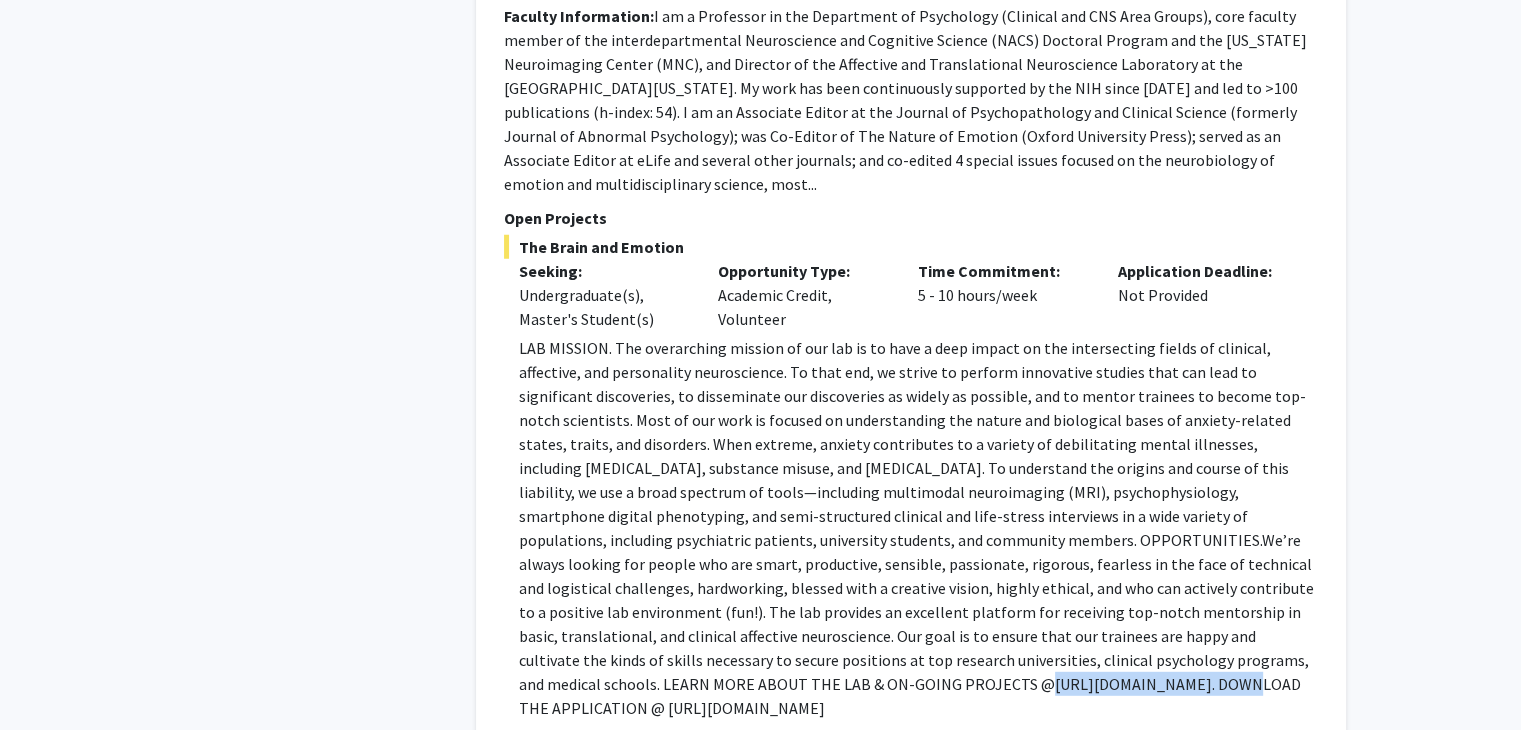 drag, startPoint x: 533, startPoint y: 577, endPoint x: 703, endPoint y: 572, distance: 170.07352 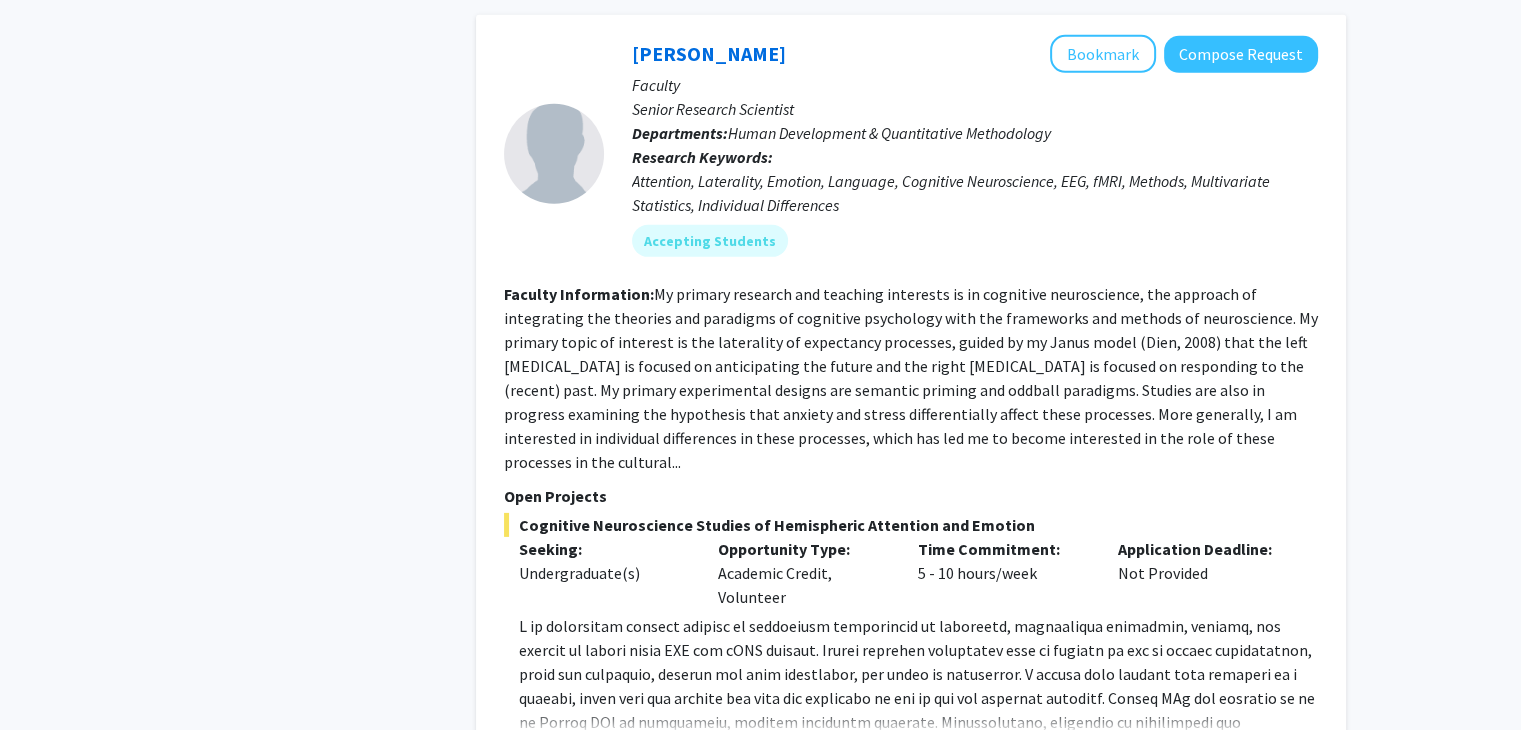 scroll, scrollTop: 6228, scrollLeft: 0, axis: vertical 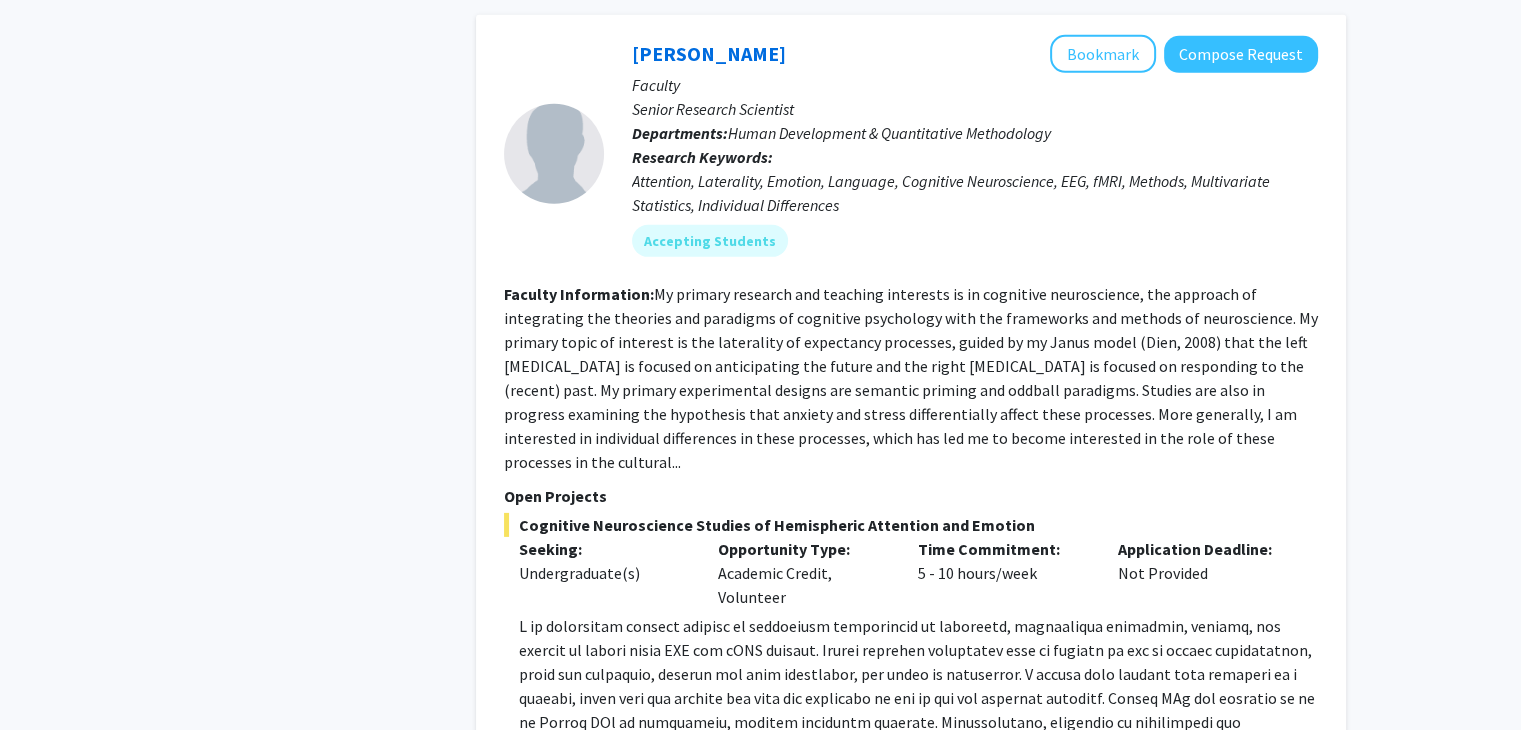click on "Show less" 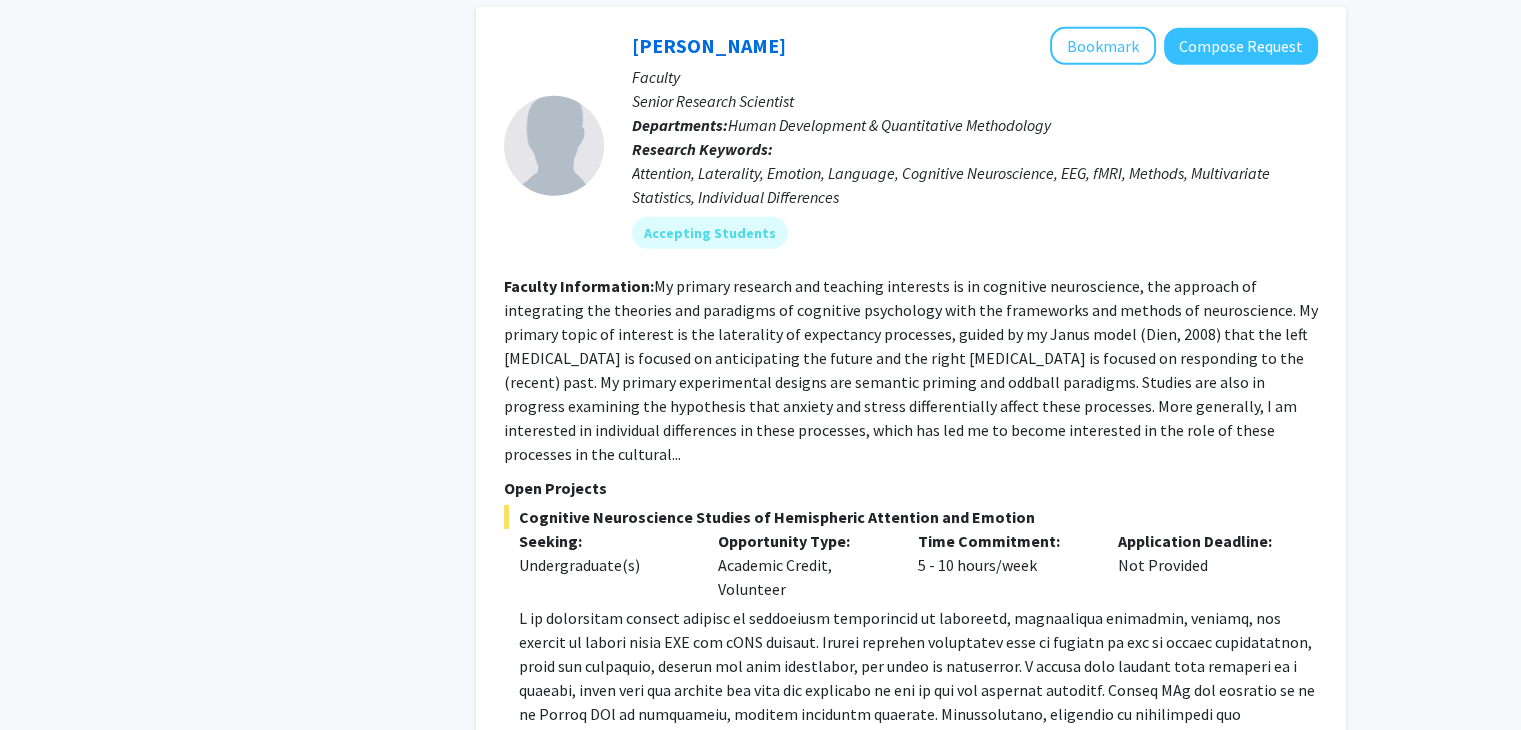 scroll, scrollTop: 6252, scrollLeft: 0, axis: vertical 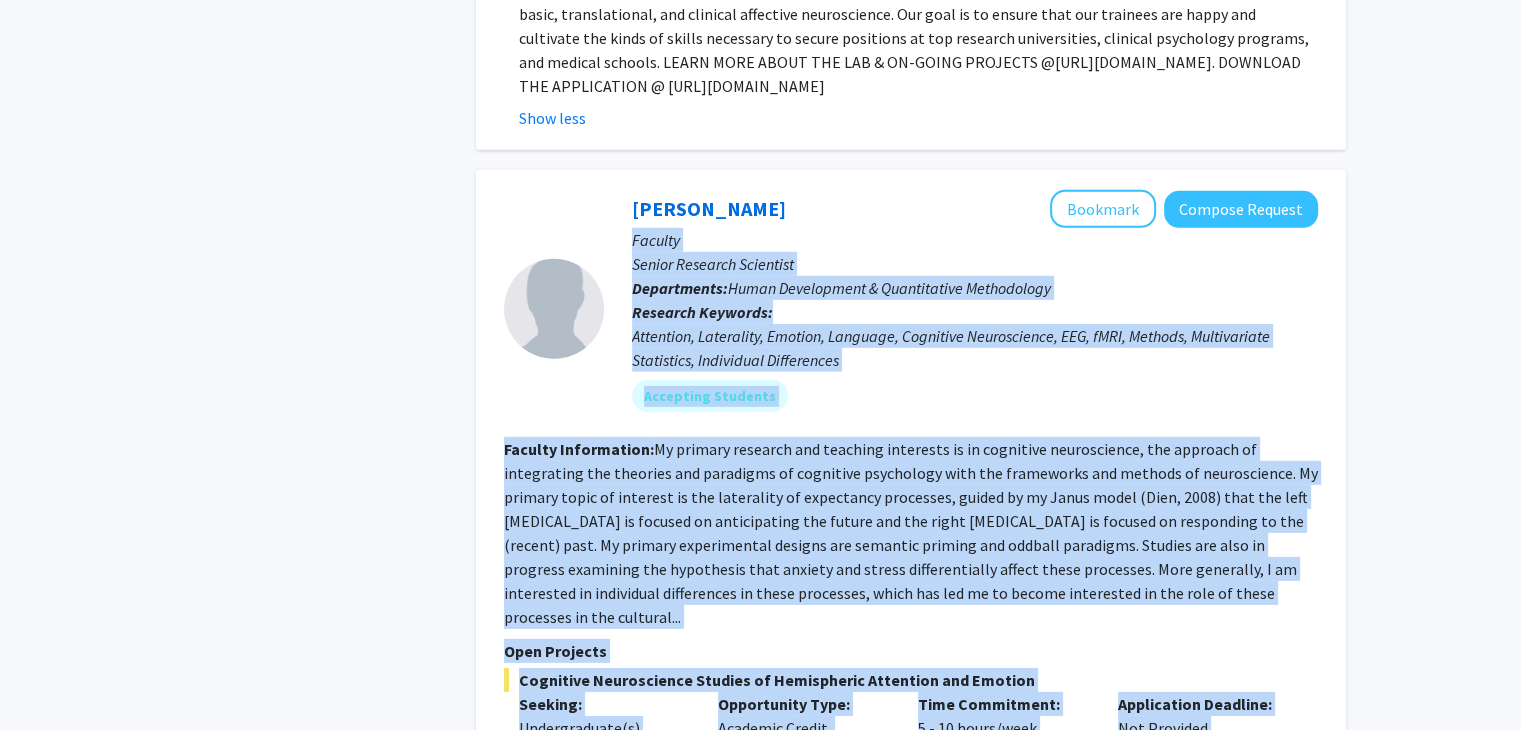 drag, startPoint x: 778, startPoint y: 691, endPoint x: 626, endPoint y: 139, distance: 572.54517 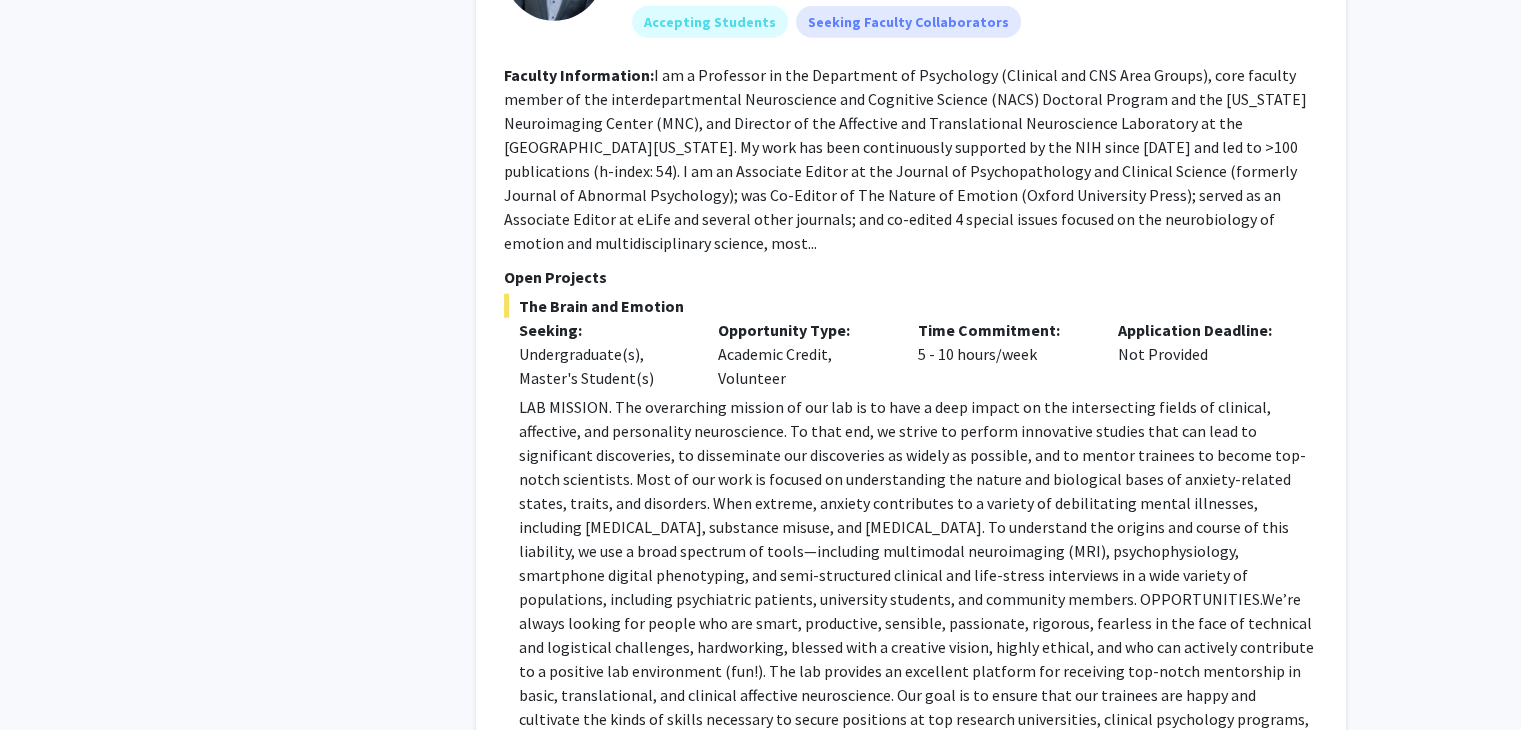 scroll, scrollTop: 5388, scrollLeft: 0, axis: vertical 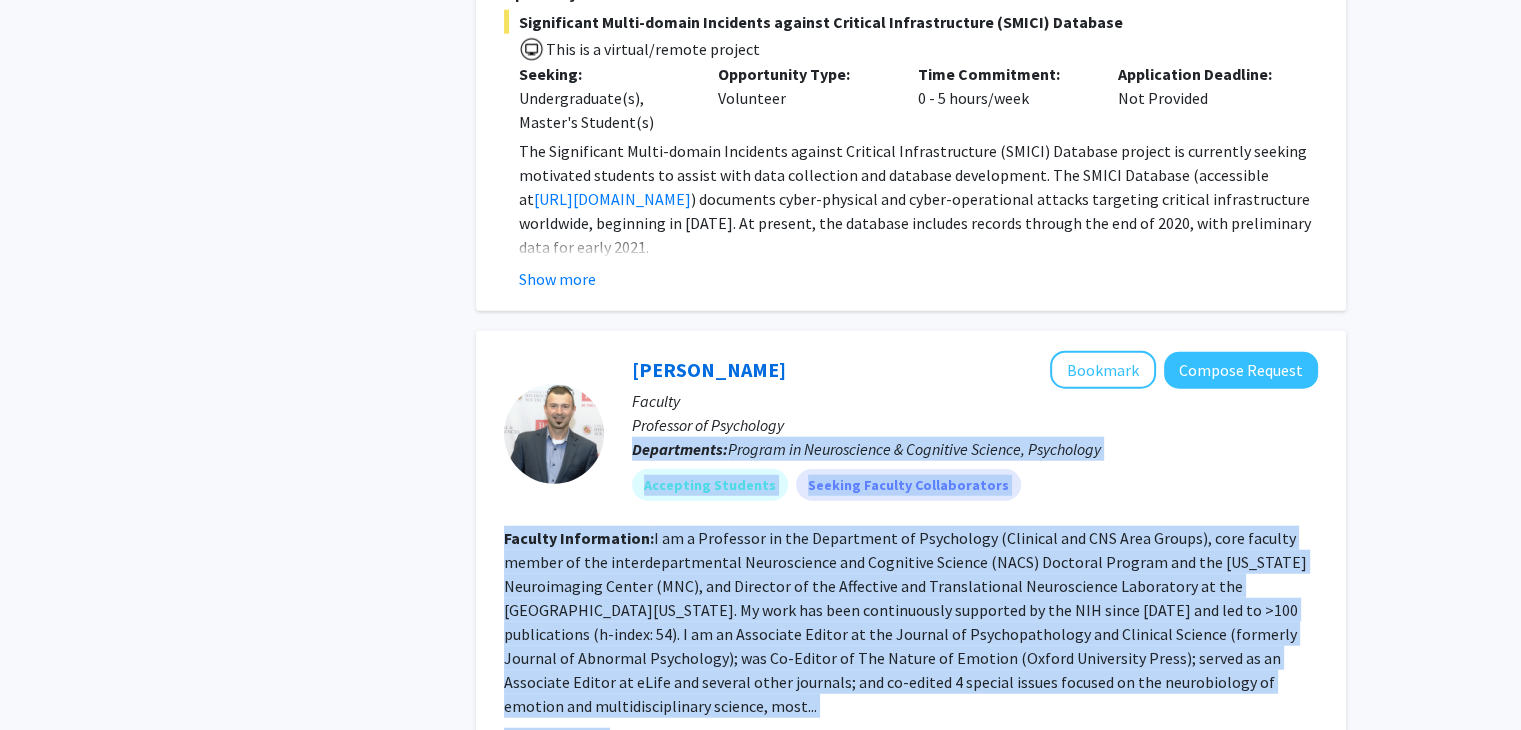 drag, startPoint x: 944, startPoint y: 621, endPoint x: 617, endPoint y: 375, distance: 409.20044 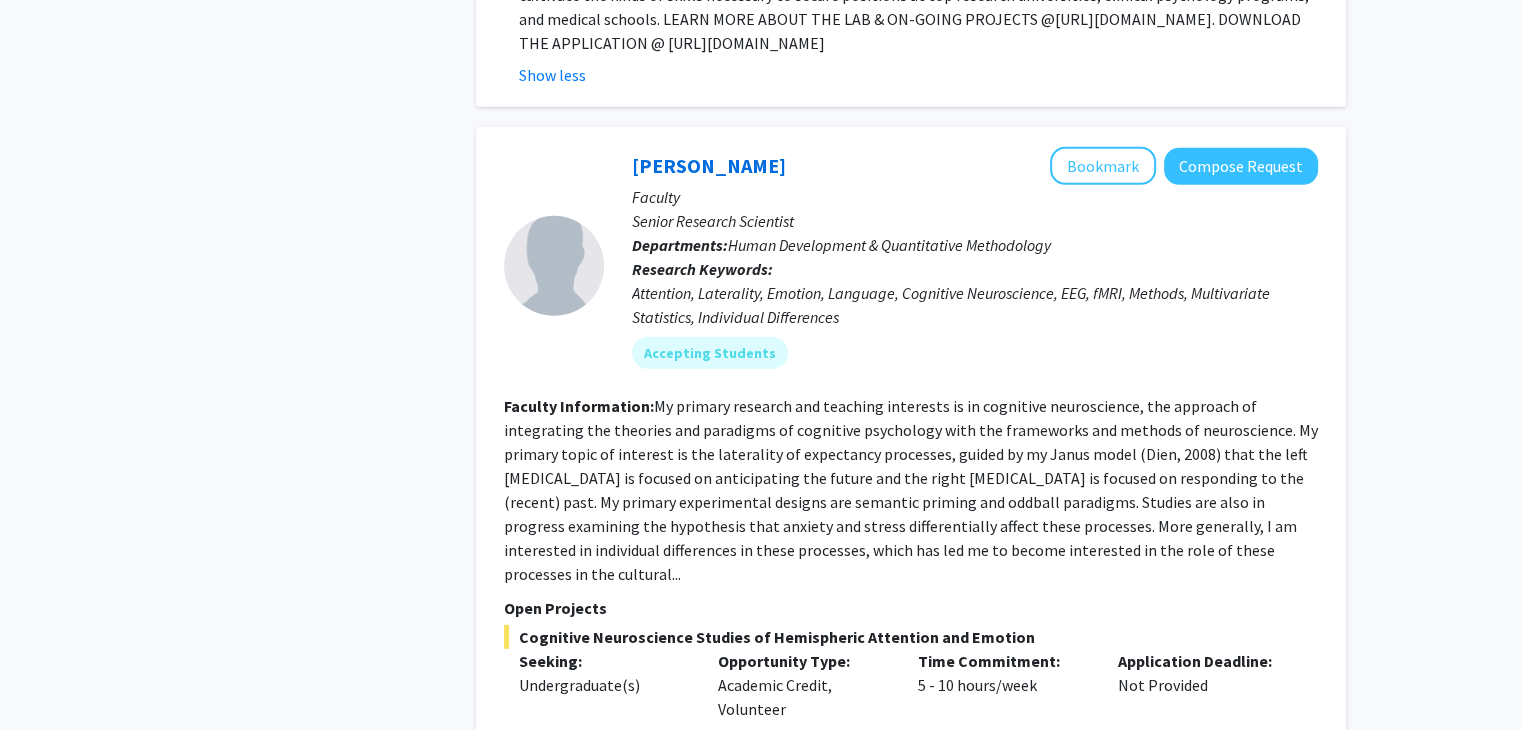 click on "My primary research and teaching interests is in cognitive neuroscience, the approach of integrating the theories and paradigms of cognitive psychology with the frameworks and methods of neuroscience. My primary topic of interest is the laterality of expectancy processes, guided by my Janus model (Dien, 2008) that the left hemisphere is focused on anticipating the future and the right hemisphere is focused on responding to the (recent) past. My primary experimental designs are semantic priming and oddball paradigms. Studies are also in progress examining the hypothesis that anxiety and stress differentially affect these processes. More generally, I am interested in individual differences in these processes, which has led me to become interested in the role of these processes in the cultural..." 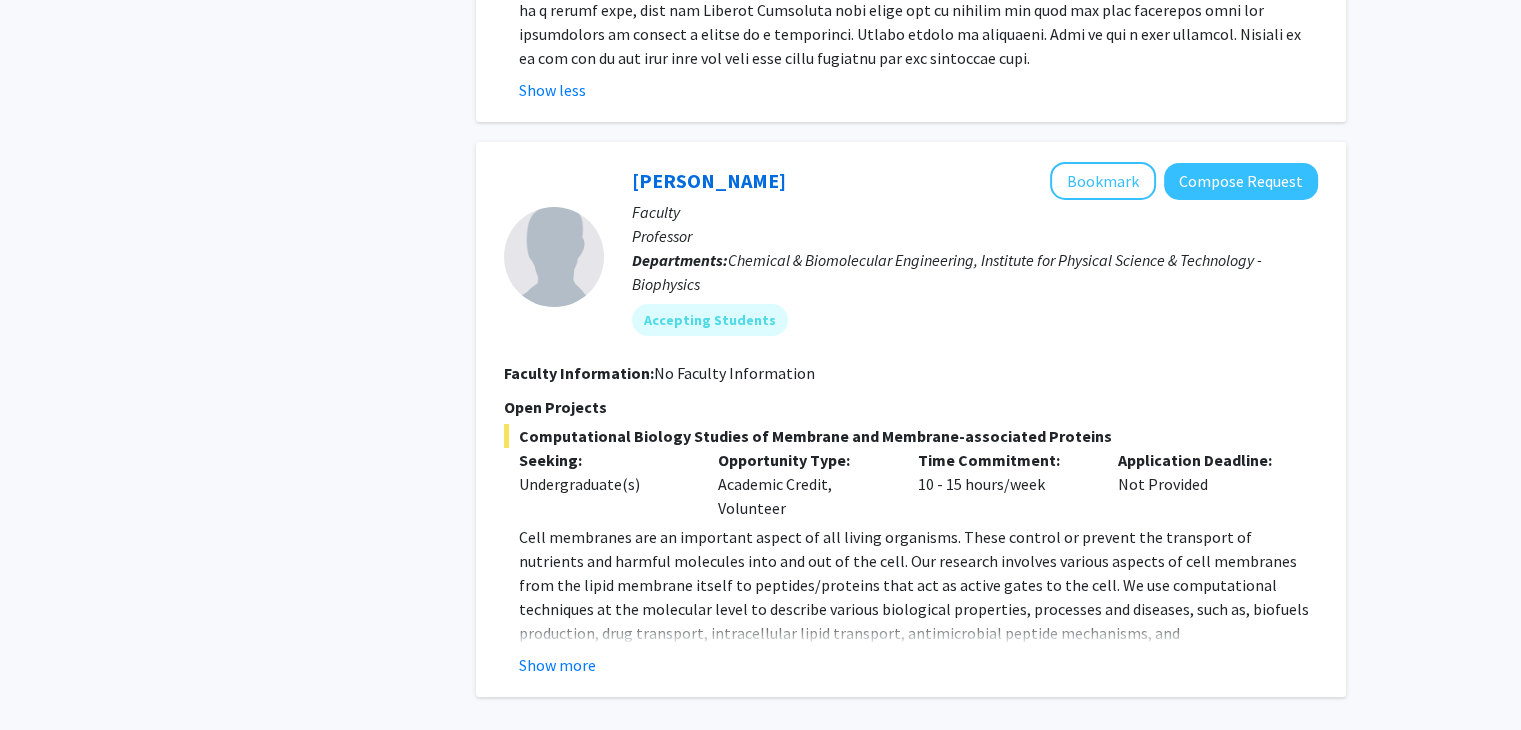 scroll, scrollTop: 7012, scrollLeft: 0, axis: vertical 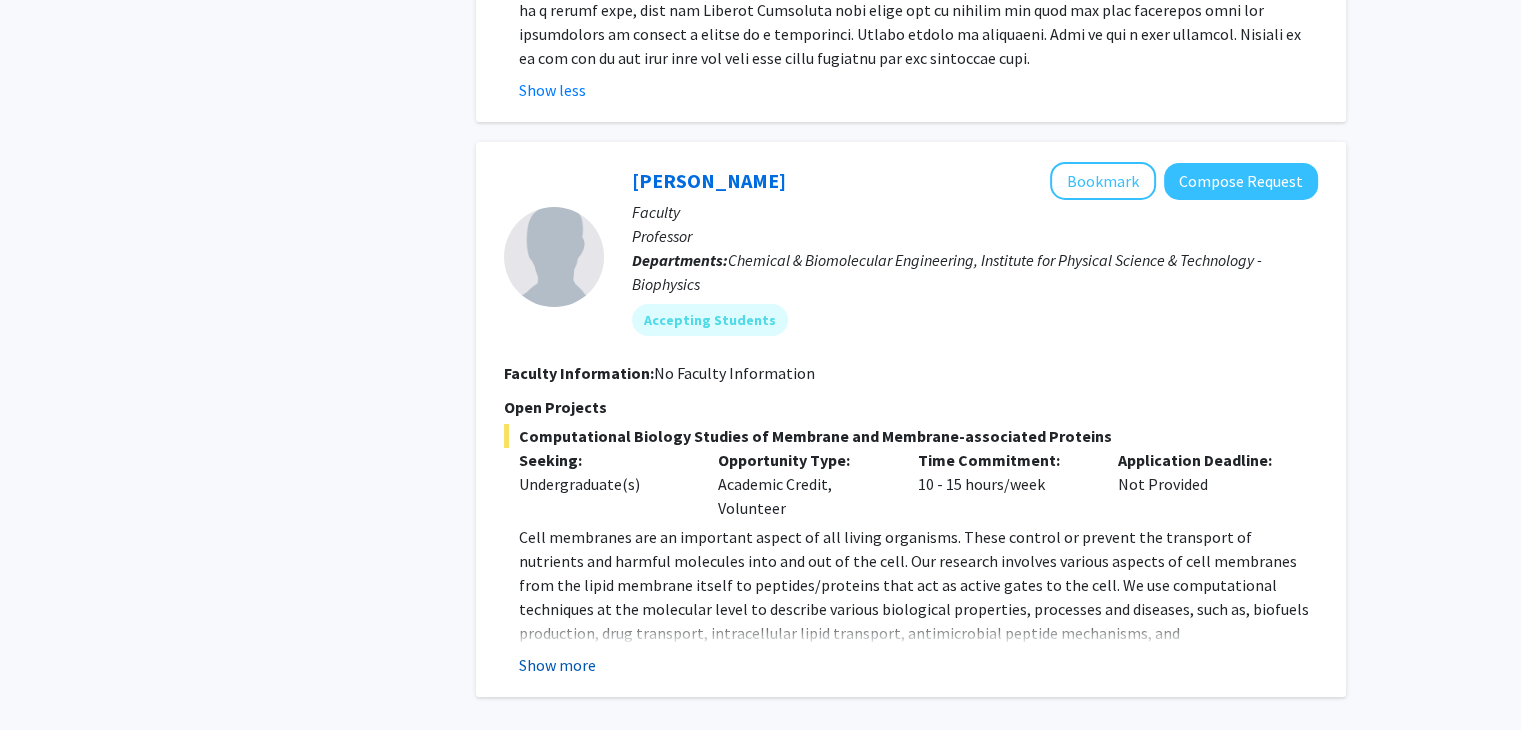 click on "Show more" 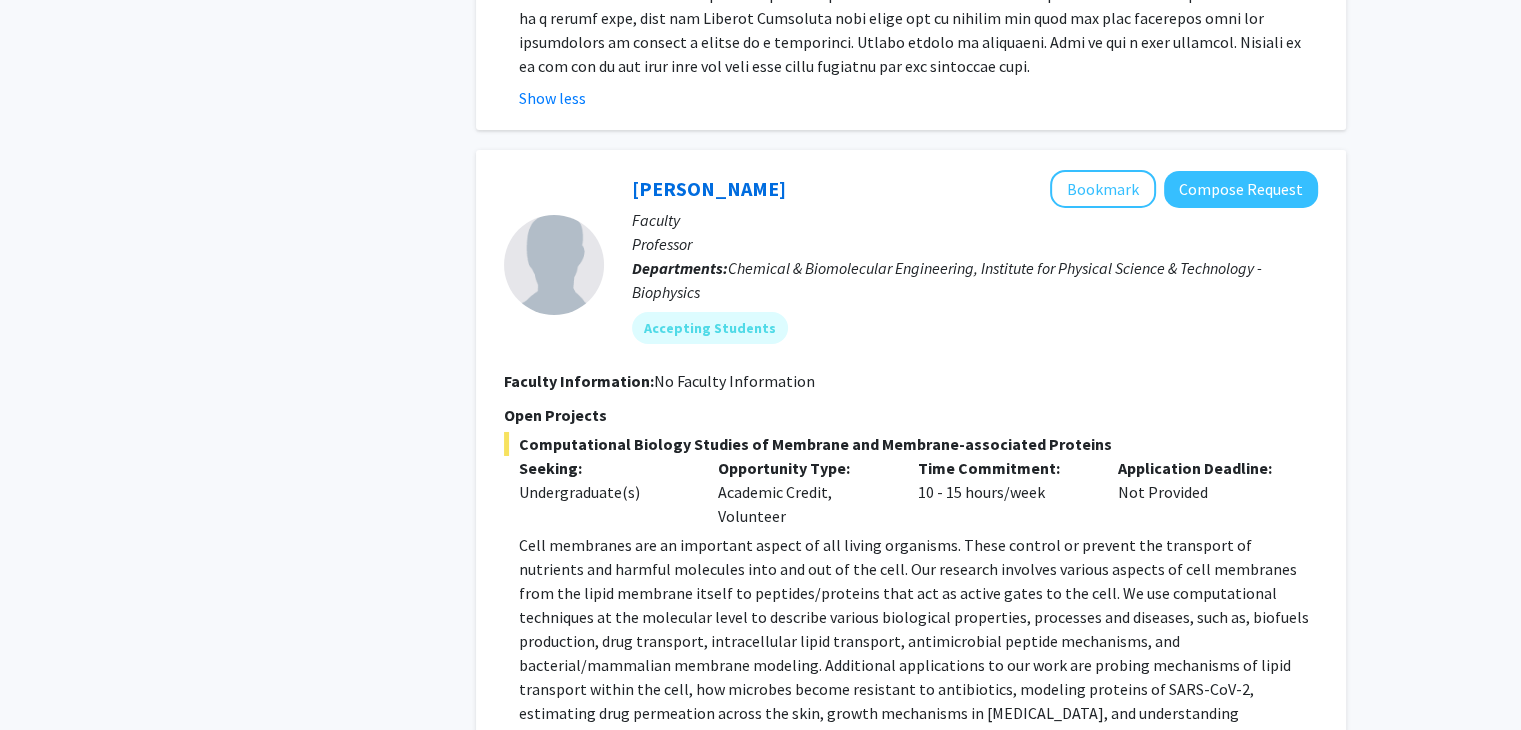 scroll, scrollTop: 7004, scrollLeft: 0, axis: vertical 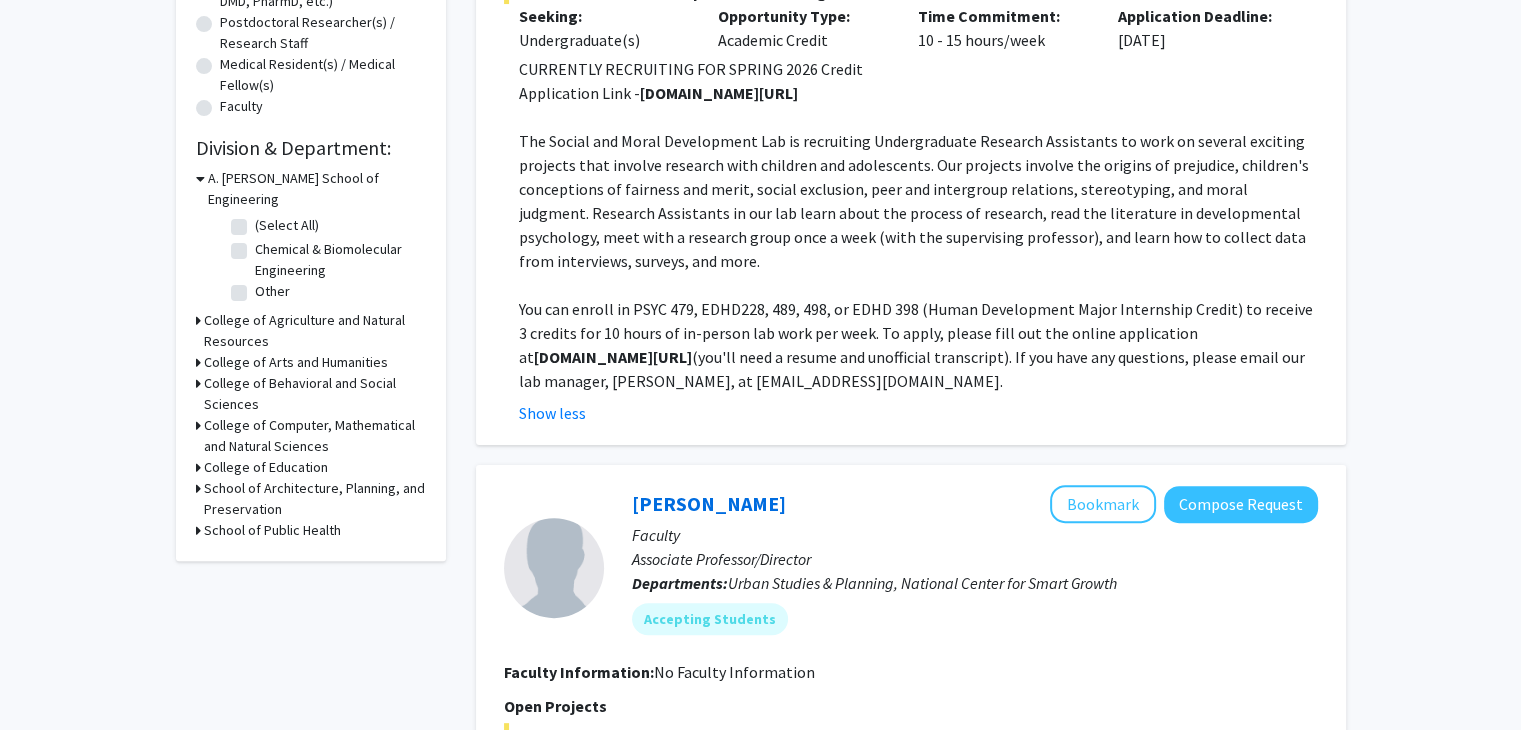 click on "School of Public Health" at bounding box center [272, 530] 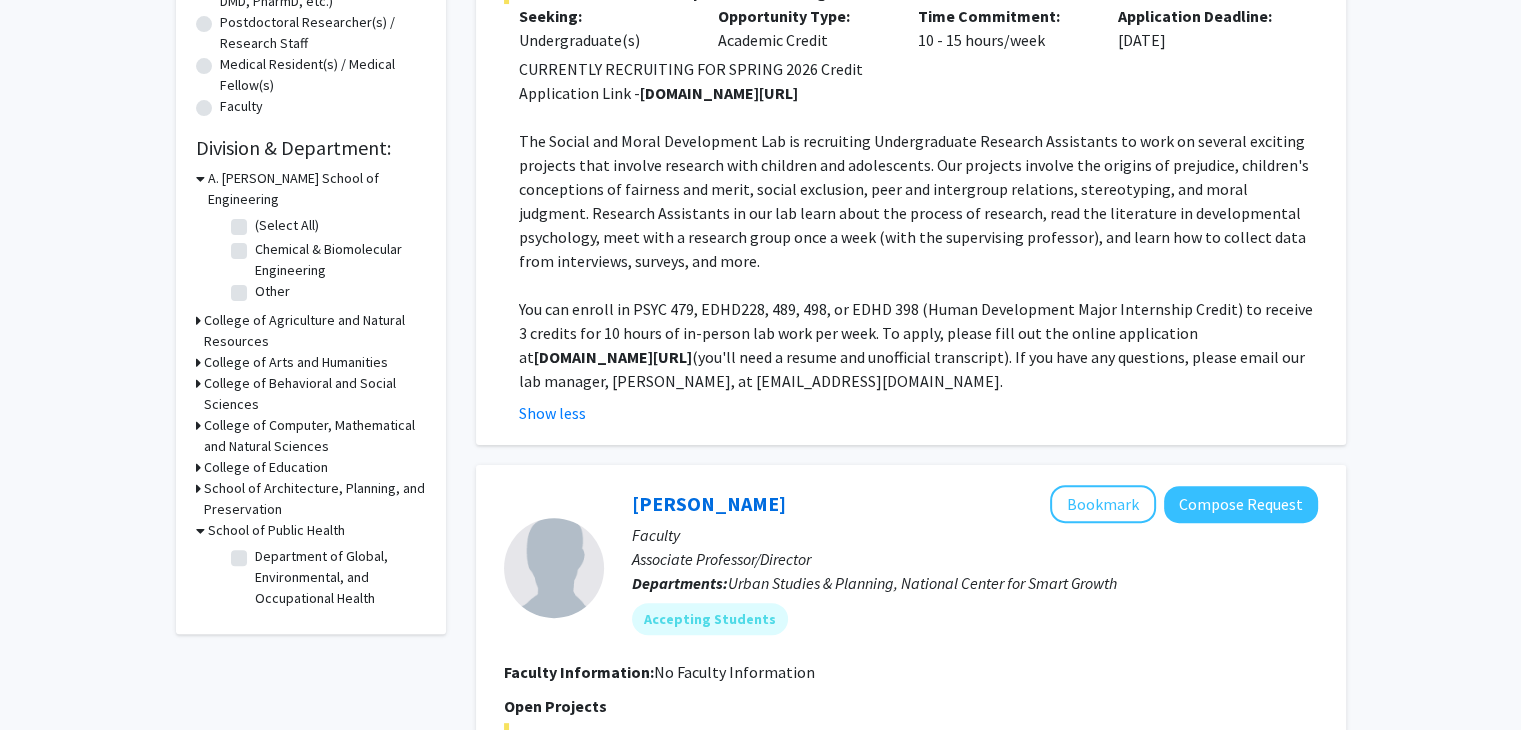 click on "CURRENTLY RECRUITING FOR SPRING 2026 Credit Application Link -  go.umd.edu/killenlab The Social and Moral Development Lab is recruiting Undergraduate Research Assistants to work on several exciting projects that involve research with children and adolescents. Our projects involve the origins of prejudice, children's conceptions of fairness and merit, social exclusion, peer and intergroup relations, stereotyping, and moral judgment. Research Assistants in our lab learn about the process of research, read the literature in developmental psychology, meet with a research group once a week (with the supervising professor), and learn how to collect data from interviews, surveys, and more. You can enroll in PSYC 479, EDHD228, 489, 498, or EDHD 398 (Human Development Major Internship Credit) to receive 3 credits for 10 hours of in-person lab work per week. To apply, please fill out the online application at  go.umd.edu/killenlab Show less" 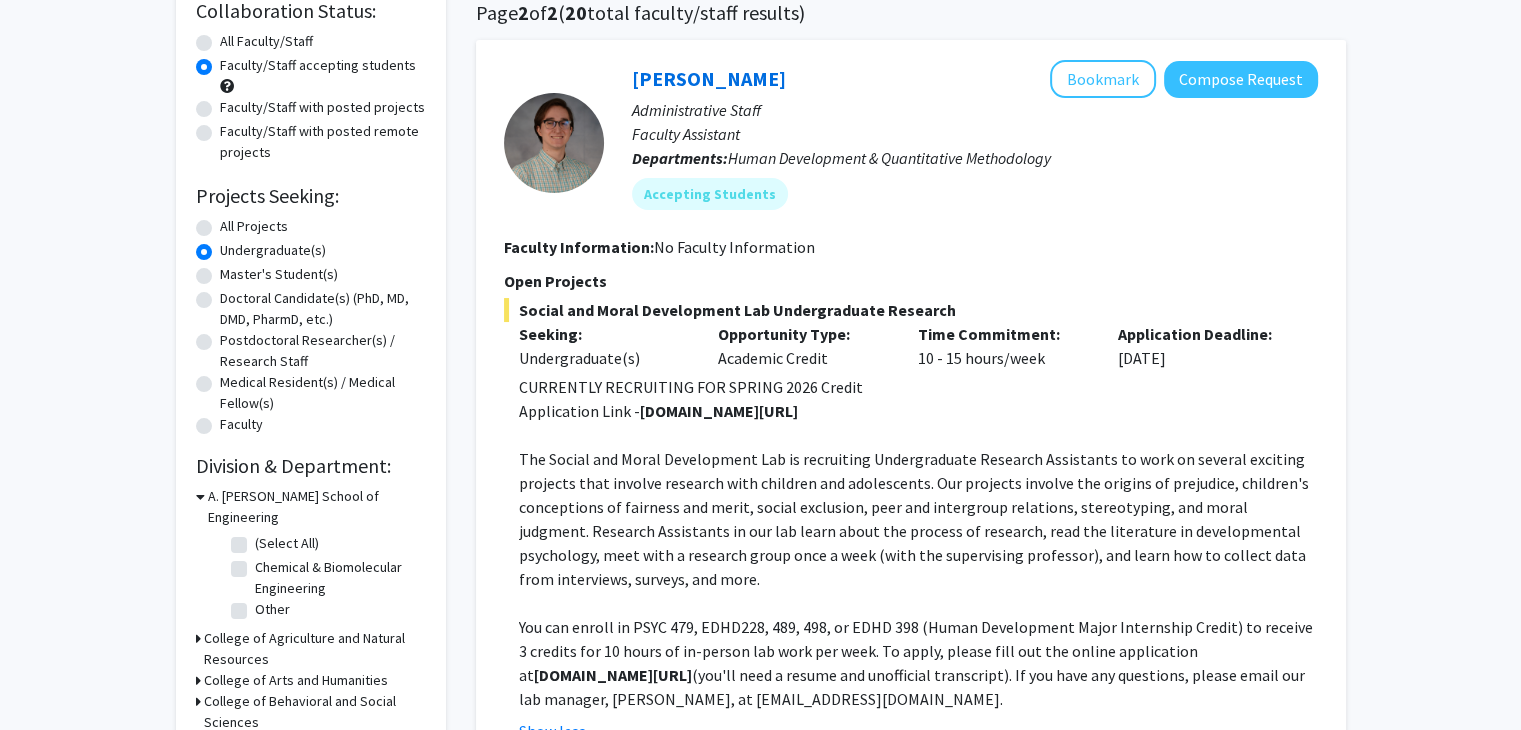 scroll, scrollTop: 0, scrollLeft: 0, axis: both 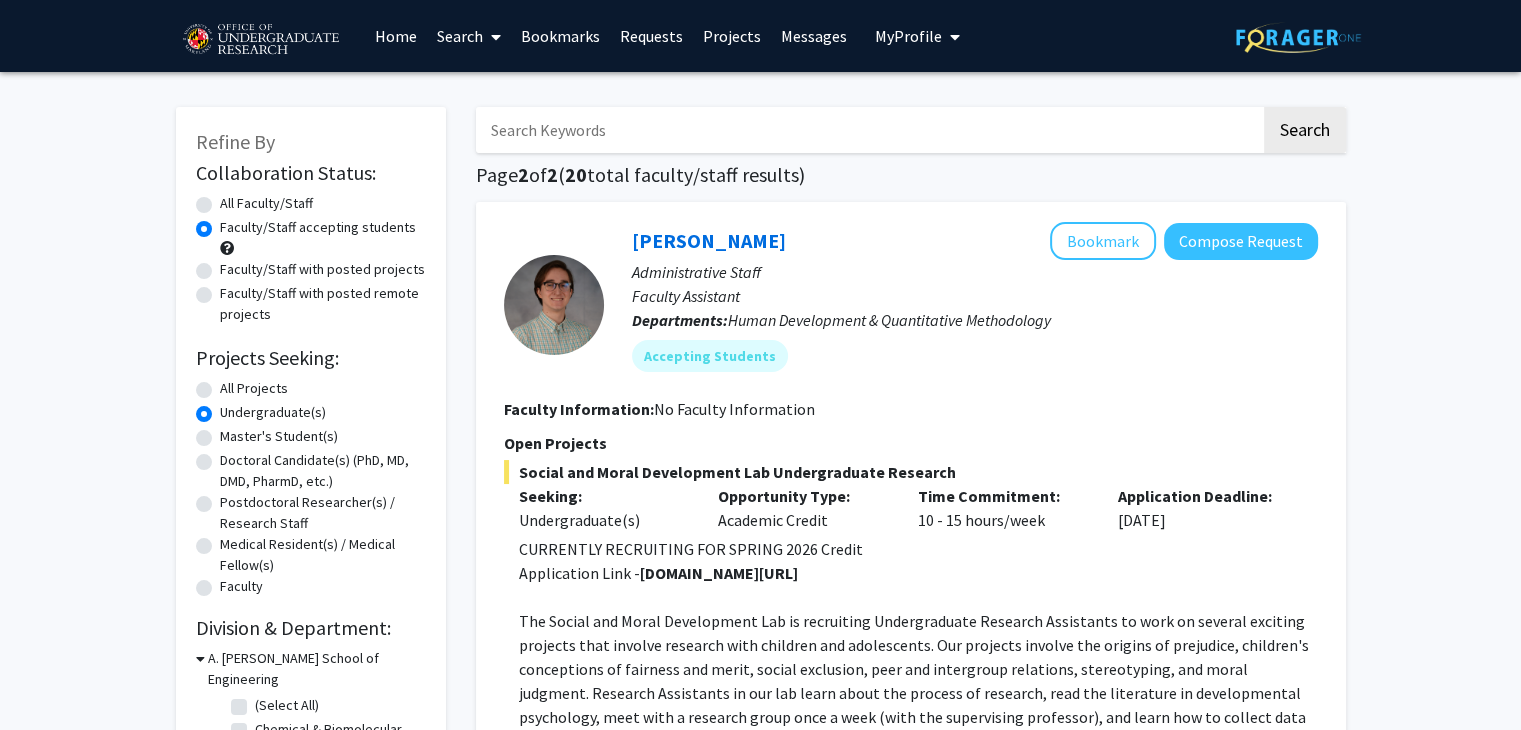 click on "Faculty/Staff with posted remote projects" 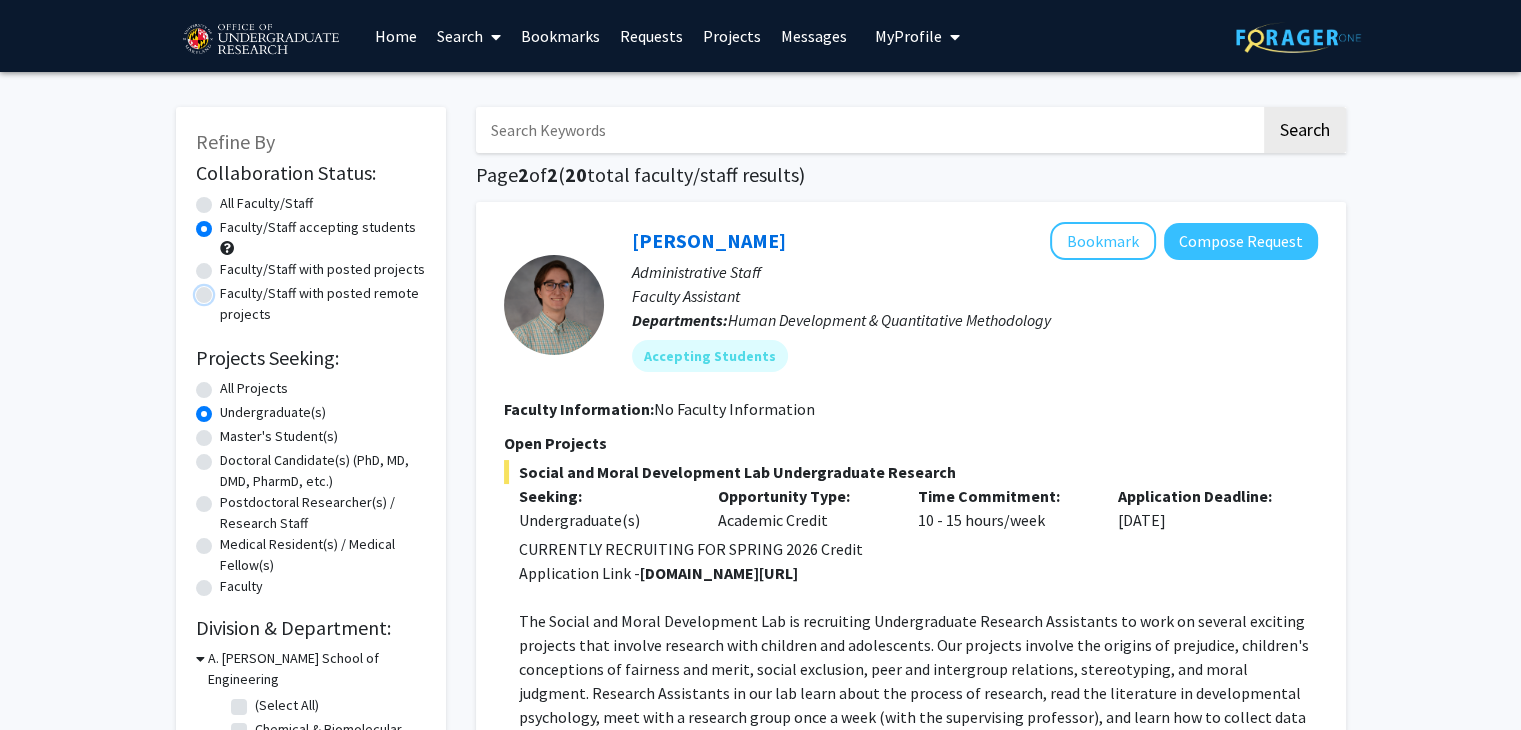 click on "Faculty/Staff with posted remote projects" at bounding box center (226, 289) 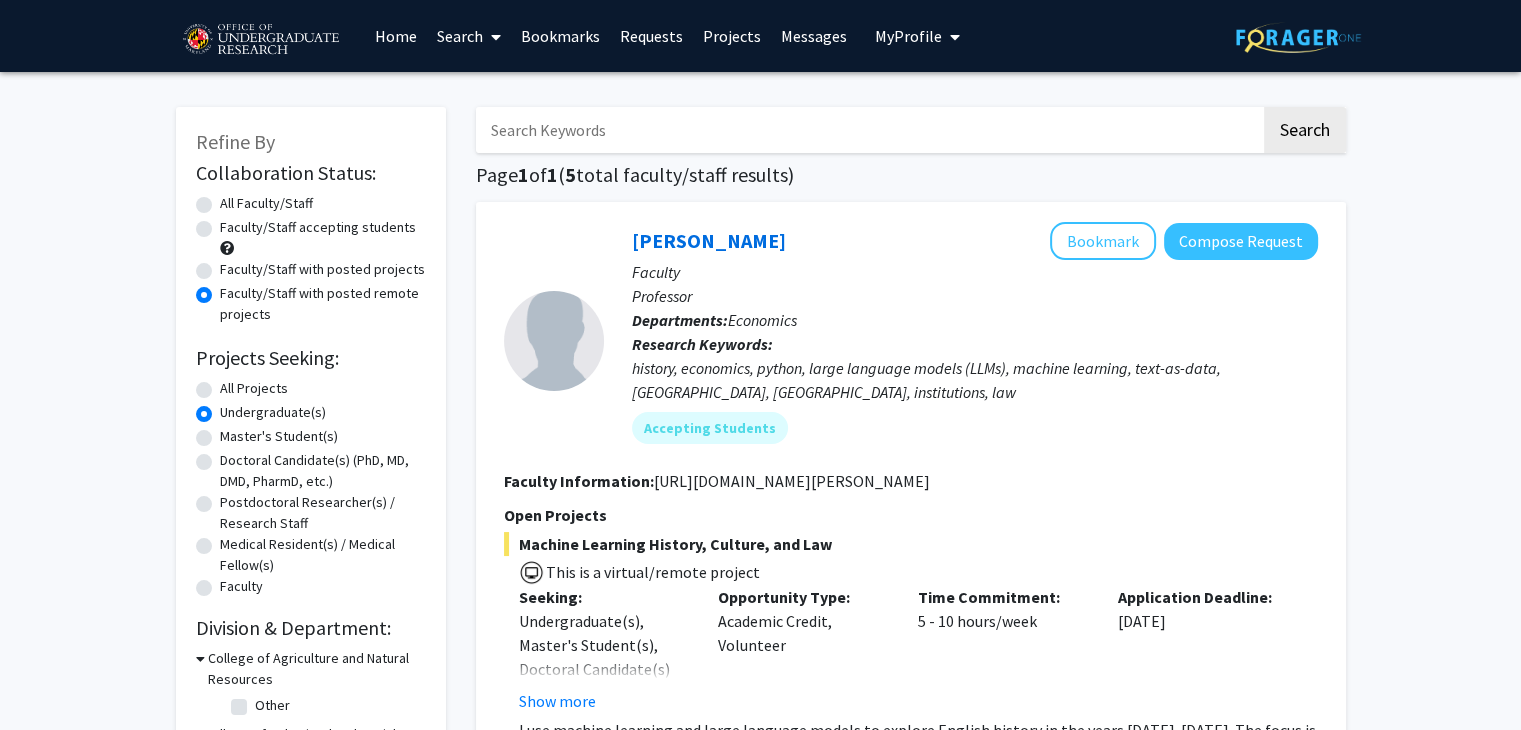 click on "Faculty/Staff with posted projects" 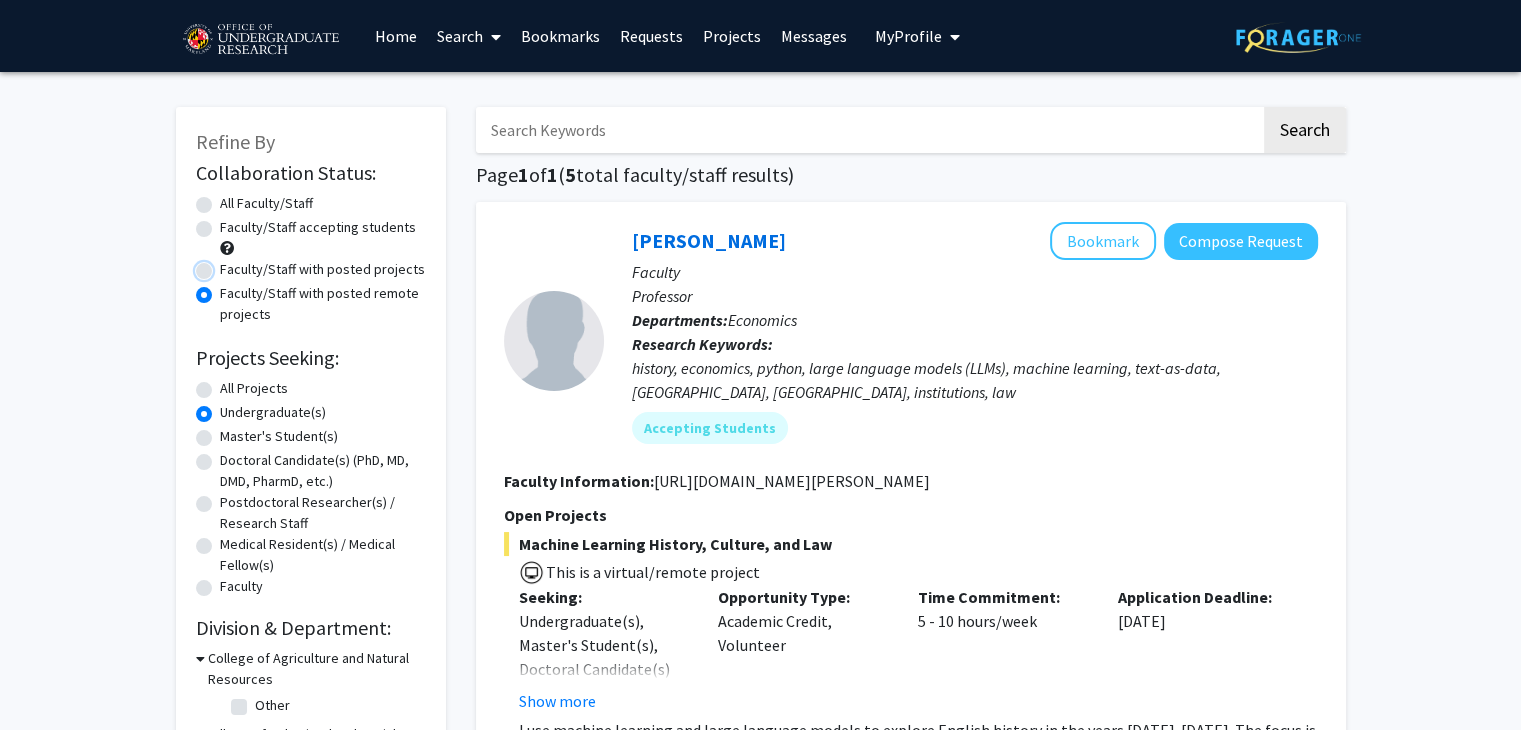 click on "Faculty/Staff with posted projects" at bounding box center (226, 265) 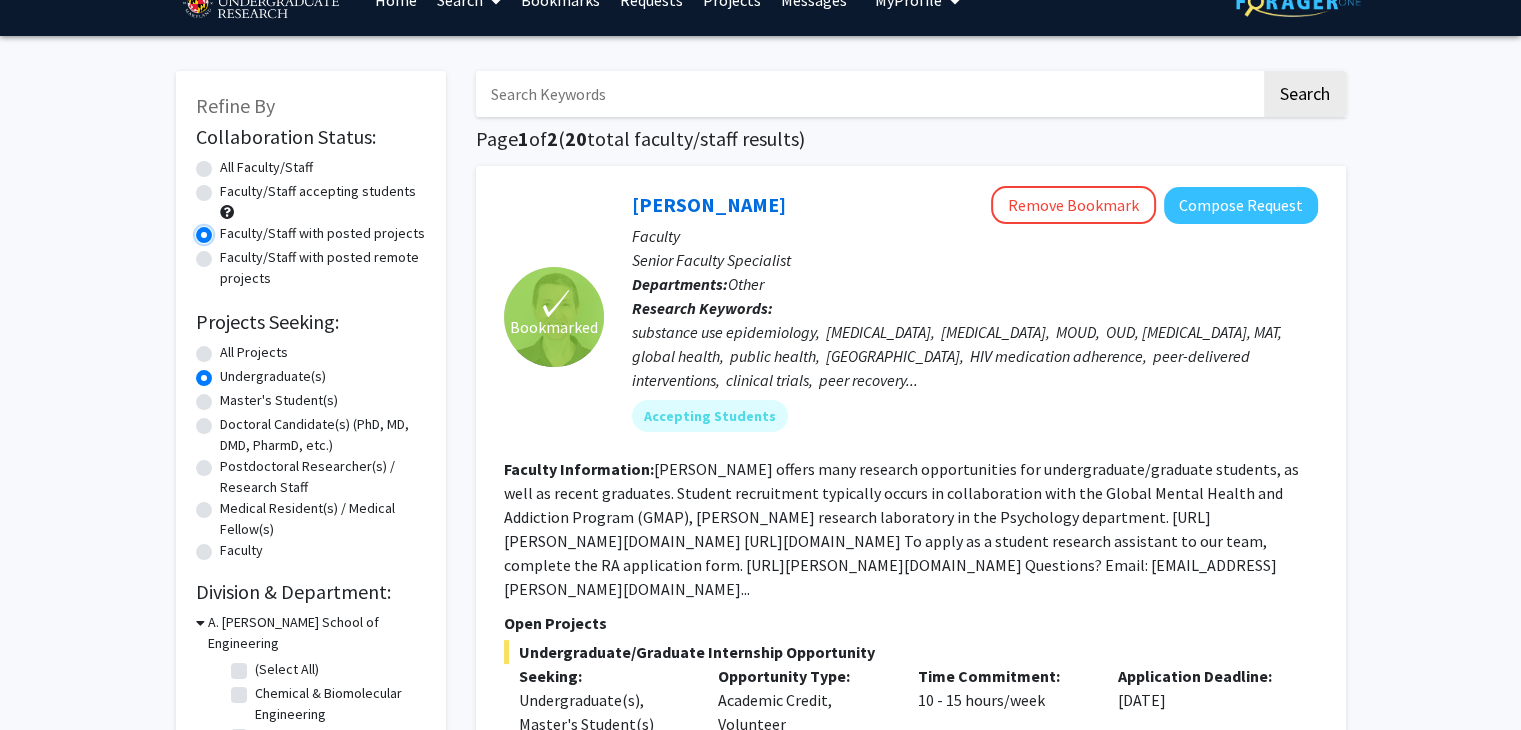 scroll, scrollTop: 35, scrollLeft: 0, axis: vertical 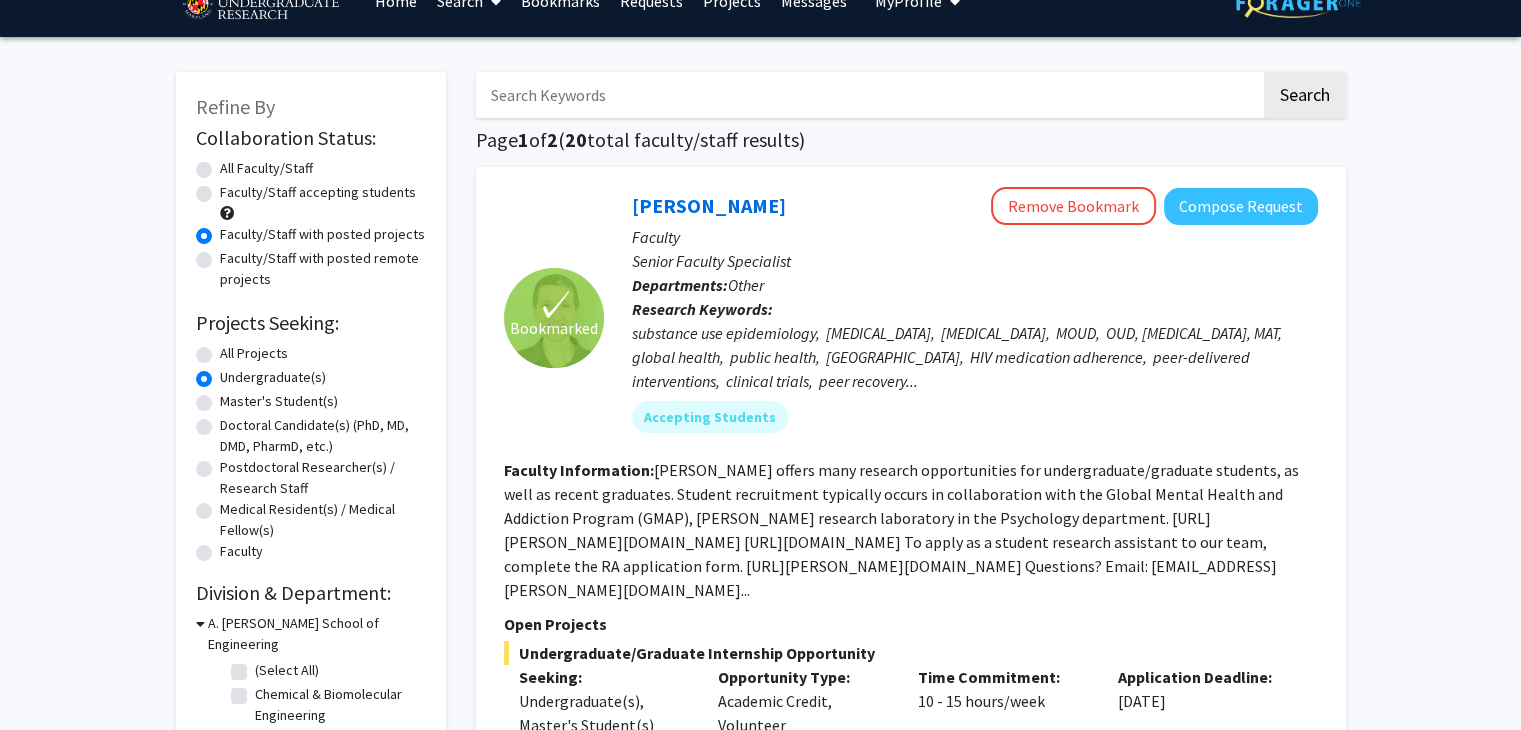 click on "Faculty/Staff with posted remote projects" 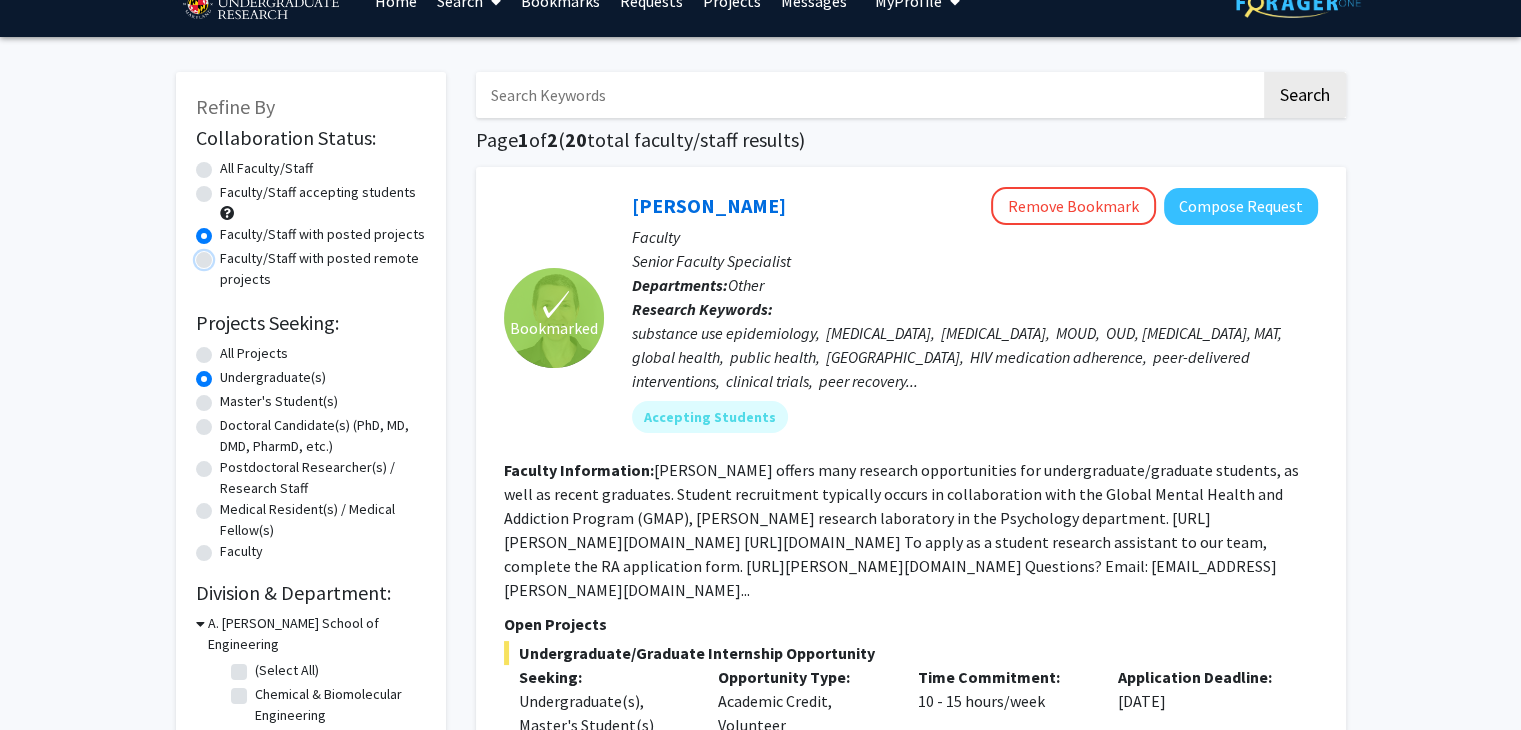 click on "Faculty/Staff with posted remote projects" at bounding box center [226, 254] 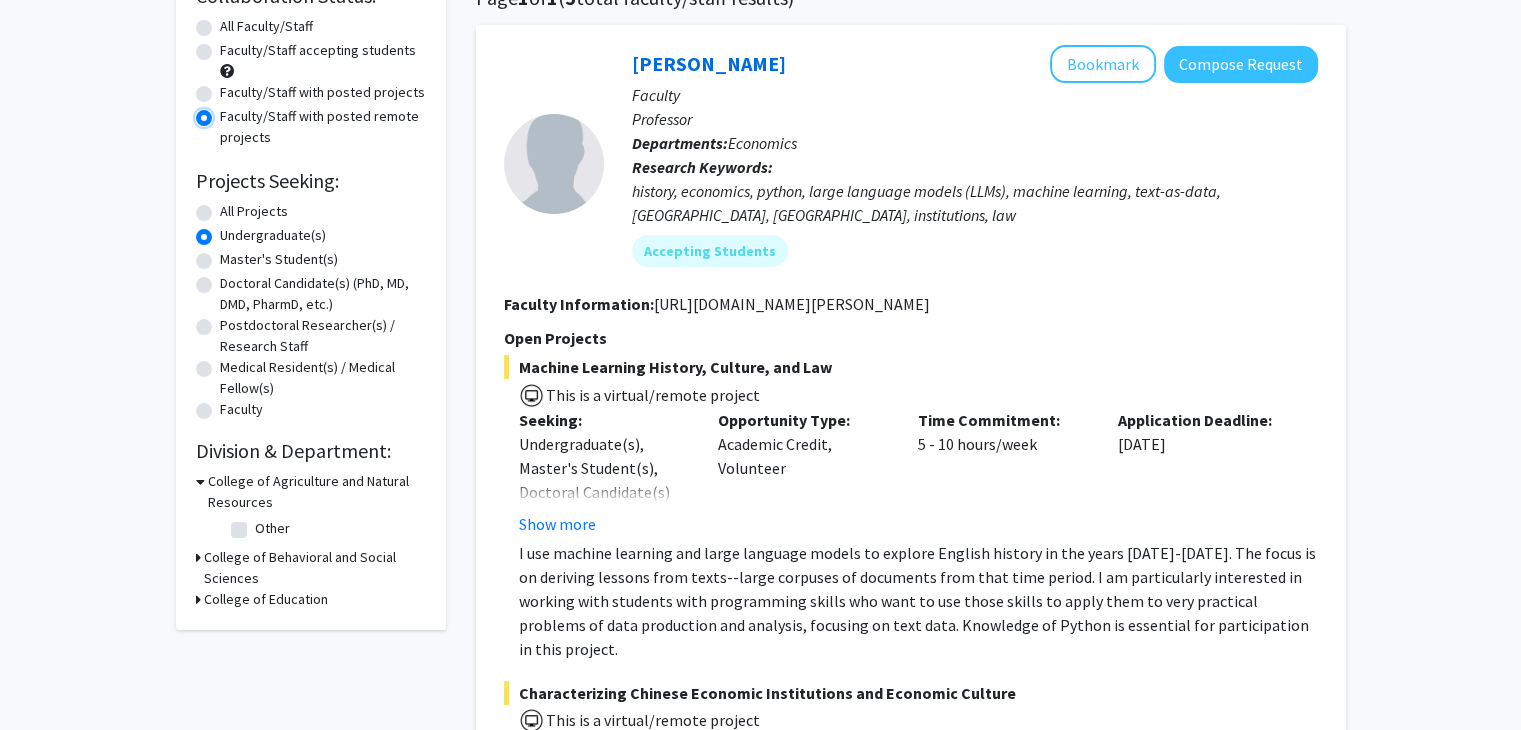 scroll, scrollTop: 0, scrollLeft: 0, axis: both 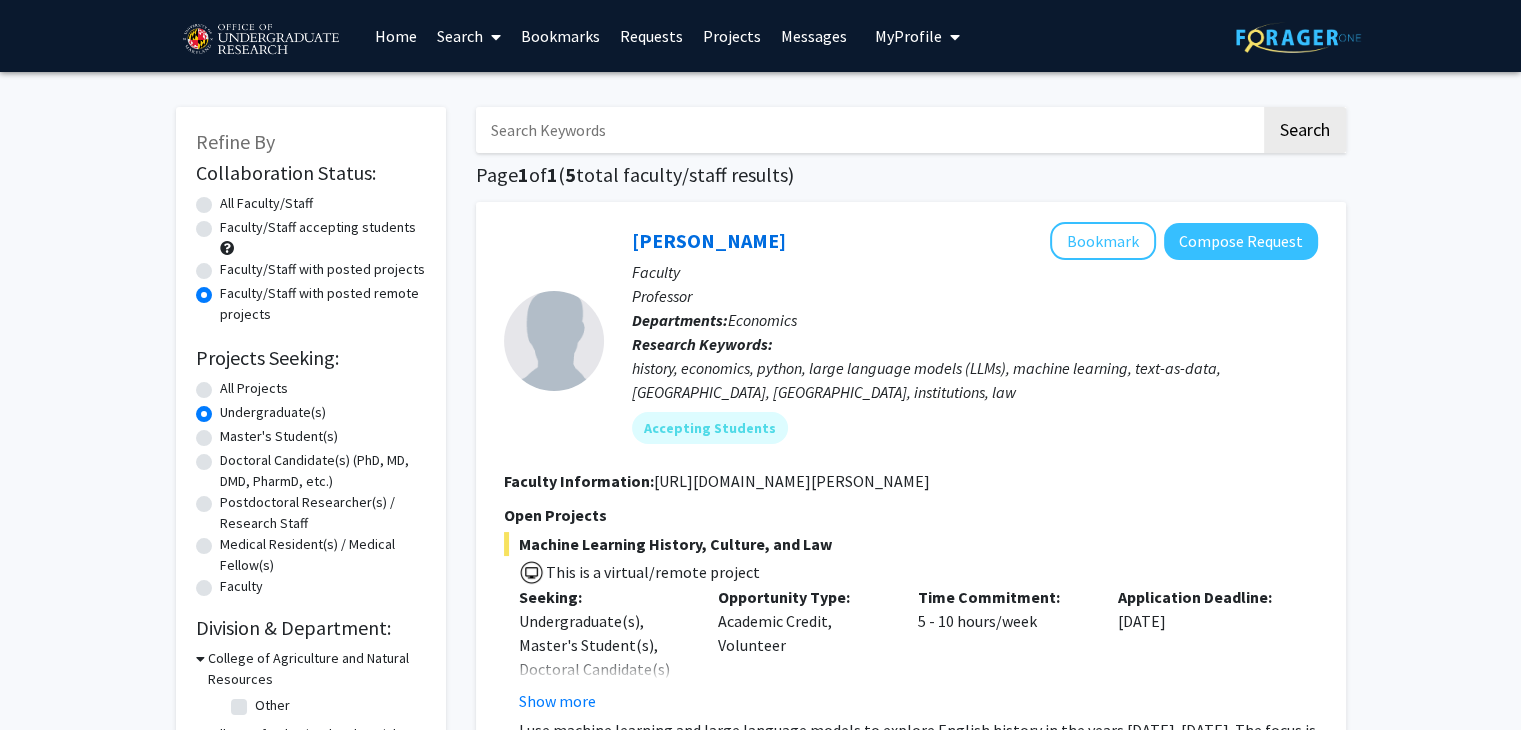 click on "All Faculty/Staff" 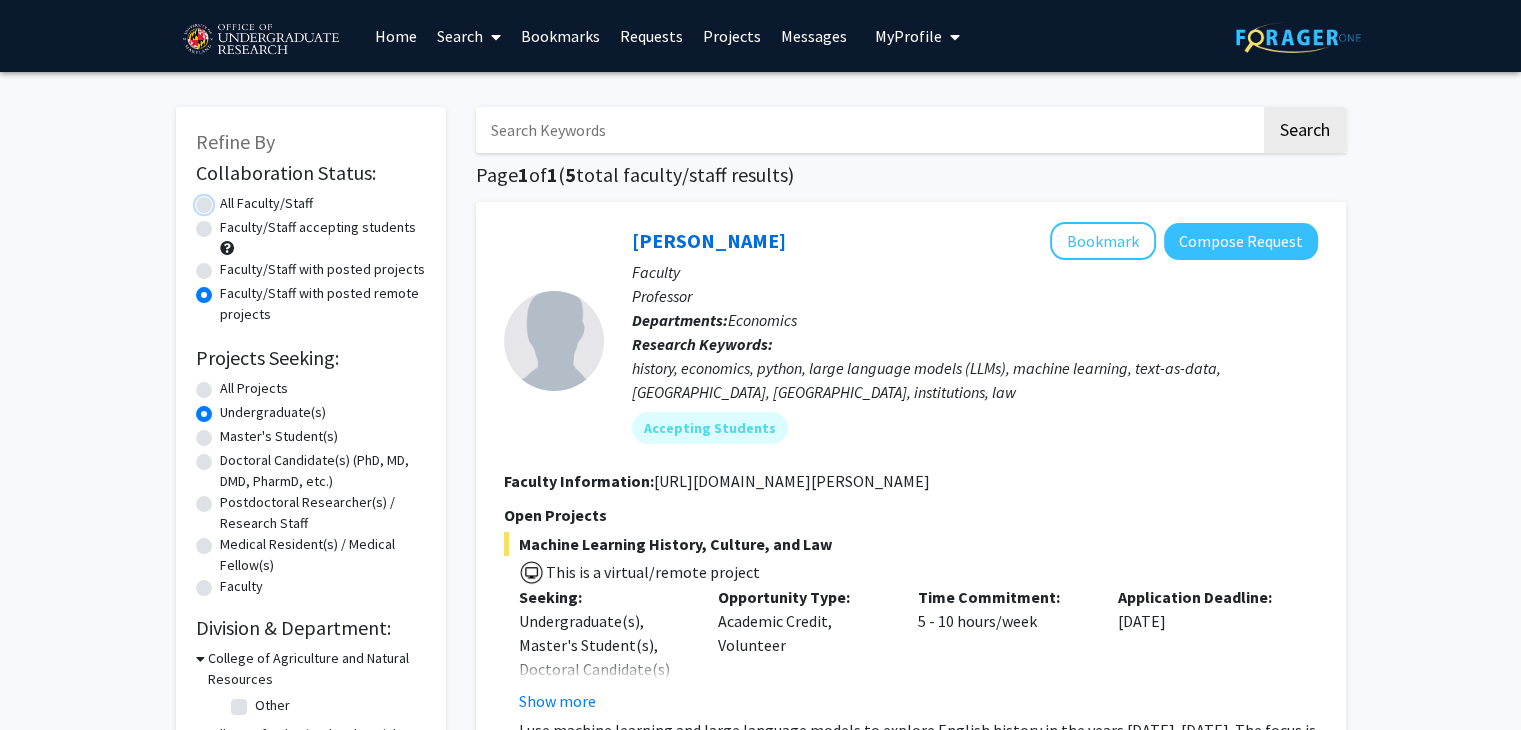 click on "All Faculty/Staff" at bounding box center [226, 199] 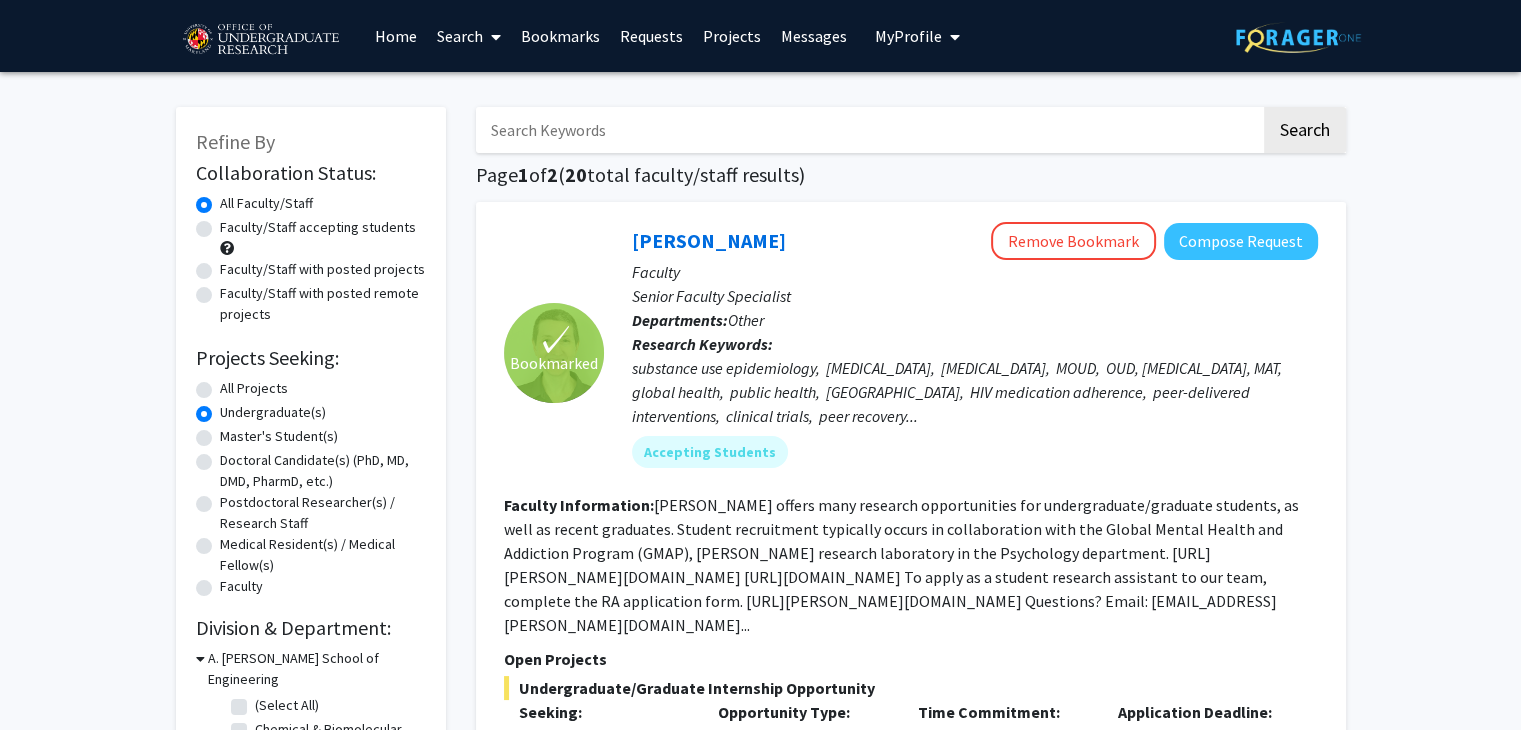 click on "All Projects" 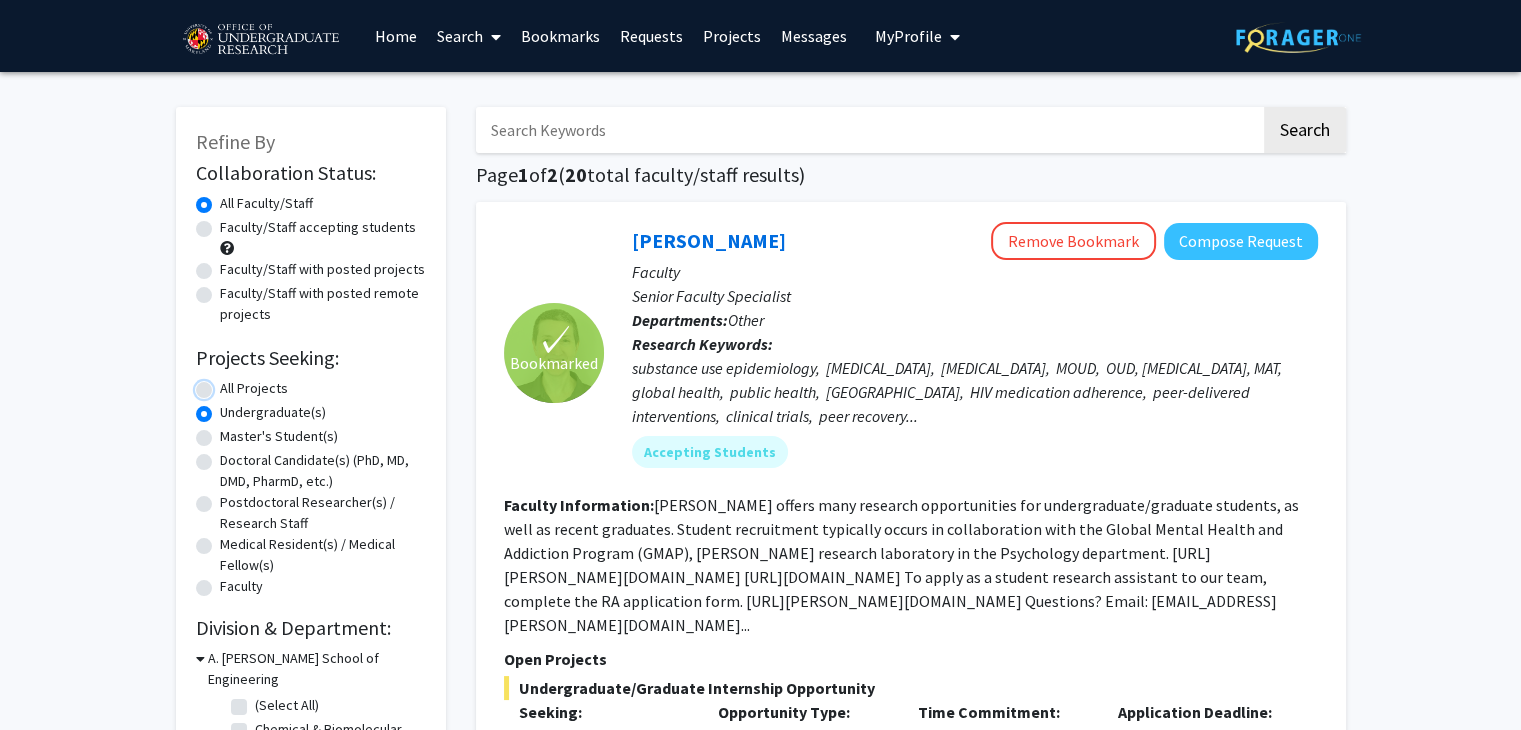 click on "All Projects" at bounding box center (226, 384) 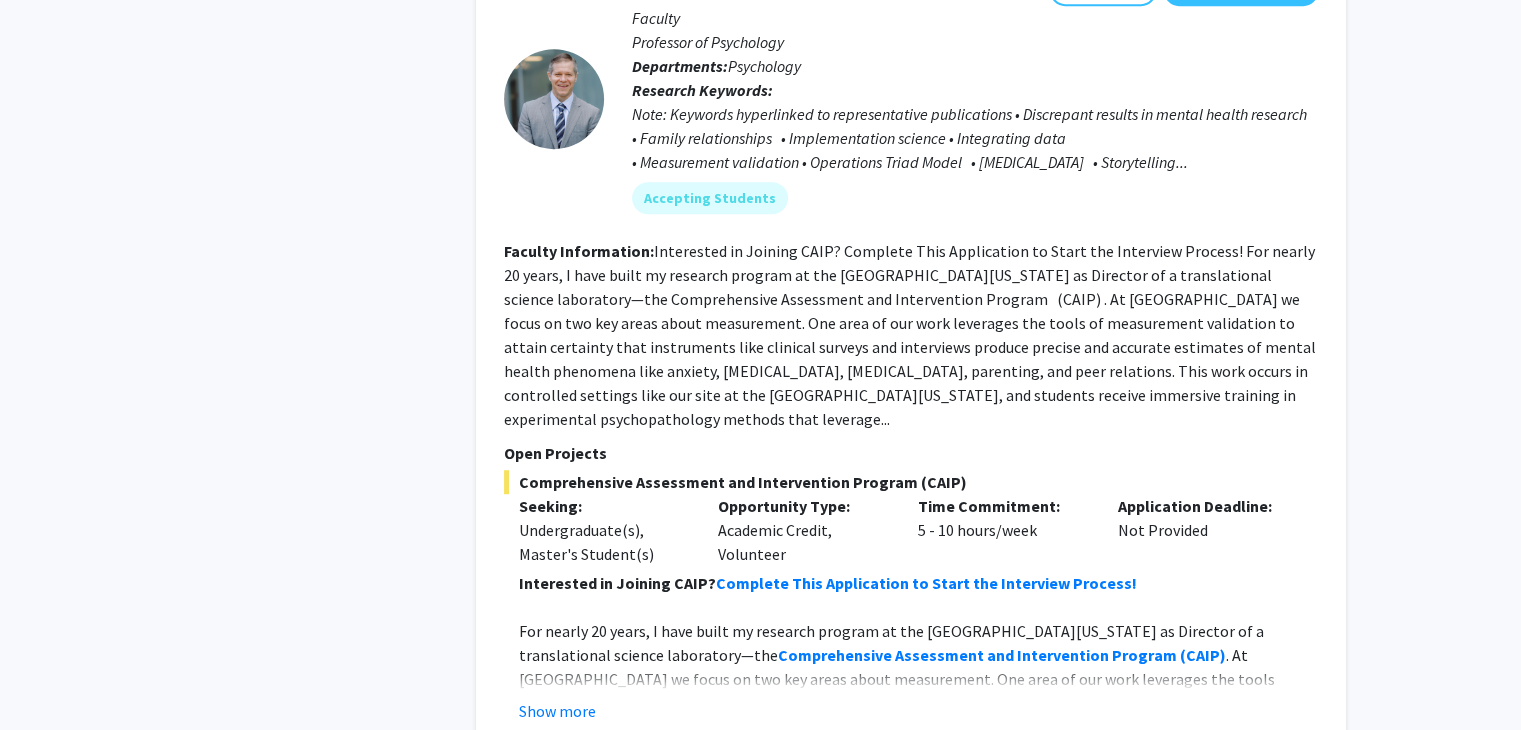 scroll, scrollTop: 8864, scrollLeft: 0, axis: vertical 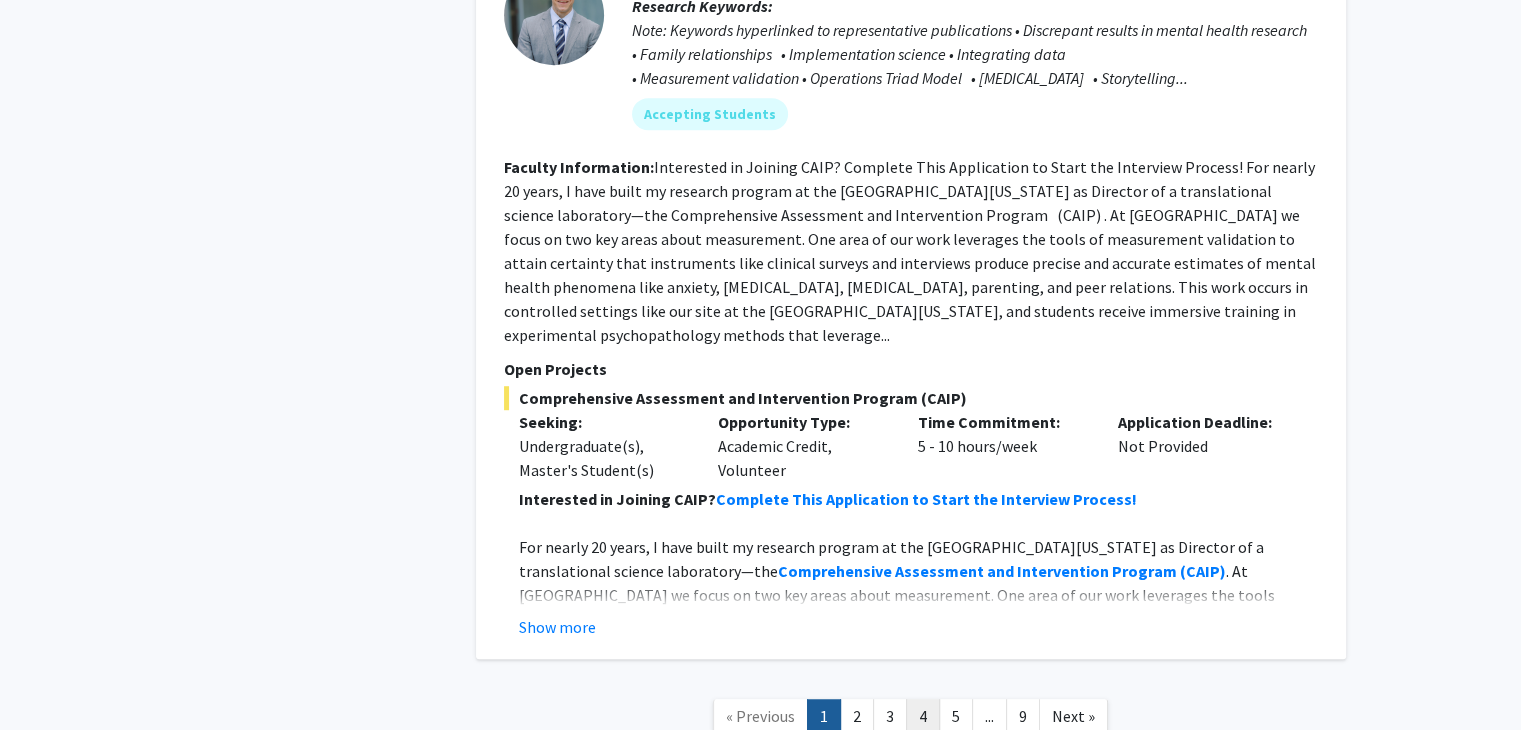 click on "4" 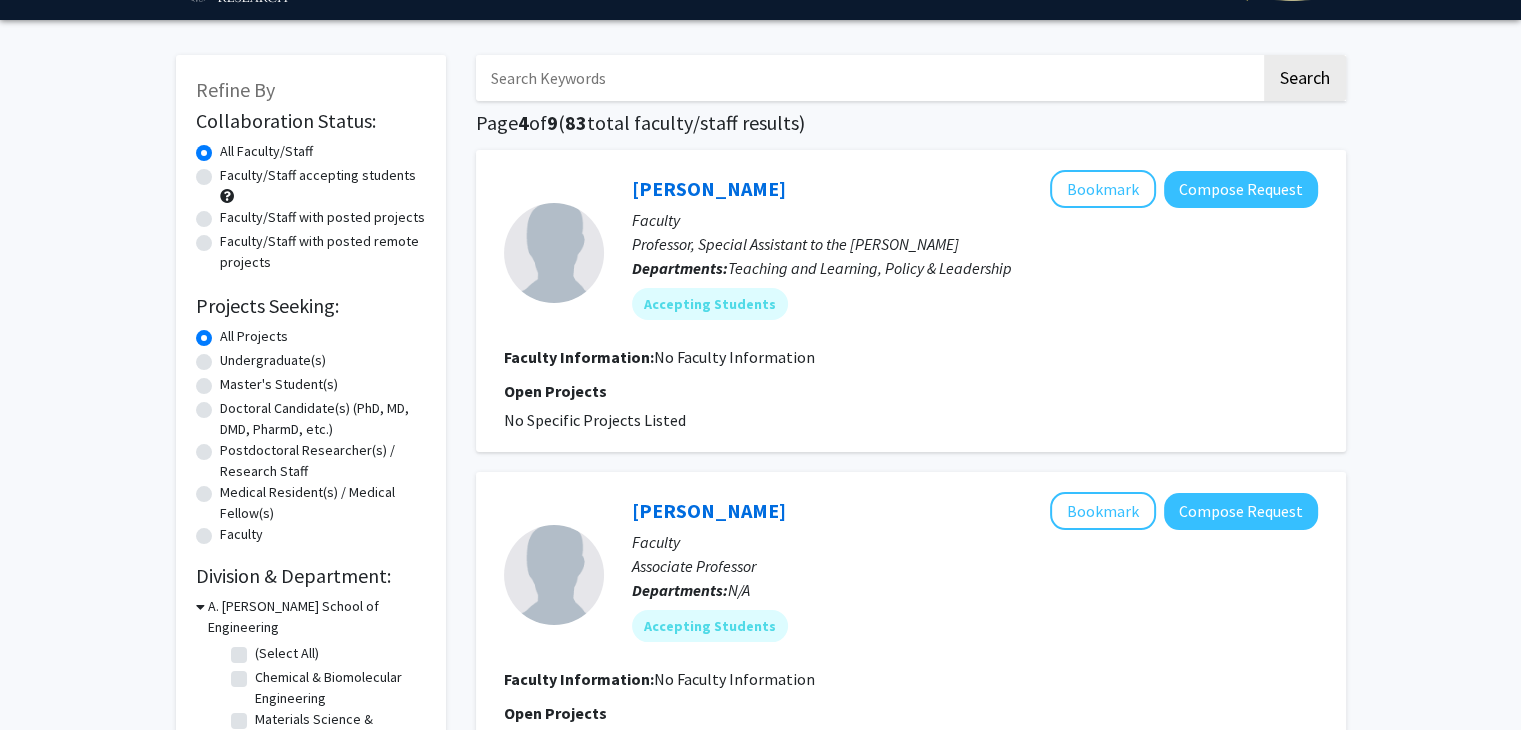 scroll, scrollTop: 0, scrollLeft: 0, axis: both 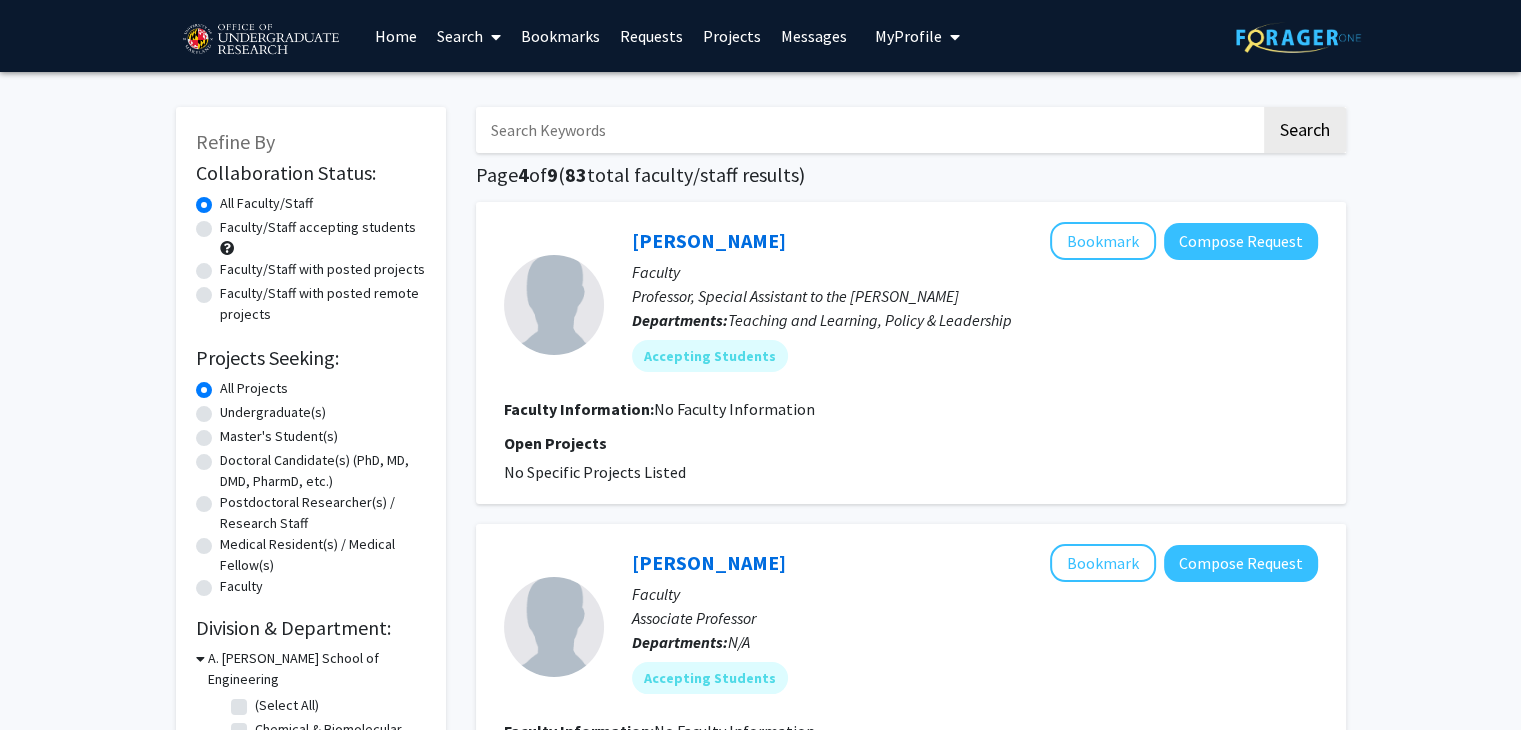 click on "Faculty/Staff accepting students" 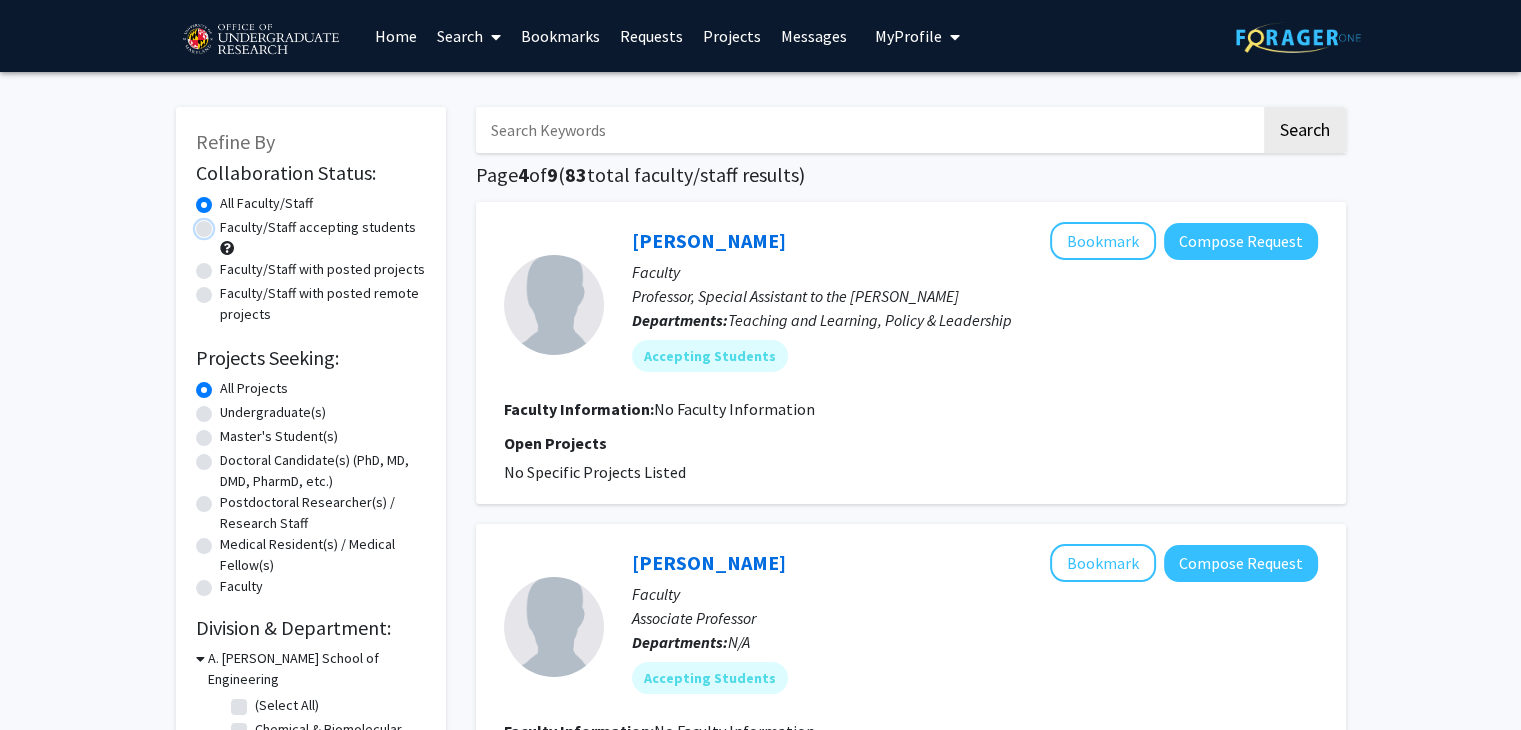 click on "Faculty/Staff accepting students" at bounding box center [226, 223] 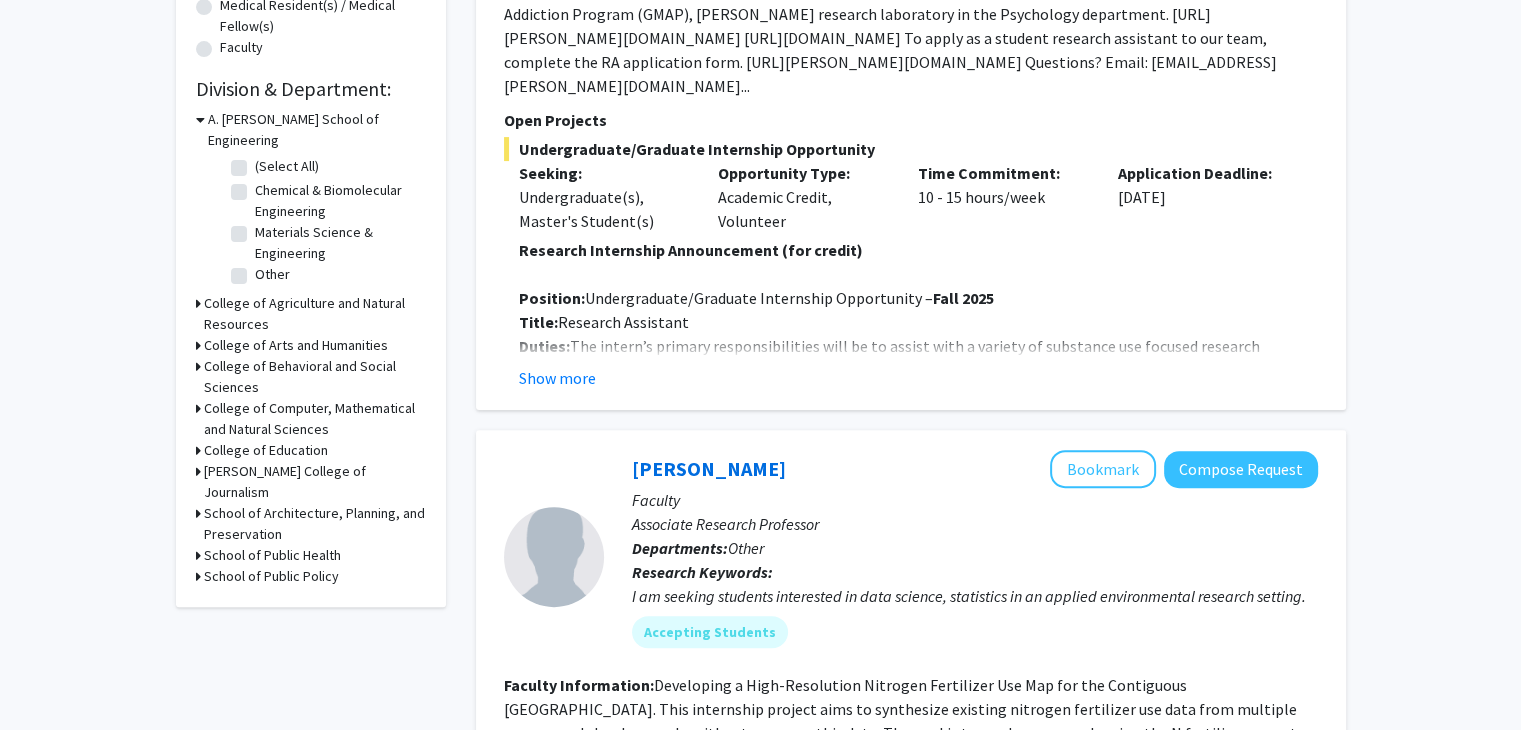 scroll, scrollTop: 0, scrollLeft: 0, axis: both 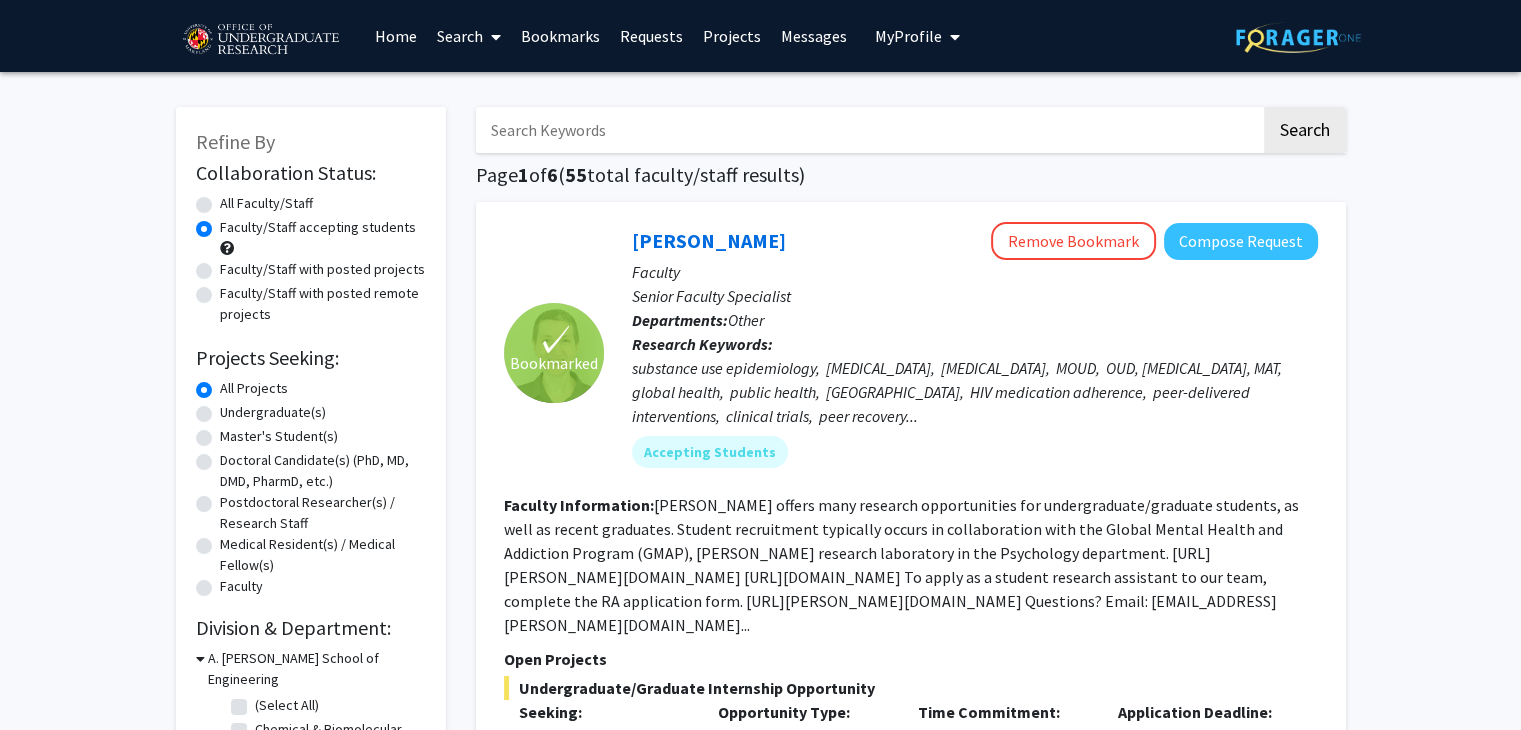 click on "Undergraduate(s)" 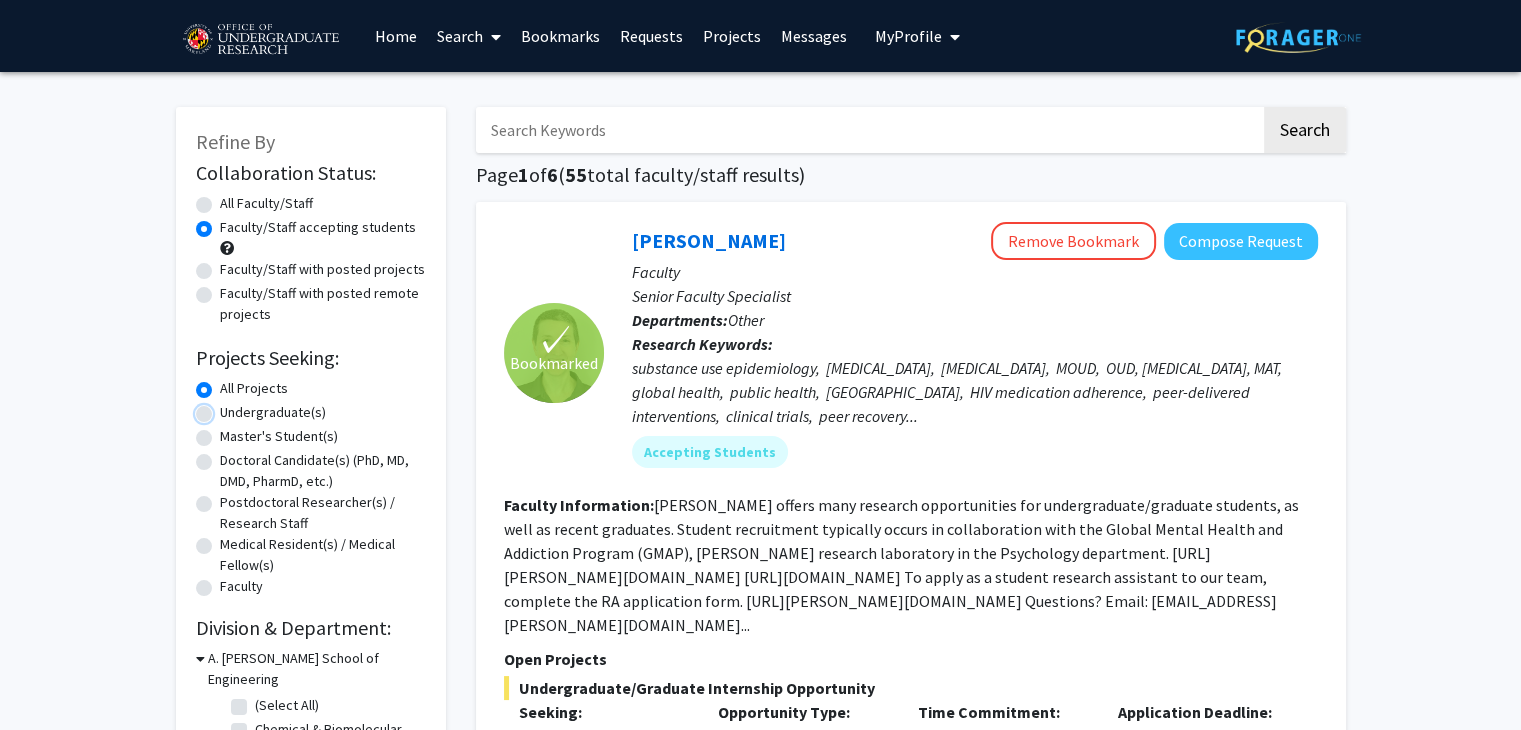 click on "Undergraduate(s)" at bounding box center [226, 408] 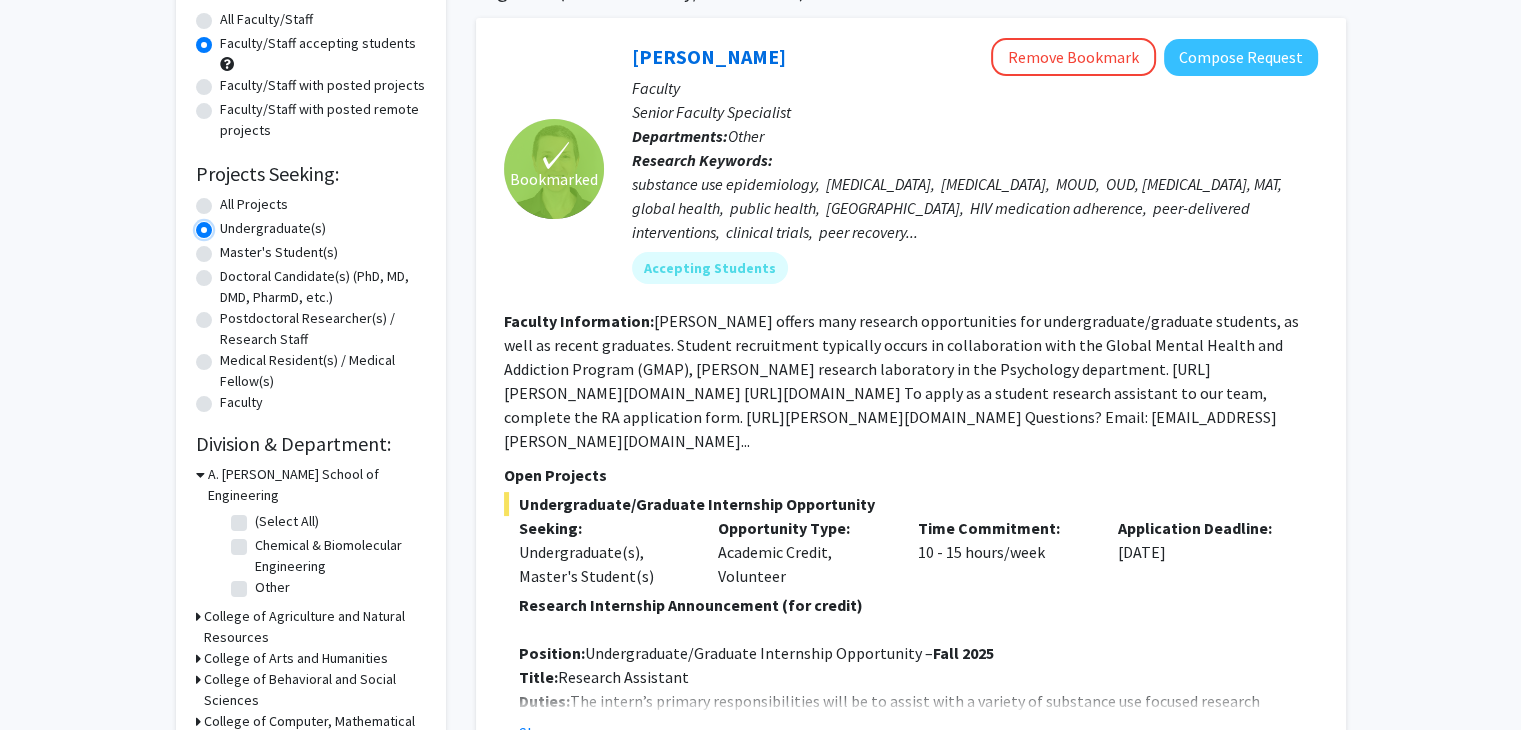 scroll, scrollTop: 231, scrollLeft: 0, axis: vertical 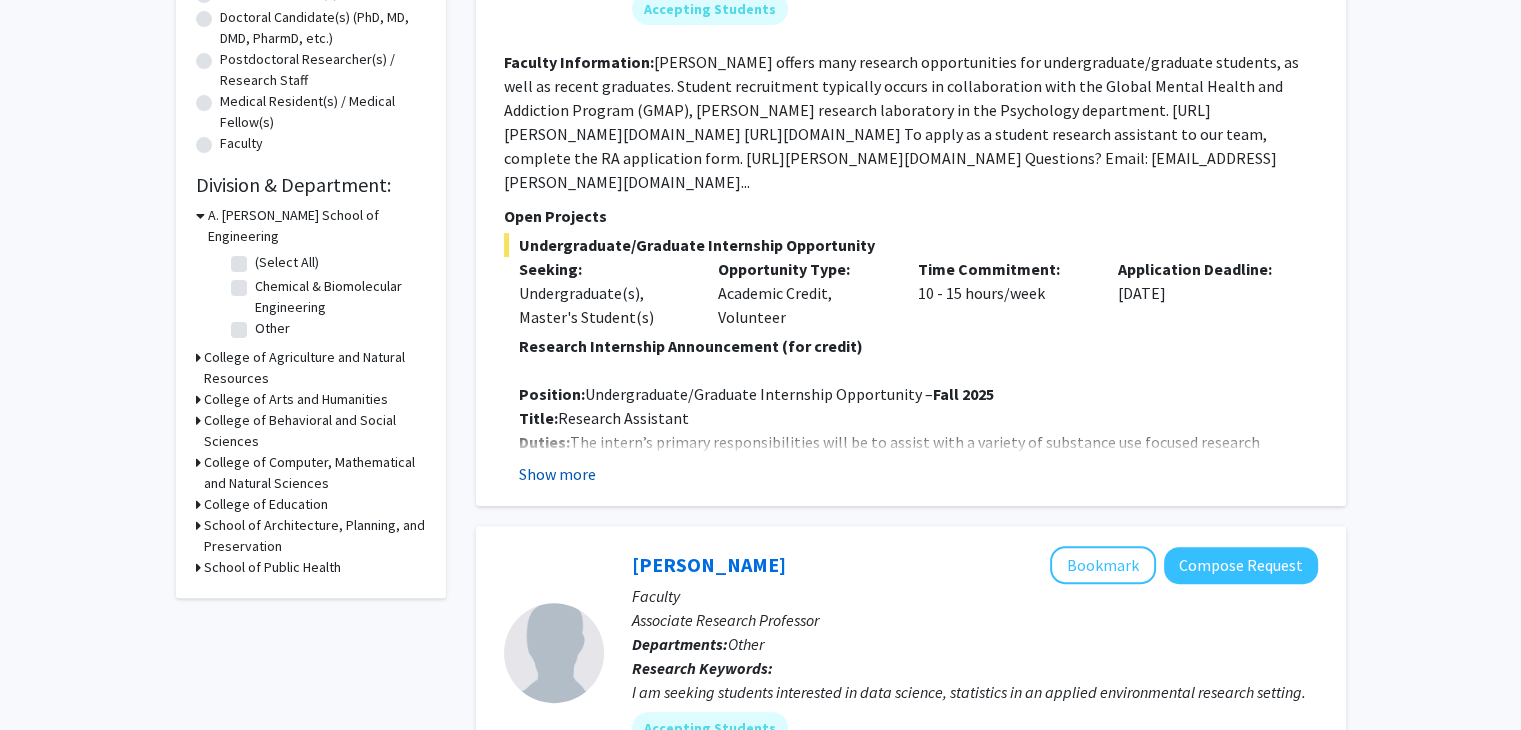 click on "Show more" 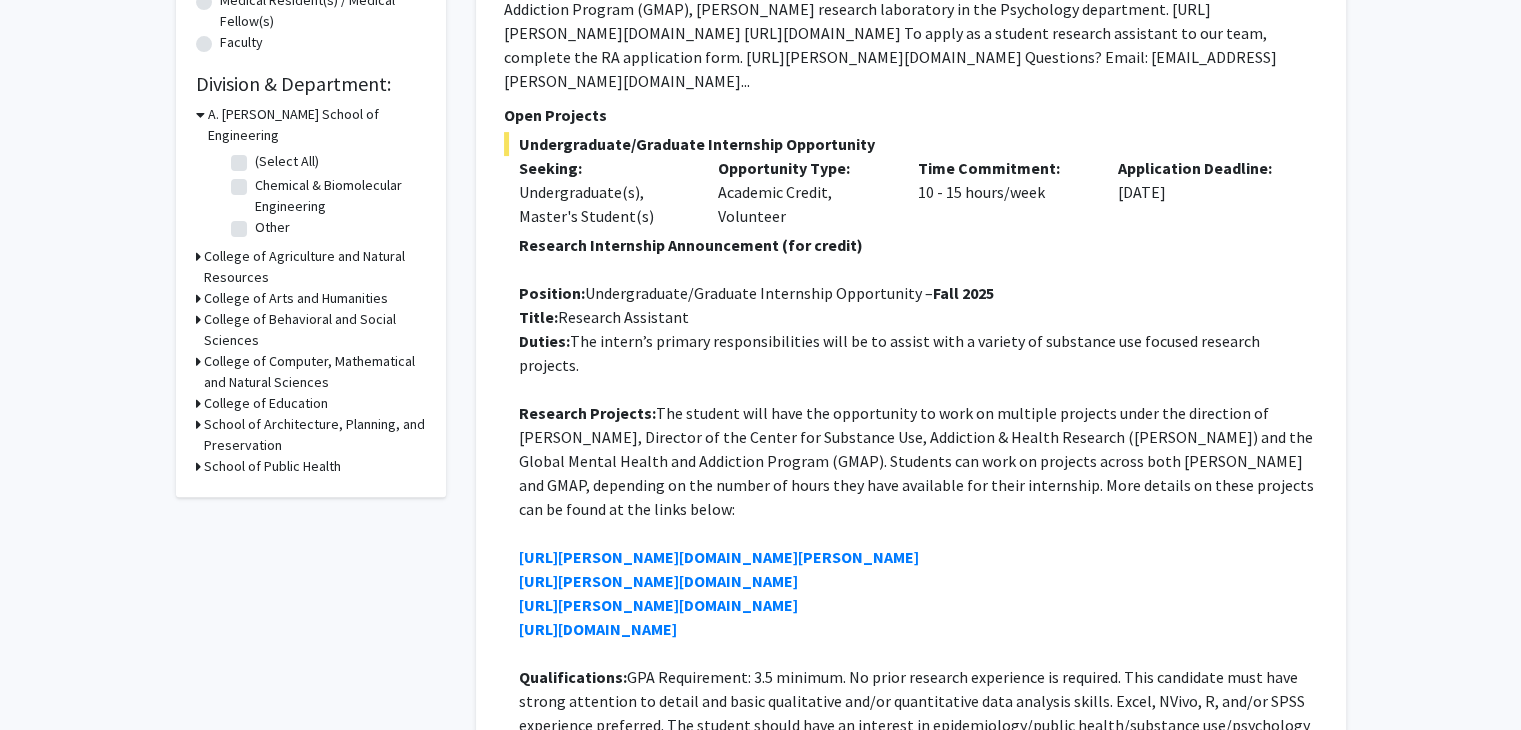 scroll, scrollTop: 560, scrollLeft: 0, axis: vertical 